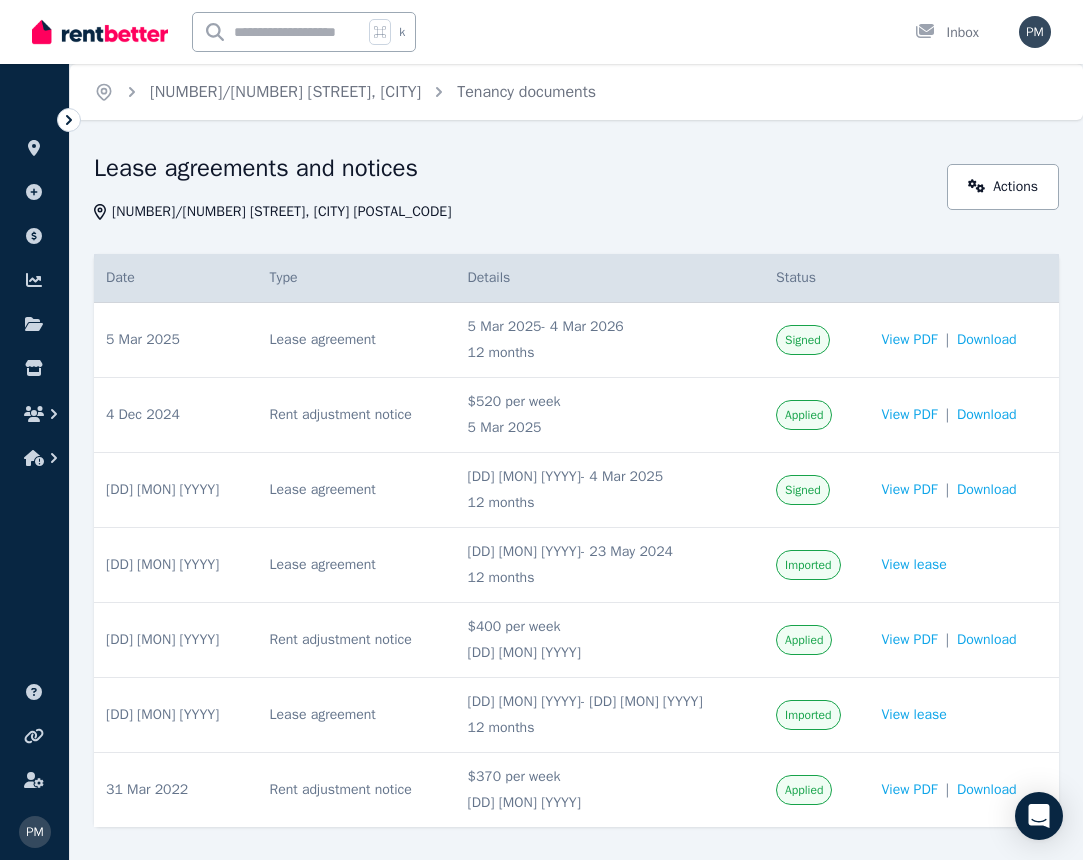 scroll, scrollTop: 0, scrollLeft: 0, axis: both 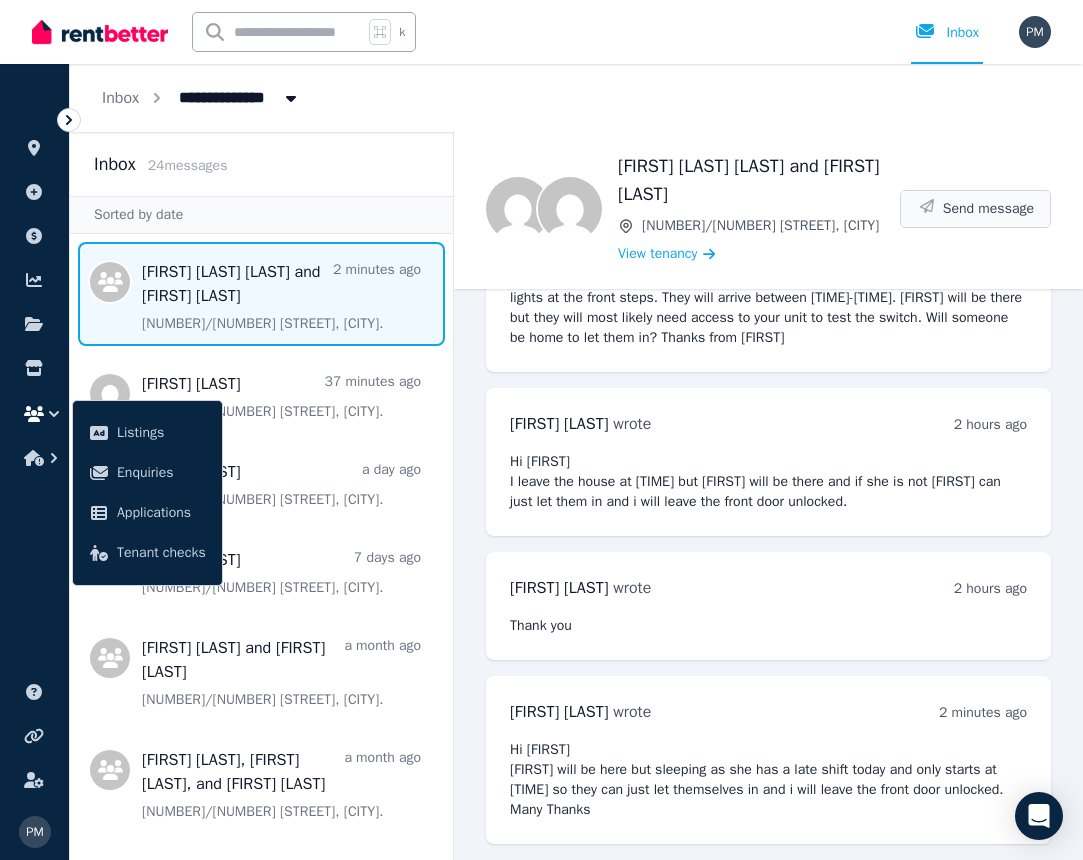 click on "Send message" at bounding box center (988, 209) 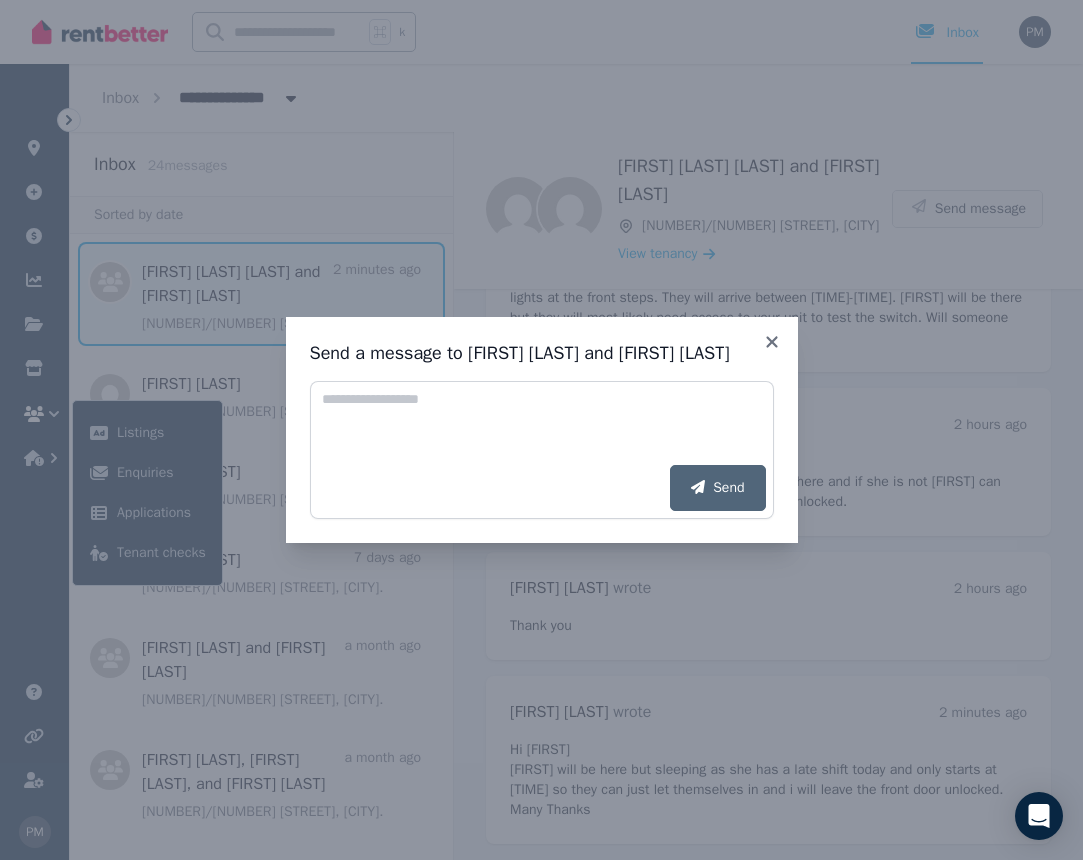 scroll, scrollTop: 0, scrollLeft: 0, axis: both 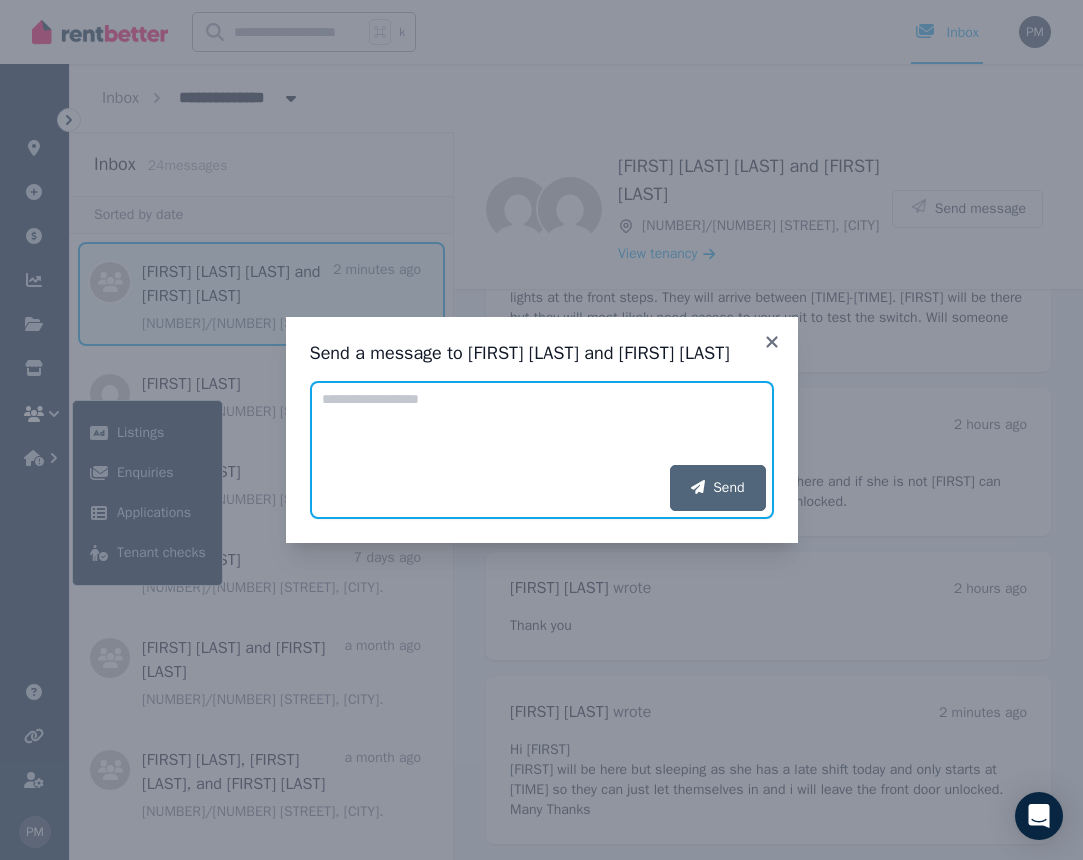 click on "Add your message" at bounding box center (542, 423) 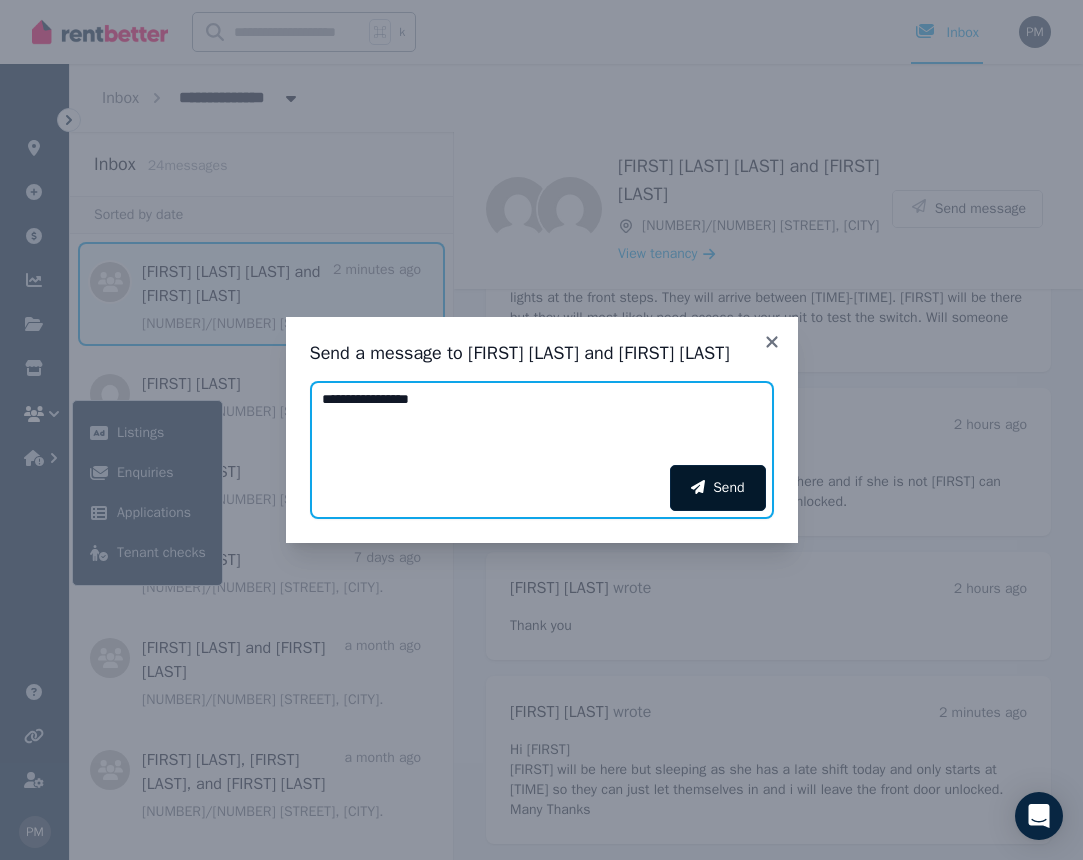 type on "**********" 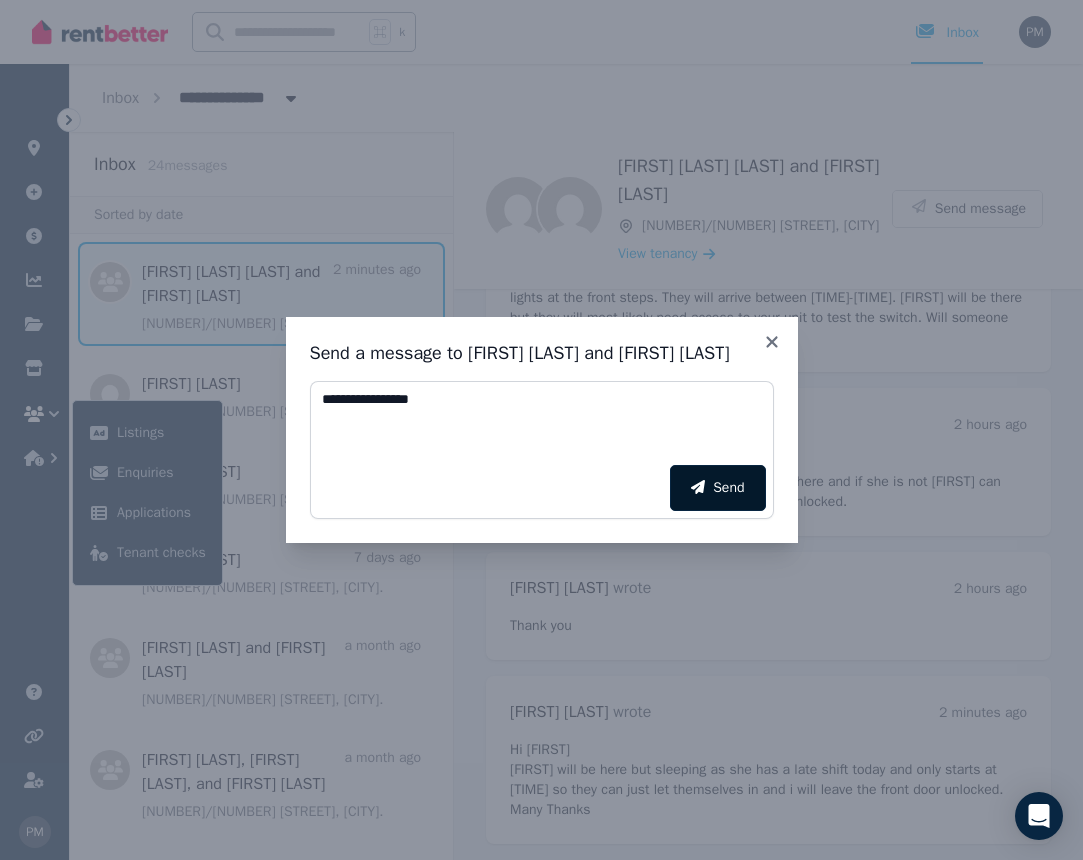 click on "Send" at bounding box center [717, 488] 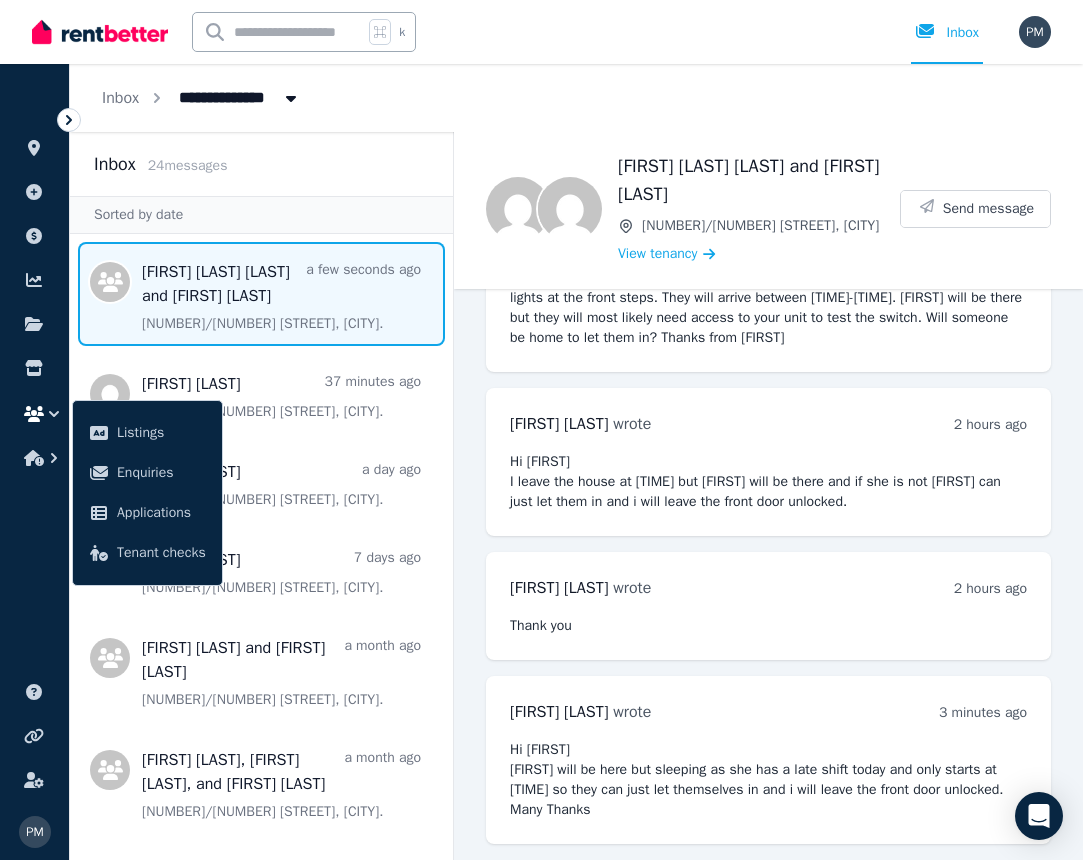 scroll, scrollTop: 0, scrollLeft: 0, axis: both 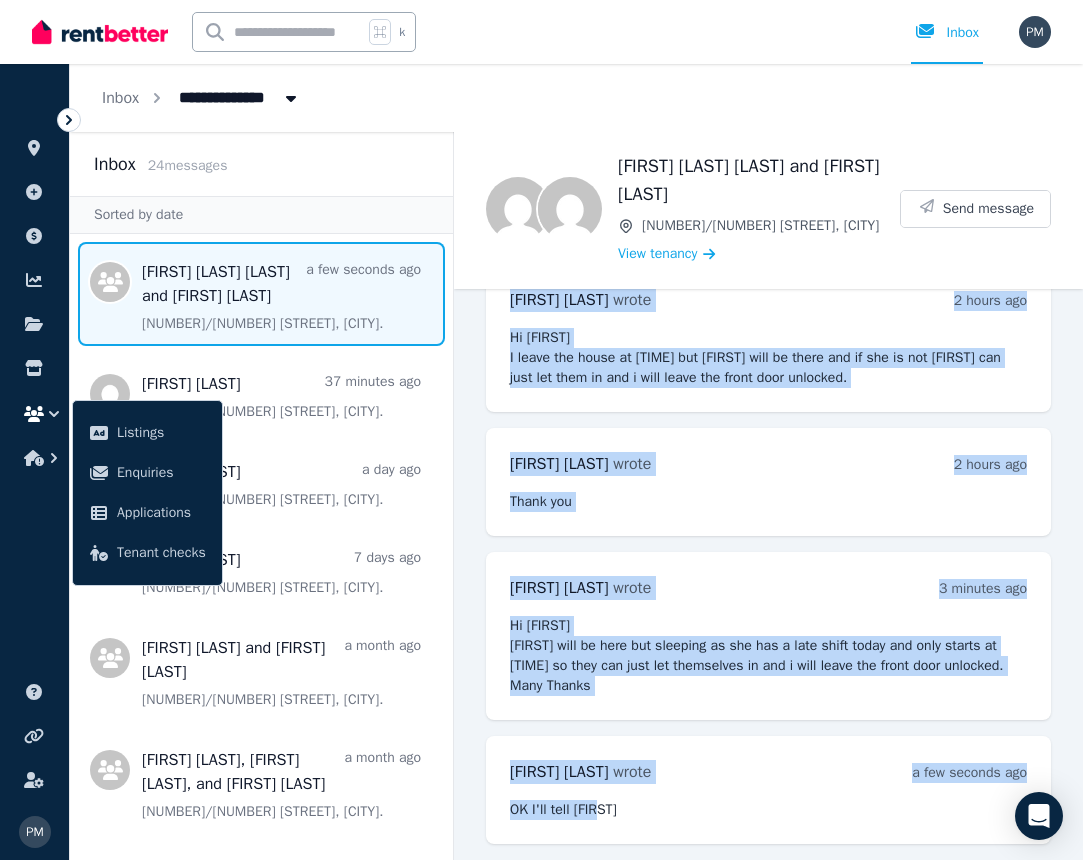 drag, startPoint x: 502, startPoint y: 326, endPoint x: 686, endPoint y: 864, distance: 568.5948 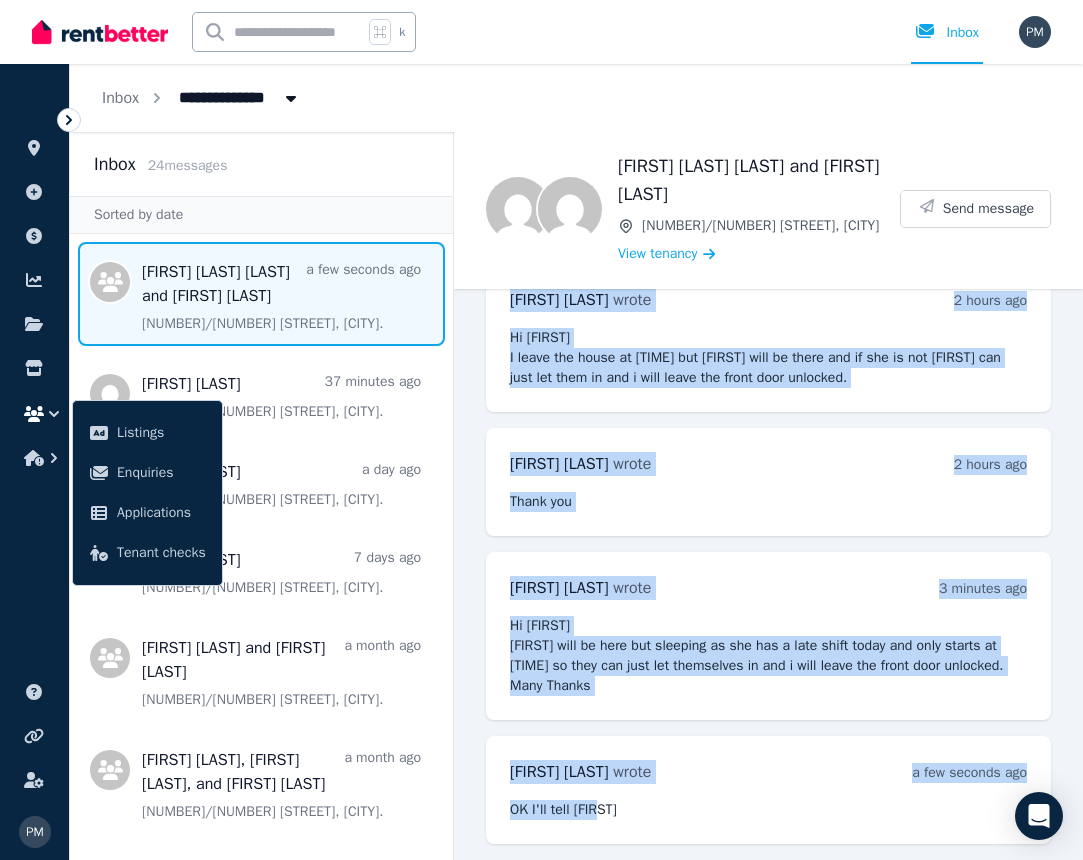 copy on "[FIRST] [LAST]   wrote [TIME] ago [TIME] on [DAY], [DATE] [MONTH] [YEAR] Hi [FIRST]
I leave the house at [TIME] but [FIRST] will be there and if she is not [FIRST] can just let them in and i will leave the front door unlocked. [FIRST] [LAST]   wrote [TIME] ago [TIME] on [DAY], [DATE] [MONTH] [YEAR] Thank you [FIRST] [LAST]   wrote [TIME] ago [TIME] on [DAY], [DATE] [MONTH] [YEAR] Hi [FIRST]
[FIRST] will be here but sleeping as she has a late shift today  and only starts at [TIME] so they can just let themselves in and i will leave the front door unlocked.
Many Thanks [FIRST] [LAST]   wrote [TIME] ago [TIME] on [DAY], [DATE] [MONTH] [YEAR] OK I'll tell [FIRST]" 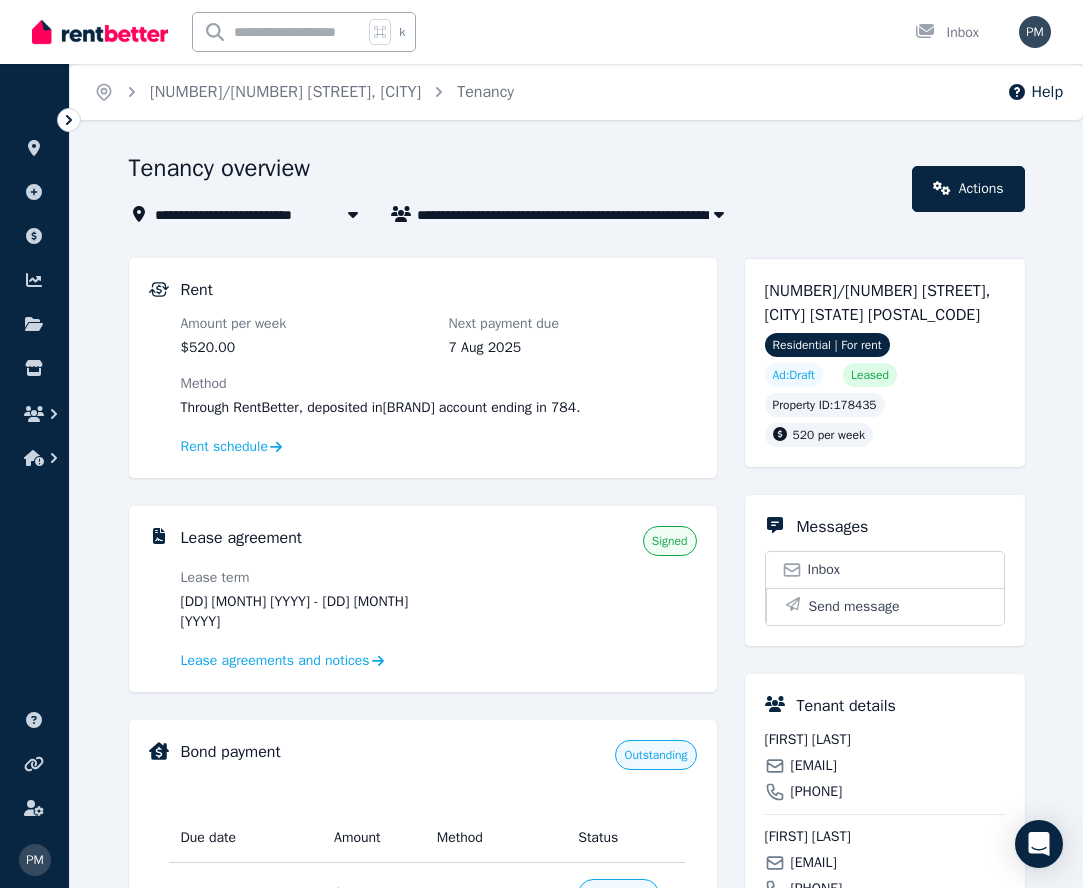 scroll, scrollTop: 165, scrollLeft: 0, axis: vertical 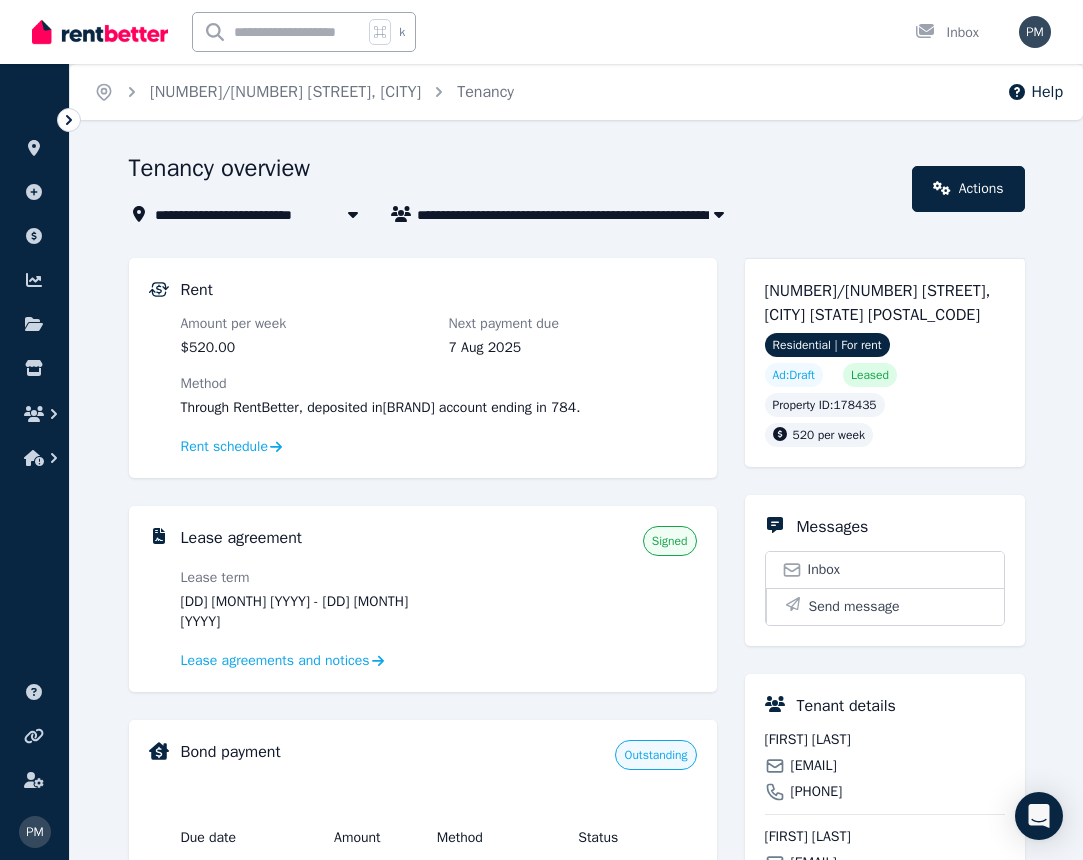 click 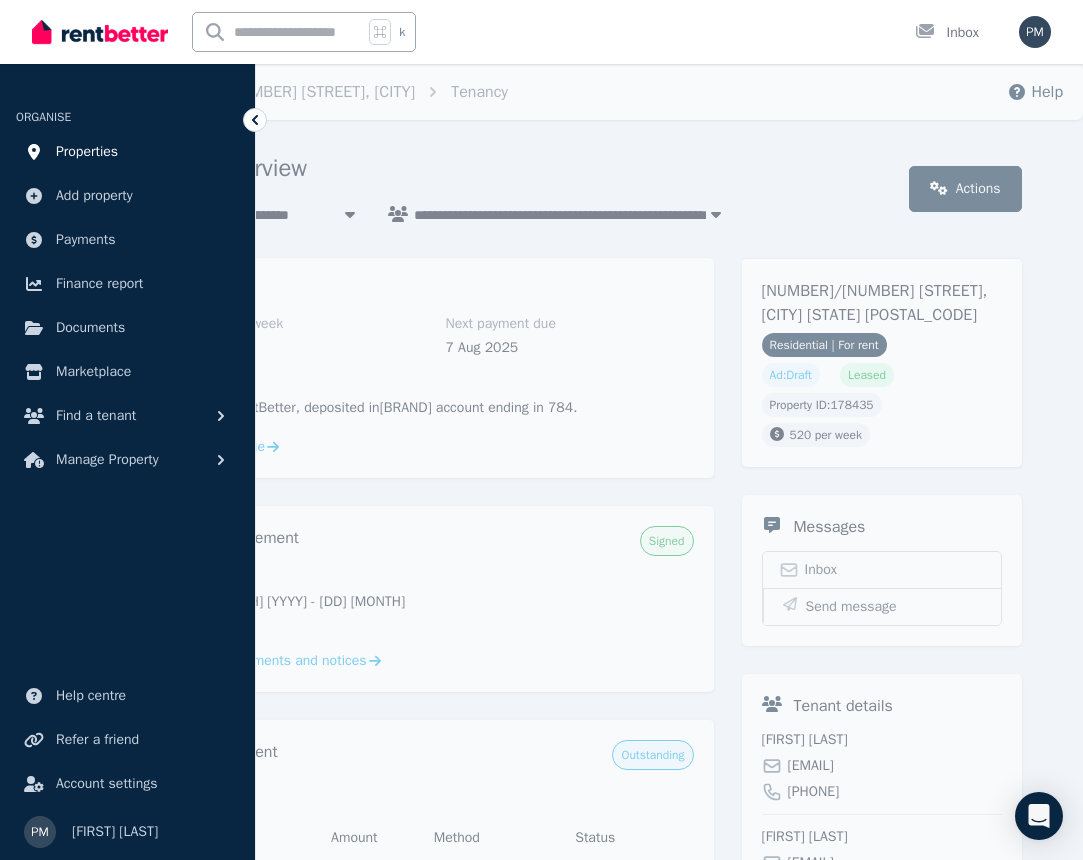 click on "Properties" at bounding box center [87, 152] 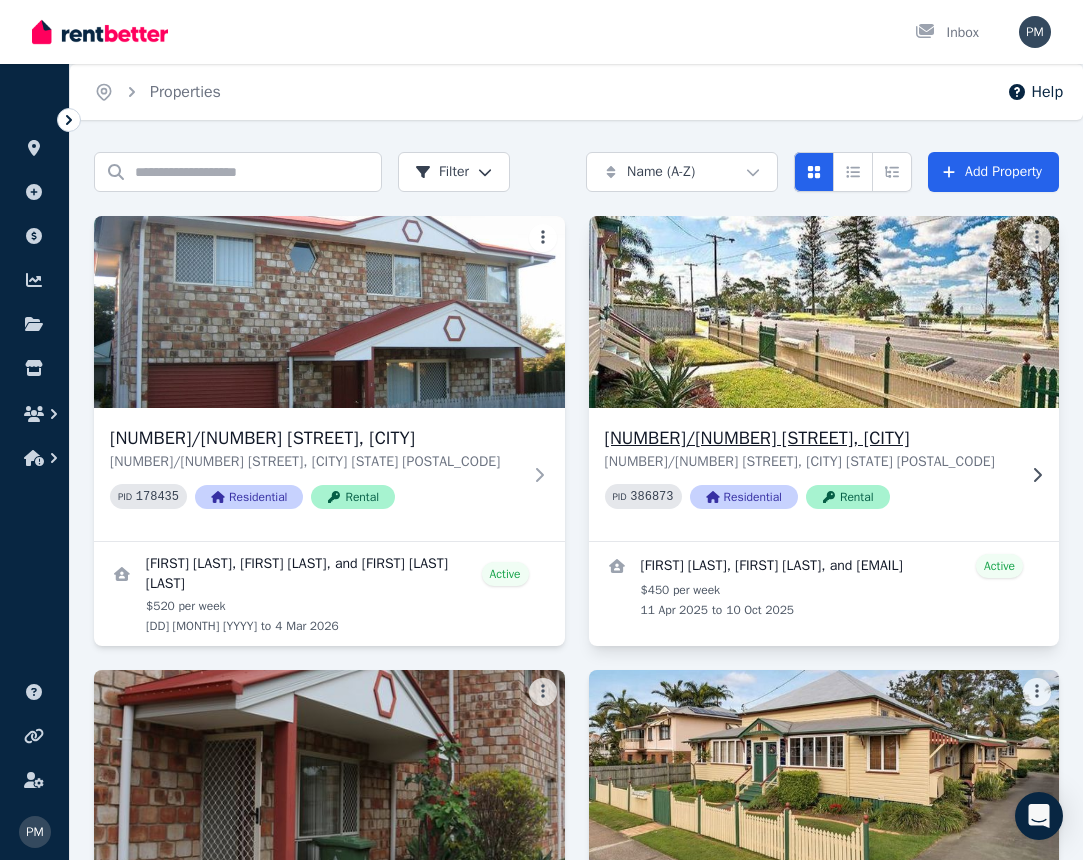 click on "[NUMBER]/[NUMBER] [STREET], [CITY]" at bounding box center [810, 438] 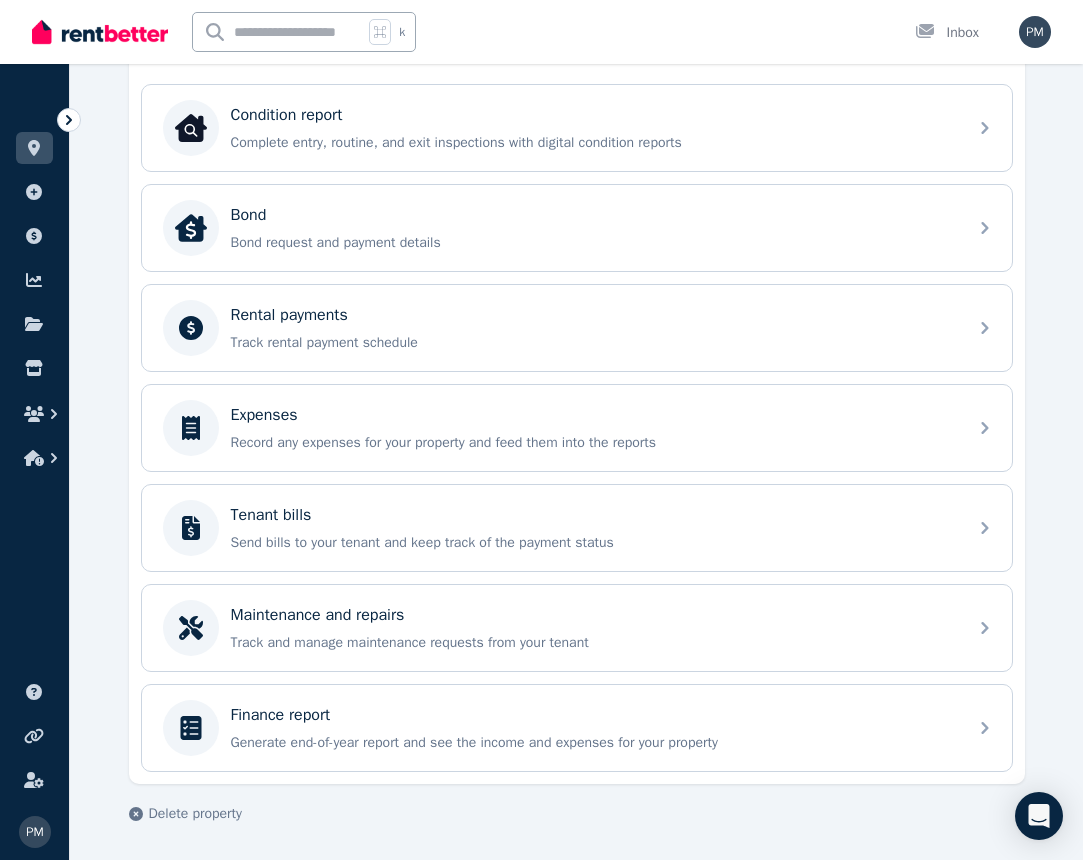 scroll, scrollTop: 648, scrollLeft: 0, axis: vertical 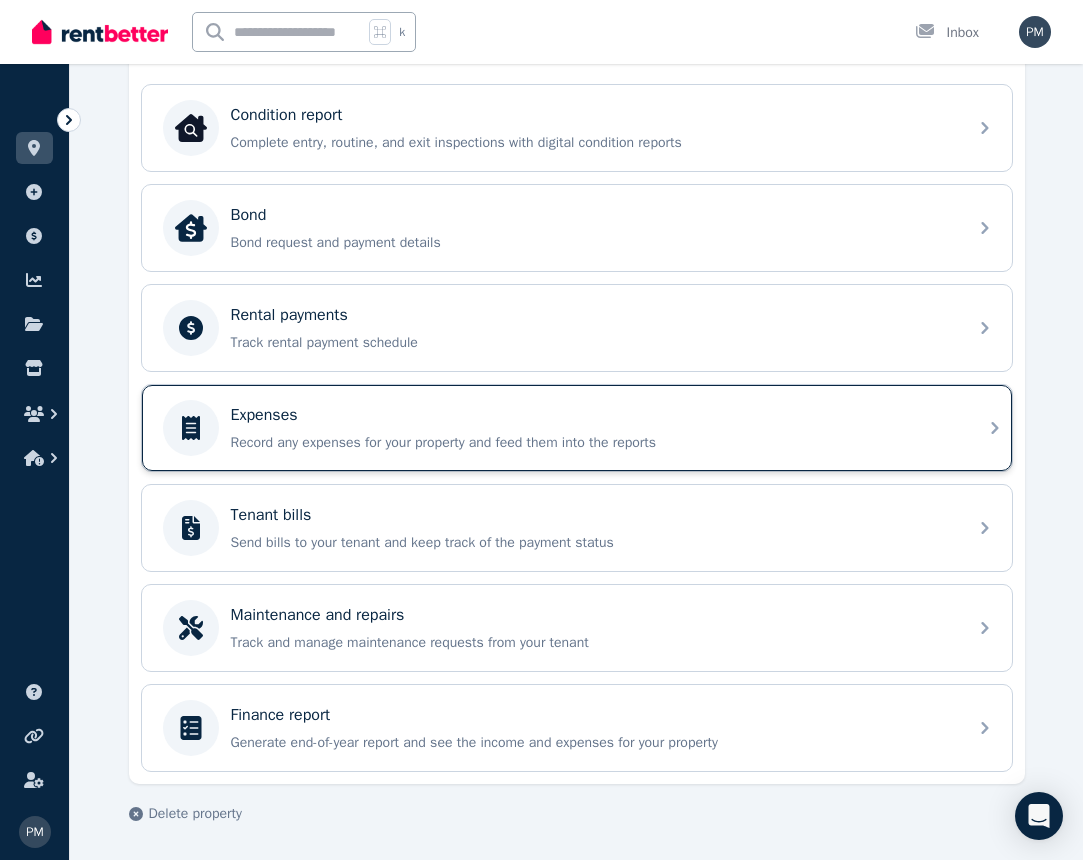 click on "Record any expenses for your property and feed them into the reports" at bounding box center [593, 443] 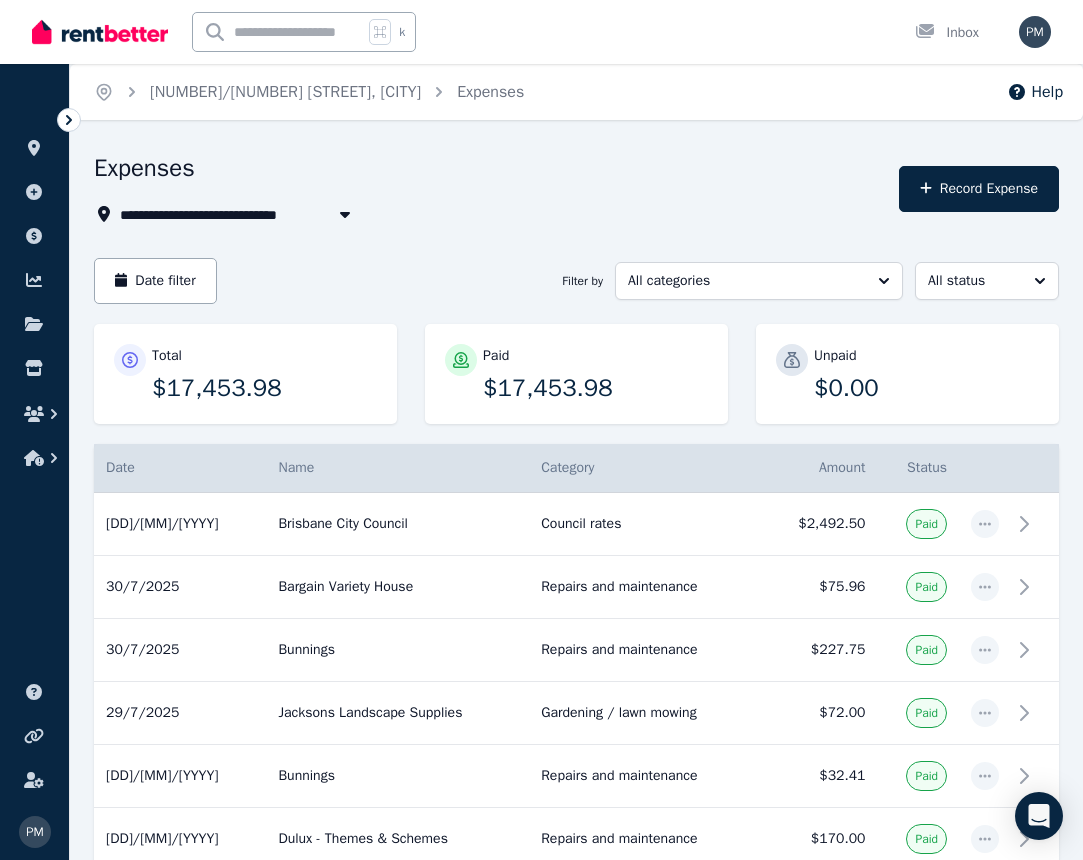 scroll, scrollTop: 0, scrollLeft: 0, axis: both 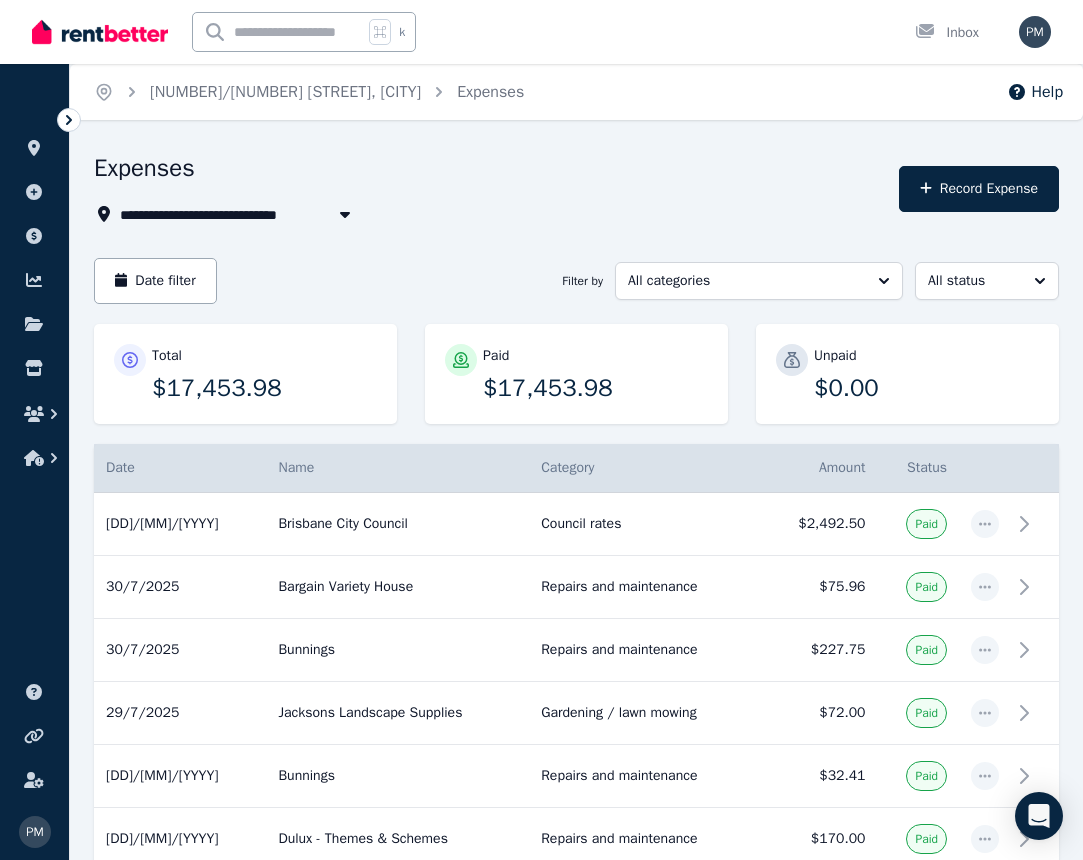 click 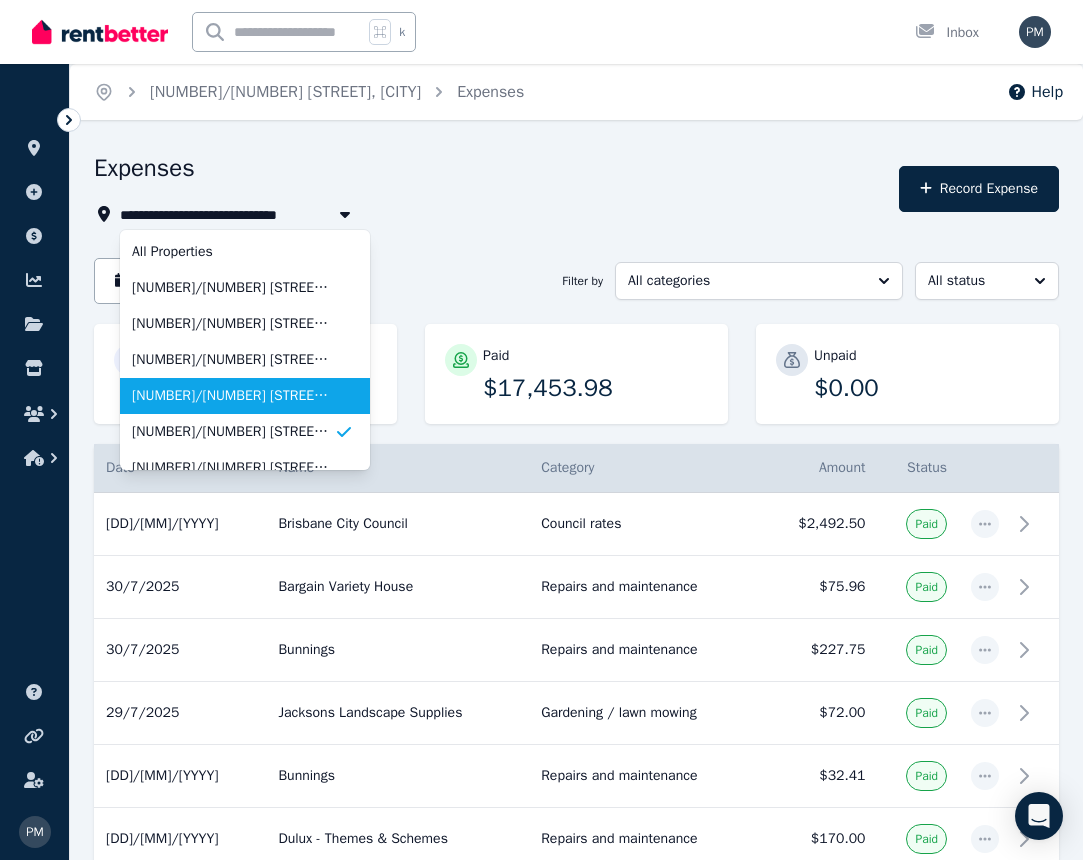 click on "[NUMBER]/[NUMBER] [STREET], [CITY]" at bounding box center (233, 396) 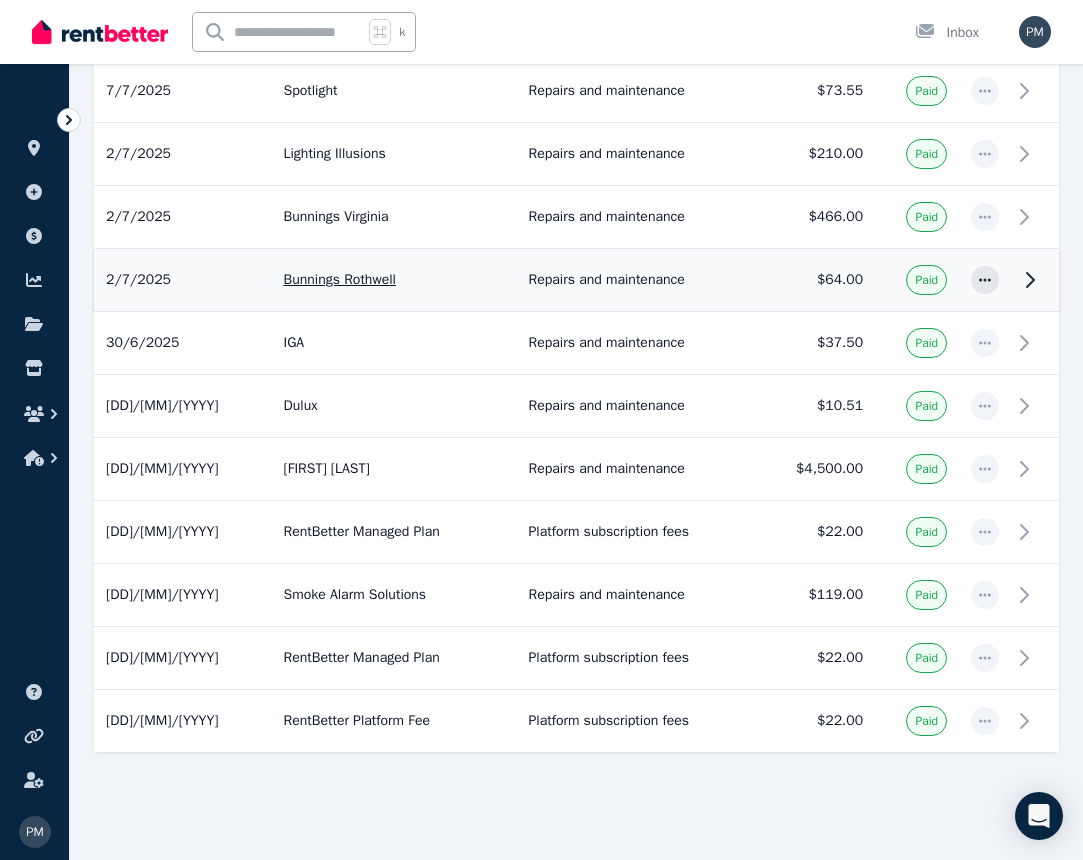 scroll, scrollTop: 1630, scrollLeft: 0, axis: vertical 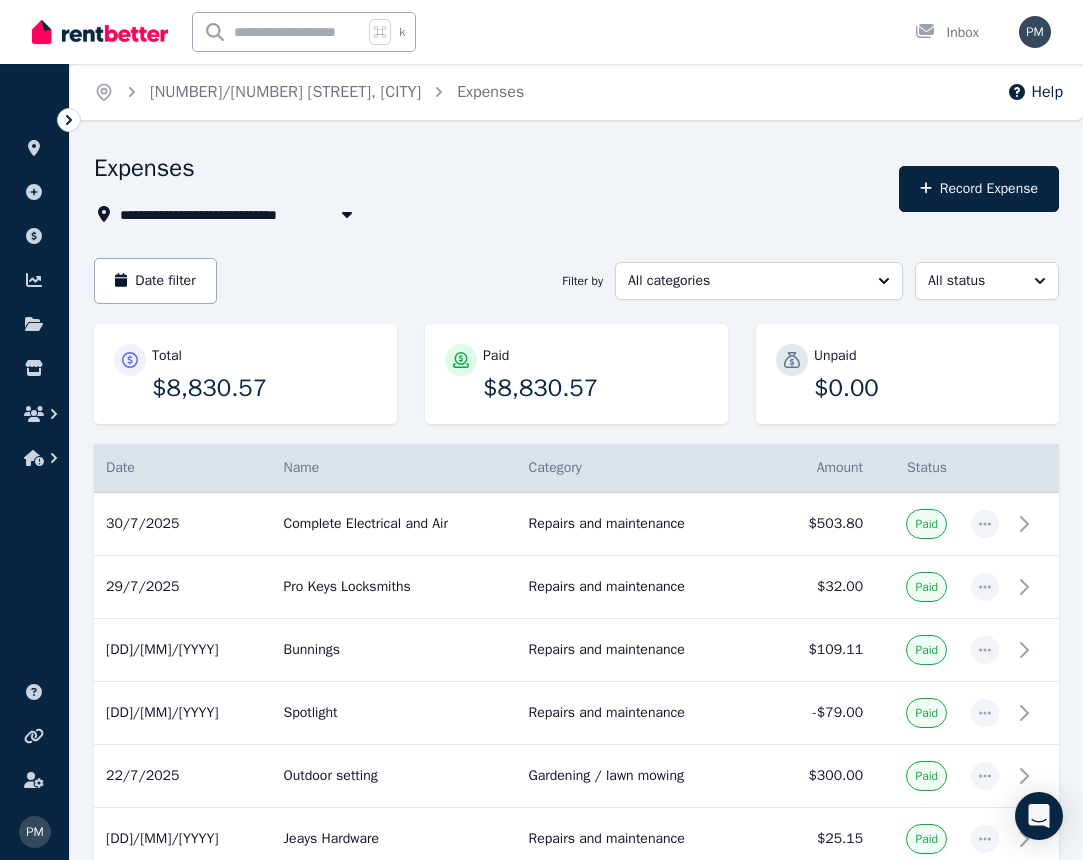 click 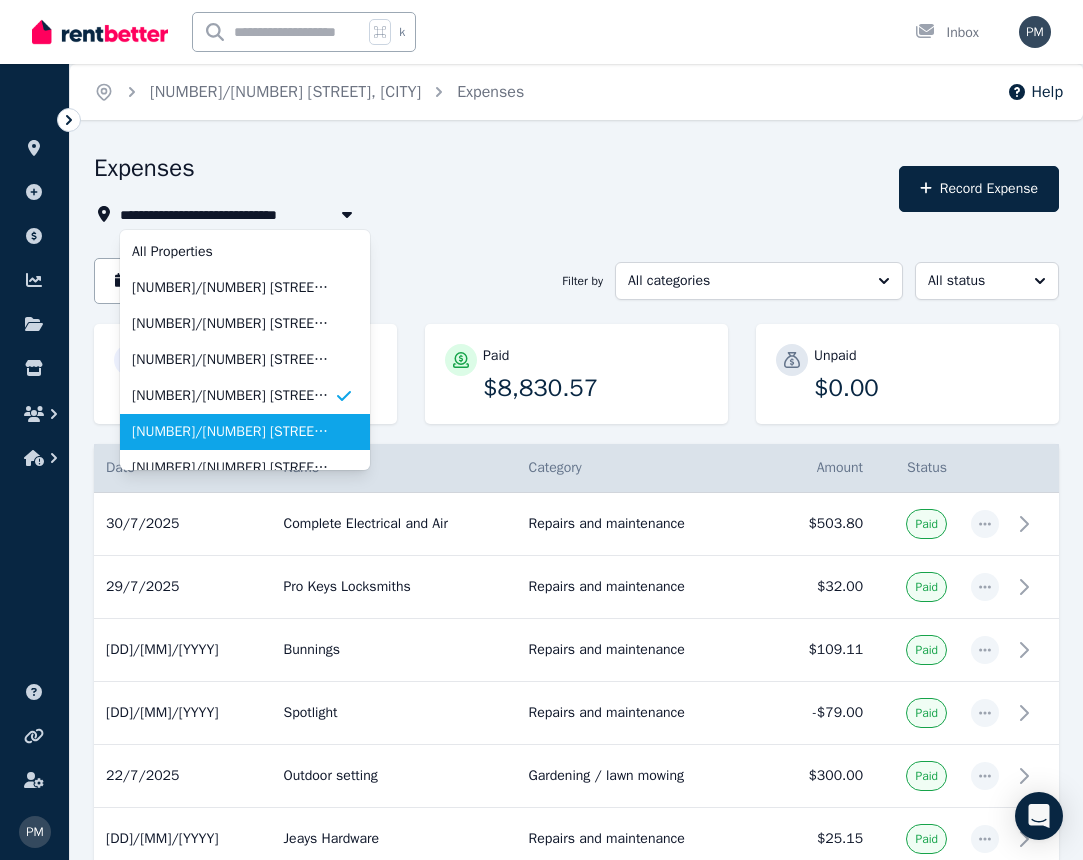 click on "[NUMBER]/[NUMBER] [STREET], [CITY]" at bounding box center (233, 432) 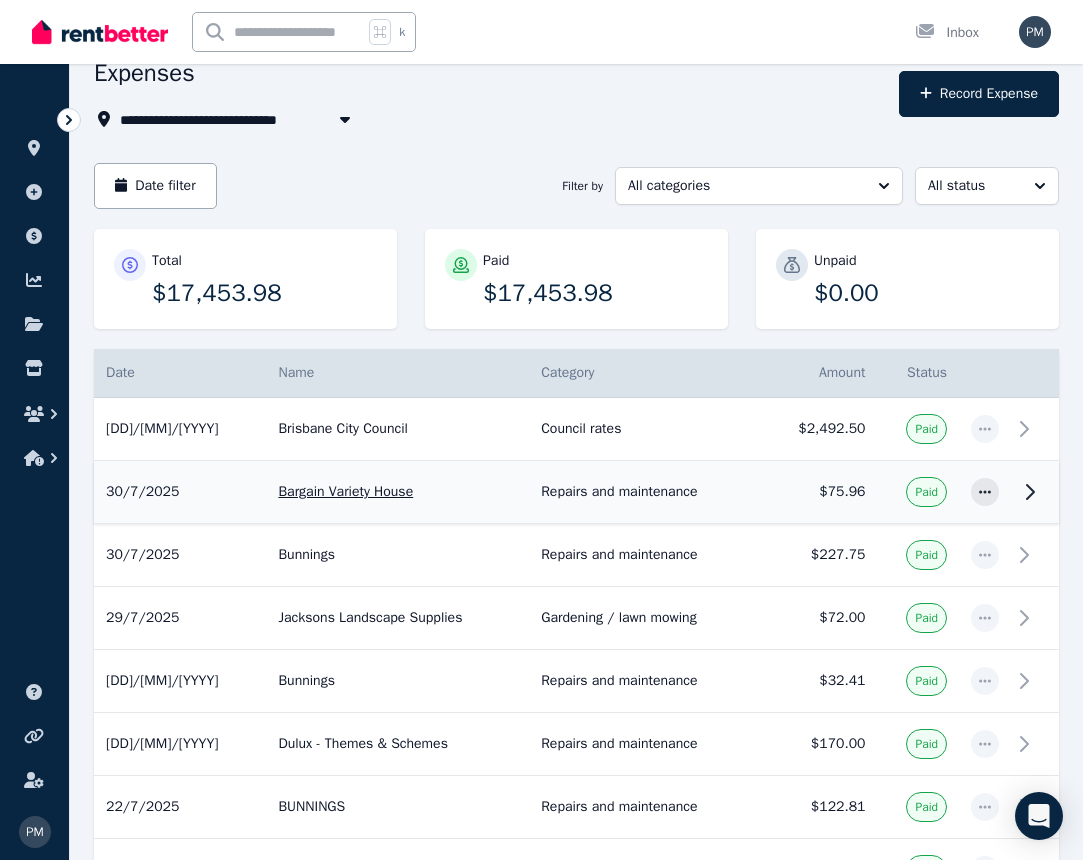 scroll, scrollTop: 97, scrollLeft: 0, axis: vertical 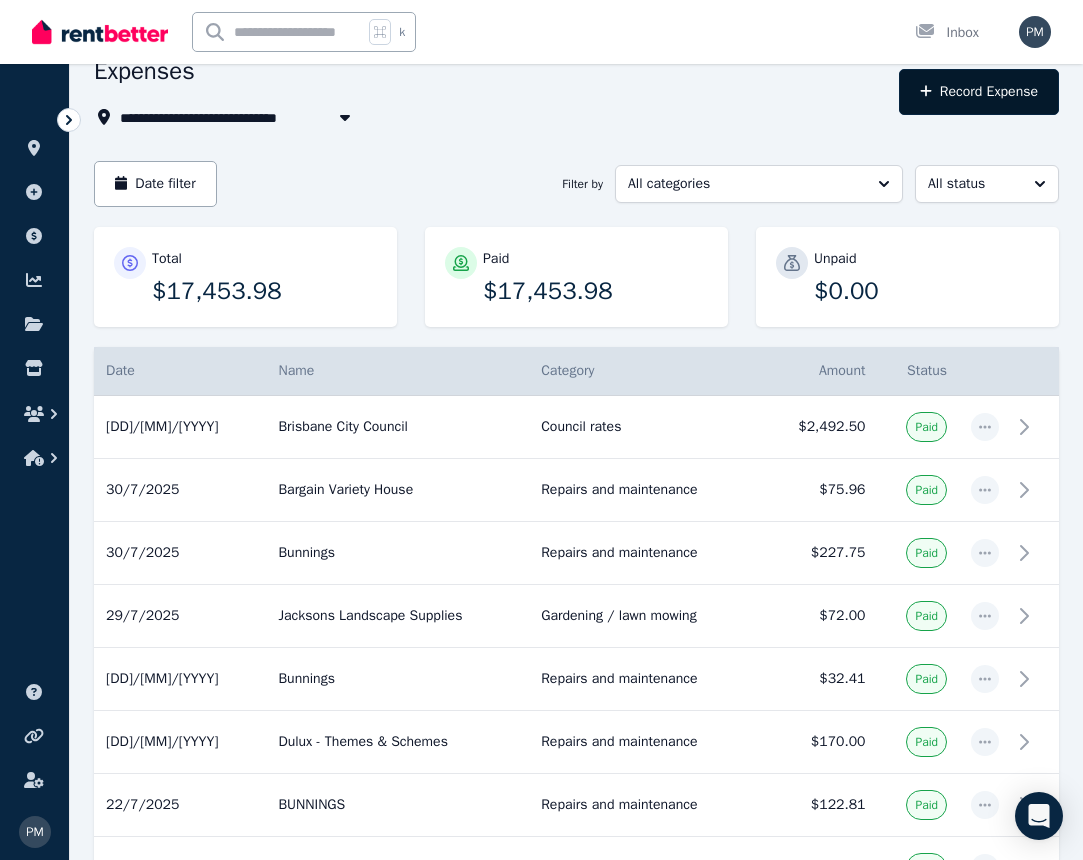 click on "Record Expense" at bounding box center [979, 92] 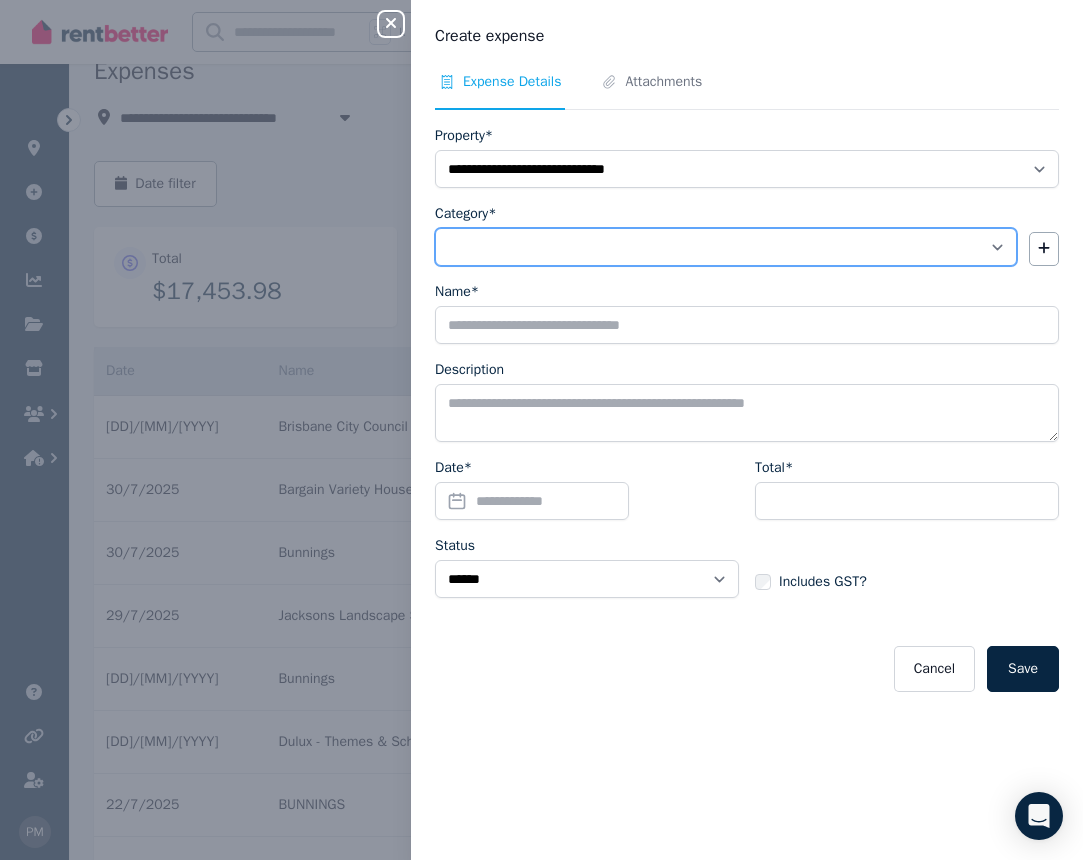 select on "**********" 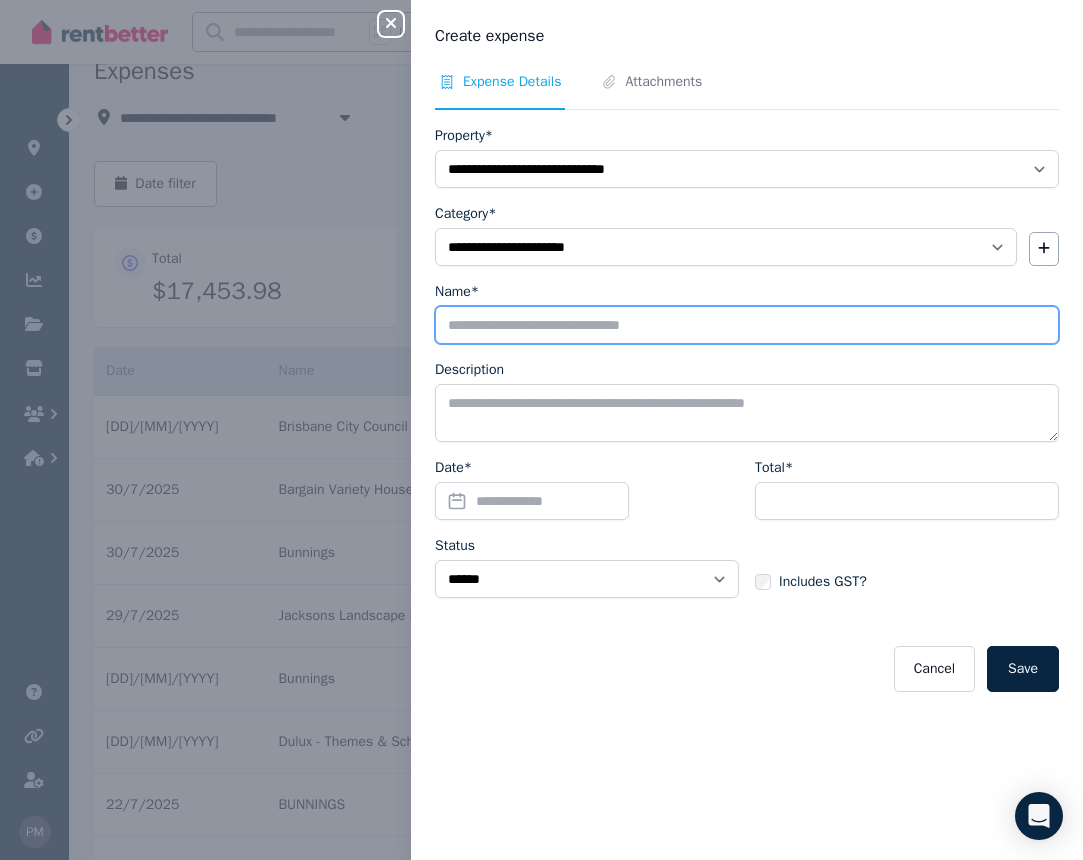 click on "Name*" at bounding box center (747, 325) 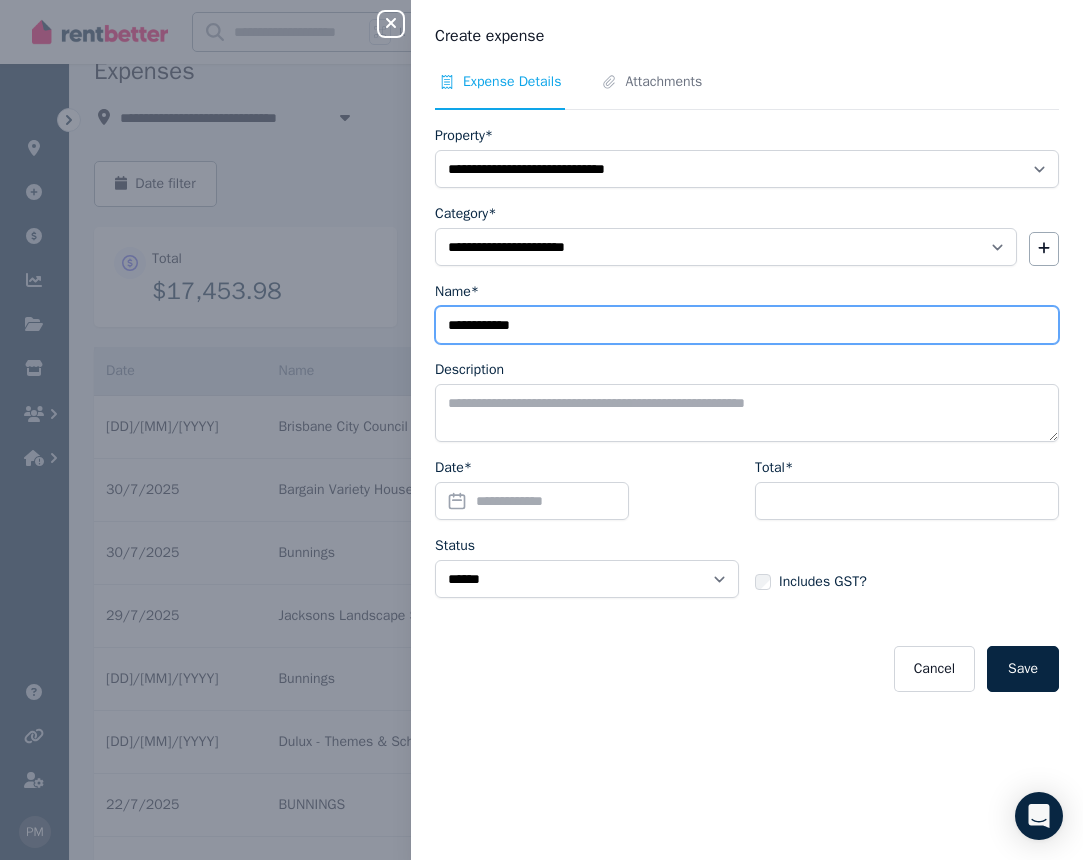 type on "**********" 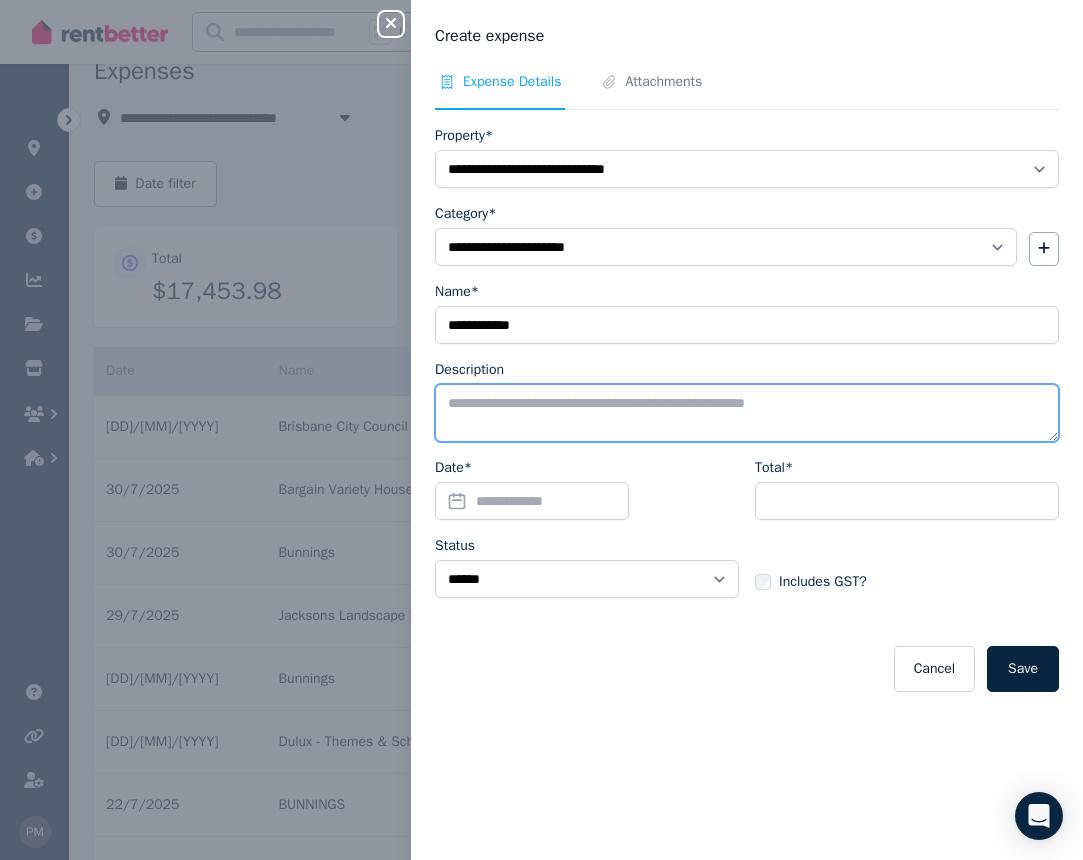 click on "Description" at bounding box center (747, 413) 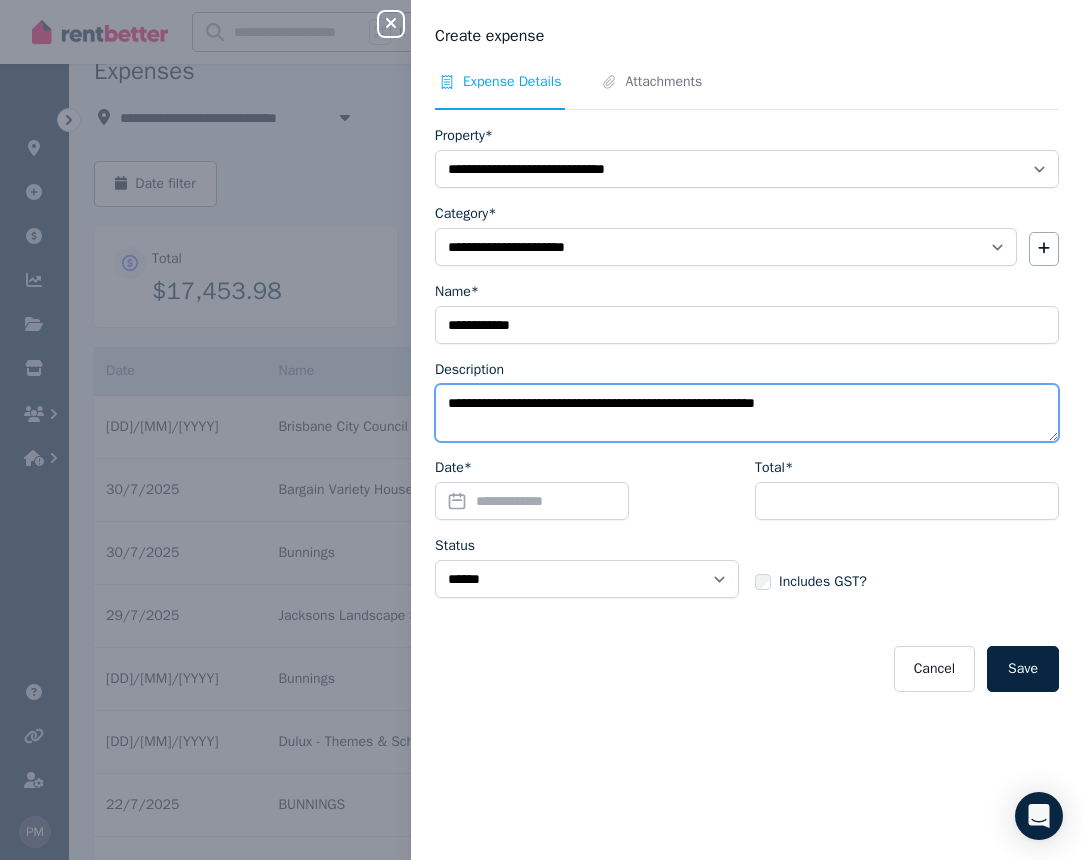type on "**********" 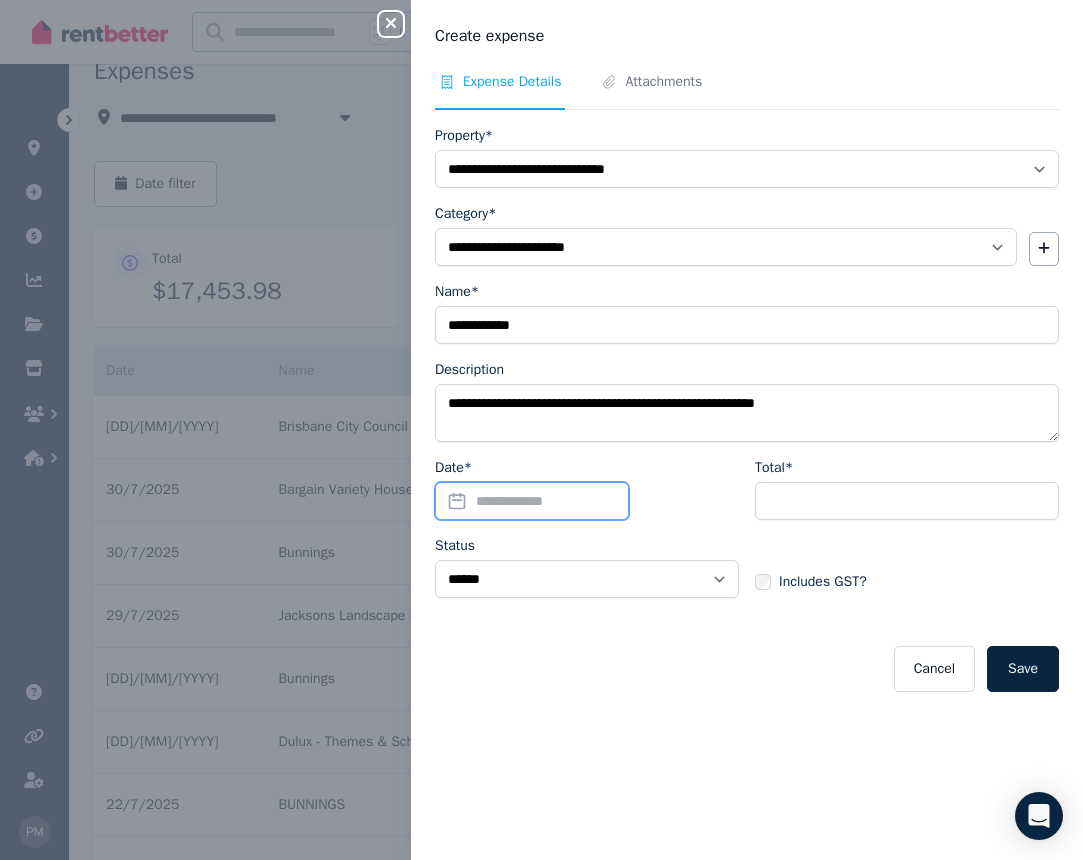 click on "Date*" at bounding box center [532, 501] 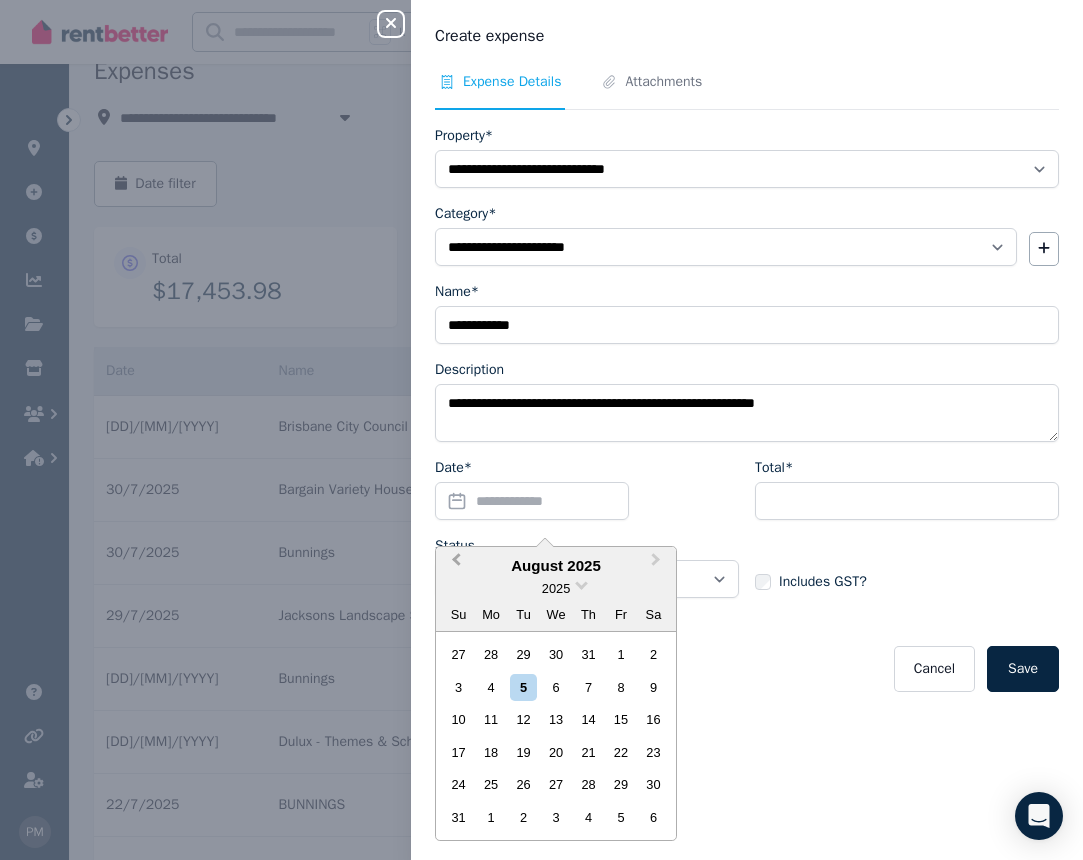 click on "Previous Month" at bounding box center [456, 564] 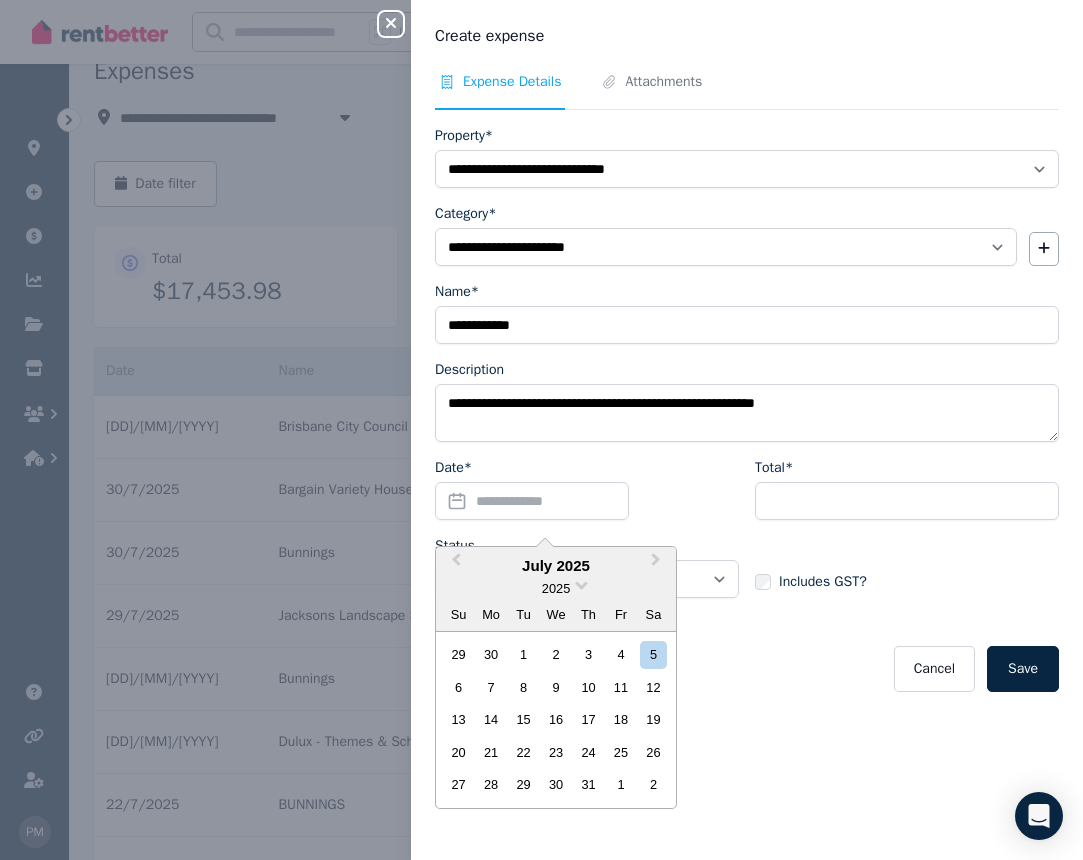 drag, startPoint x: 492, startPoint y: 785, endPoint x: 506, endPoint y: 765, distance: 24.41311 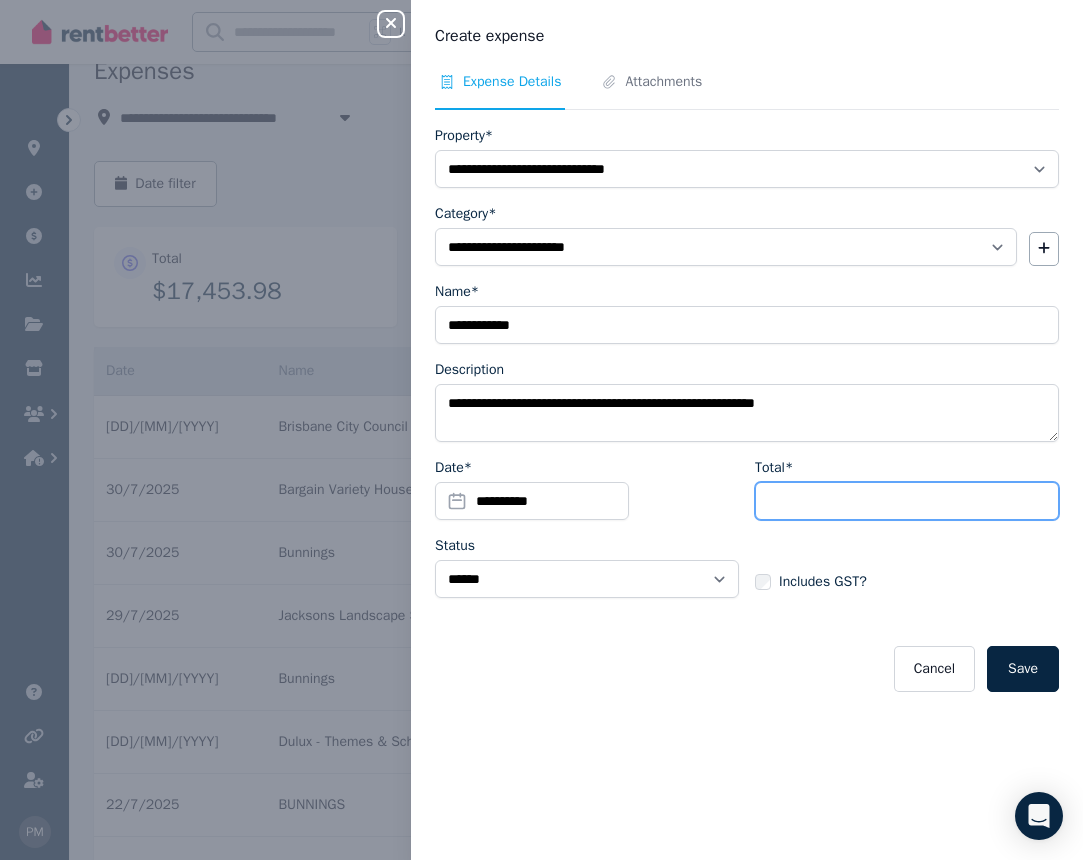 click on "Total*" at bounding box center (907, 501) 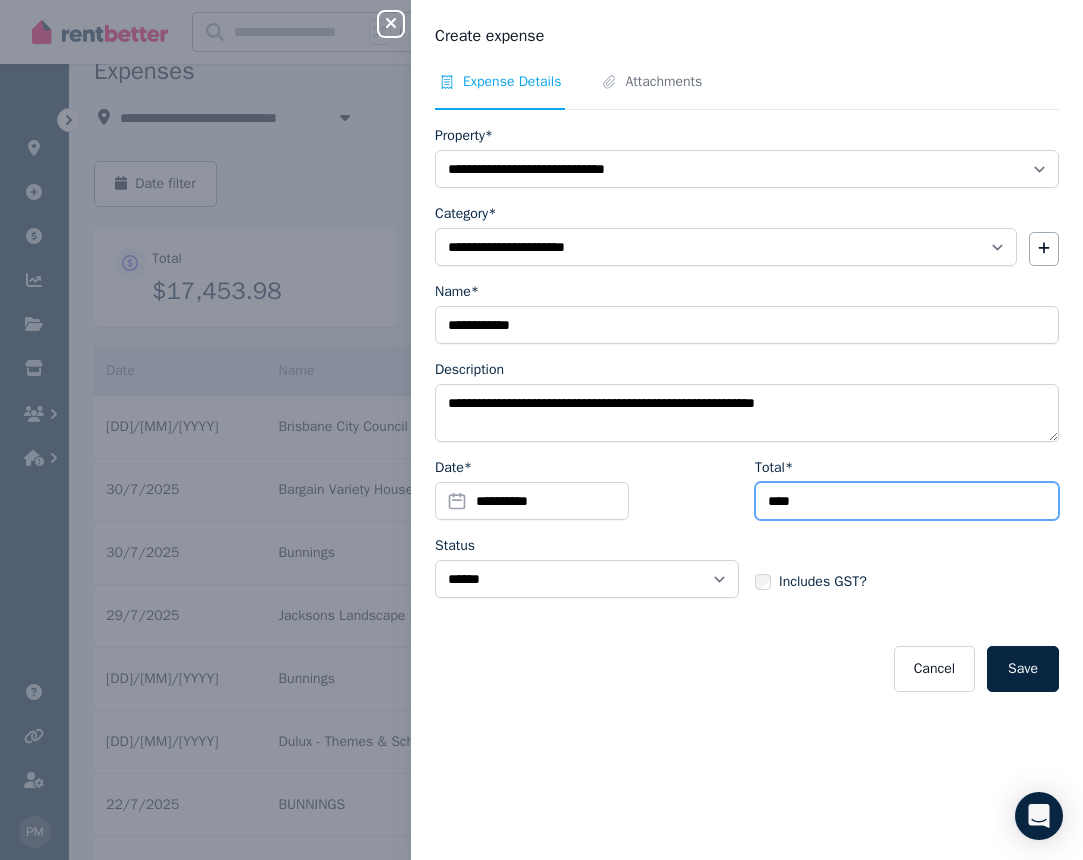 type on "****" 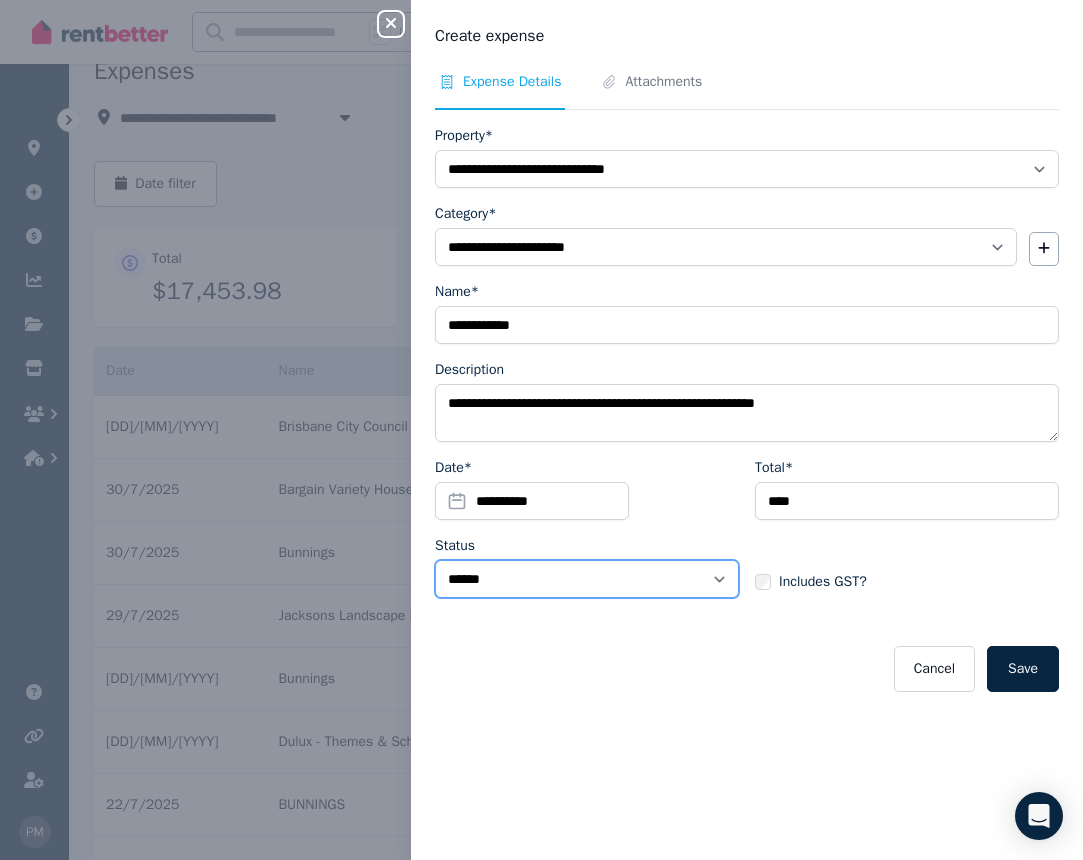 select on "**********" 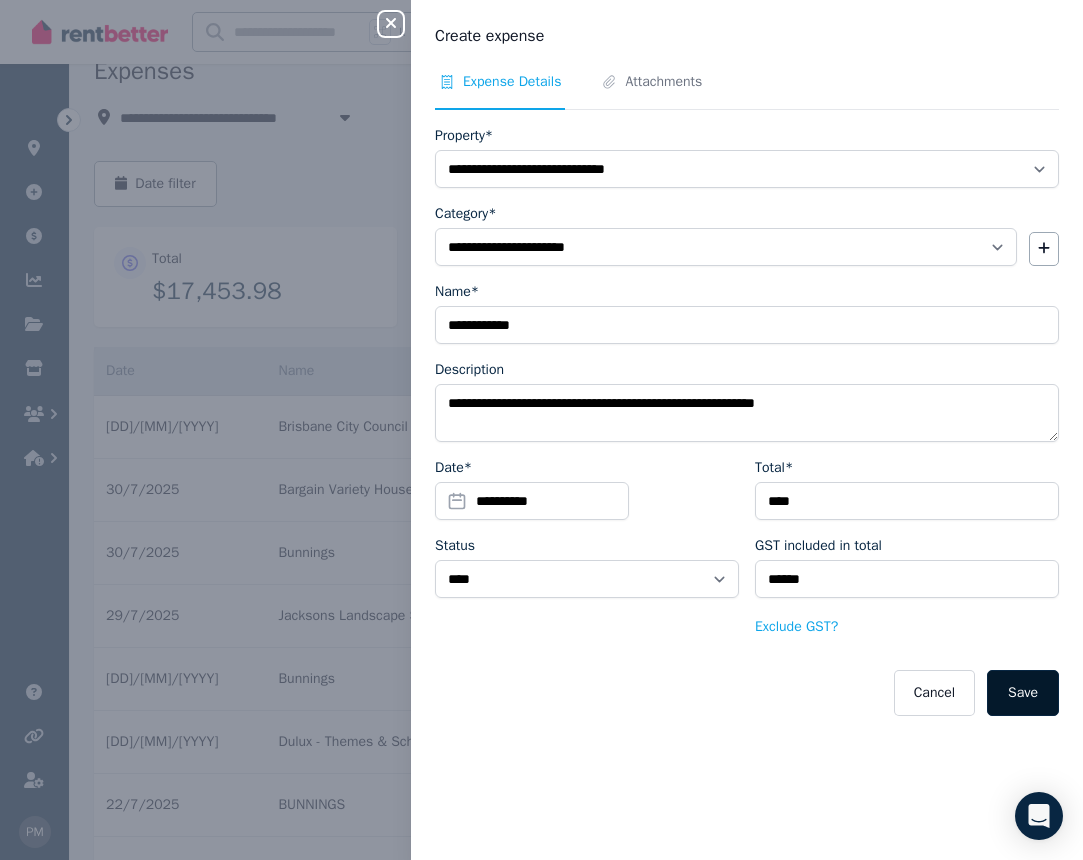 click on "Save" at bounding box center [1023, 693] 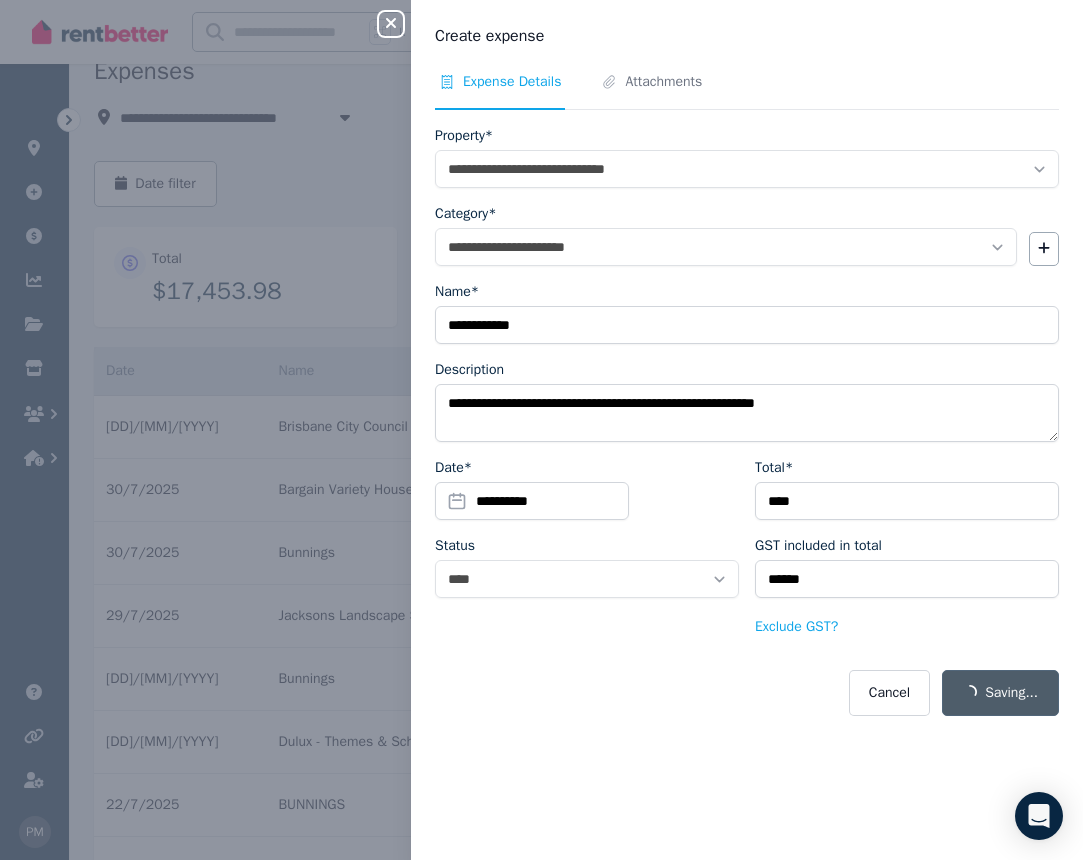 select on "**********" 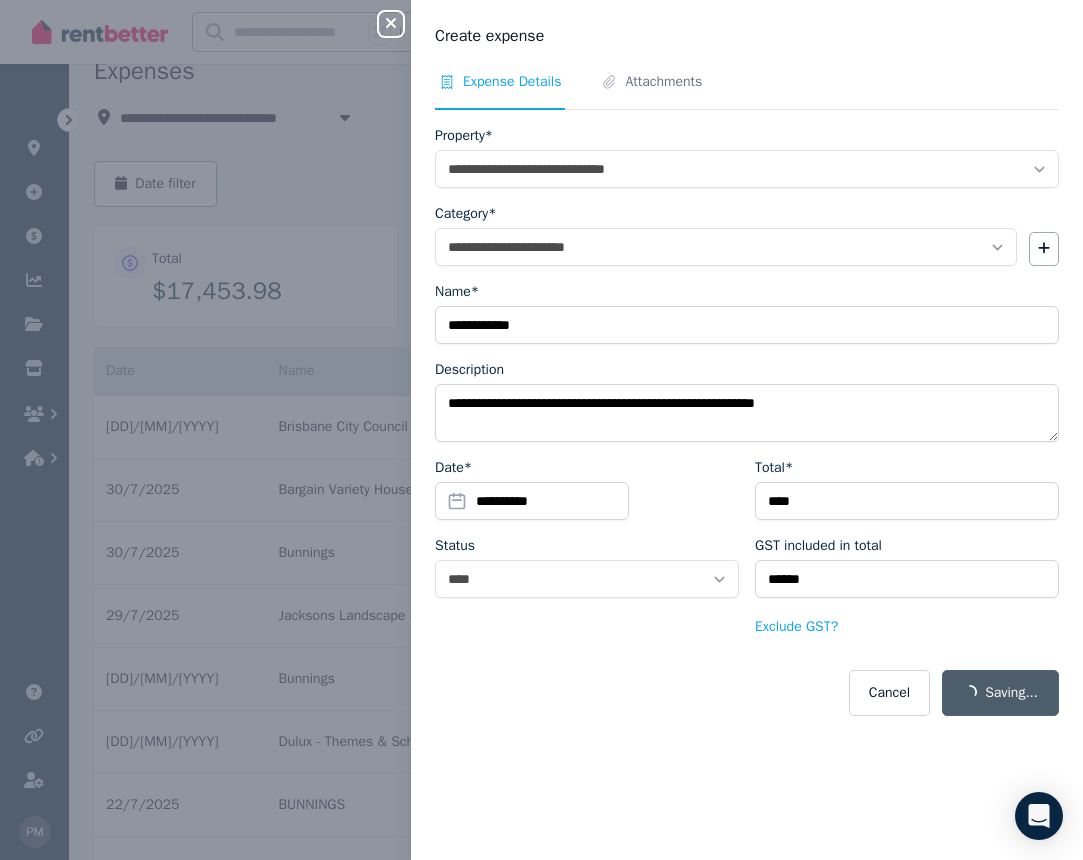 select on "**********" 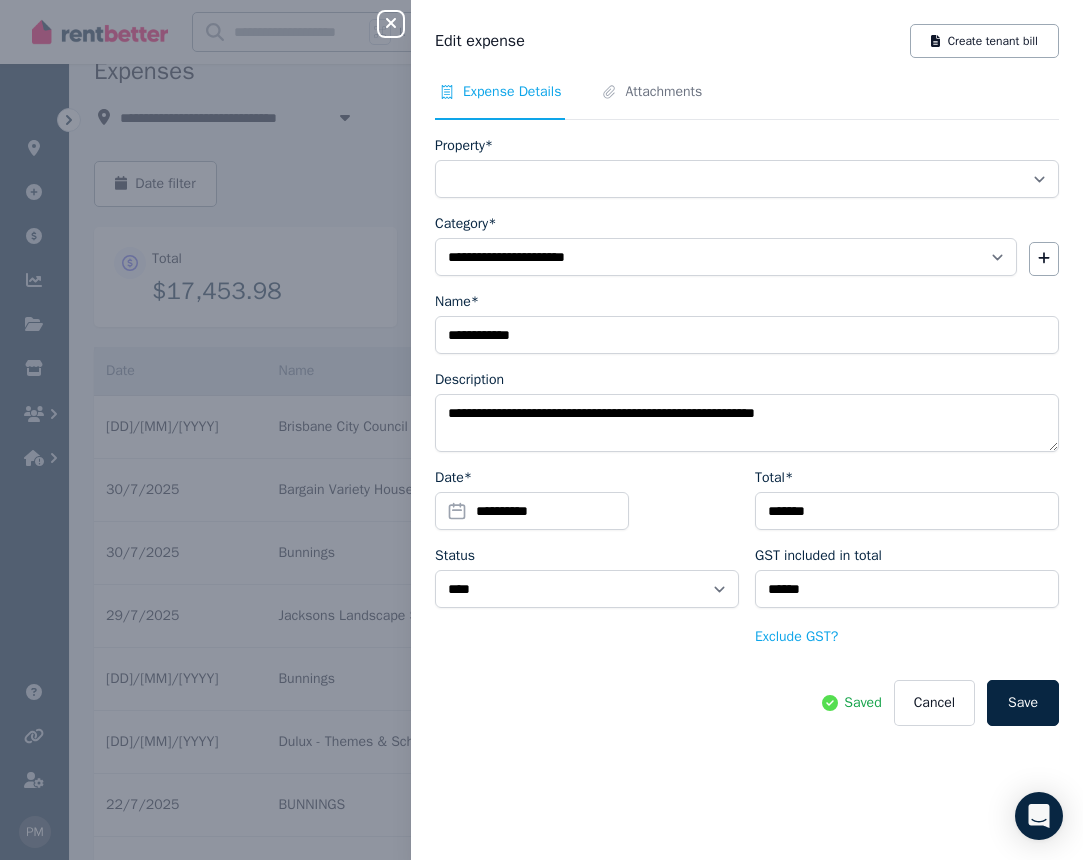 select on "**********" 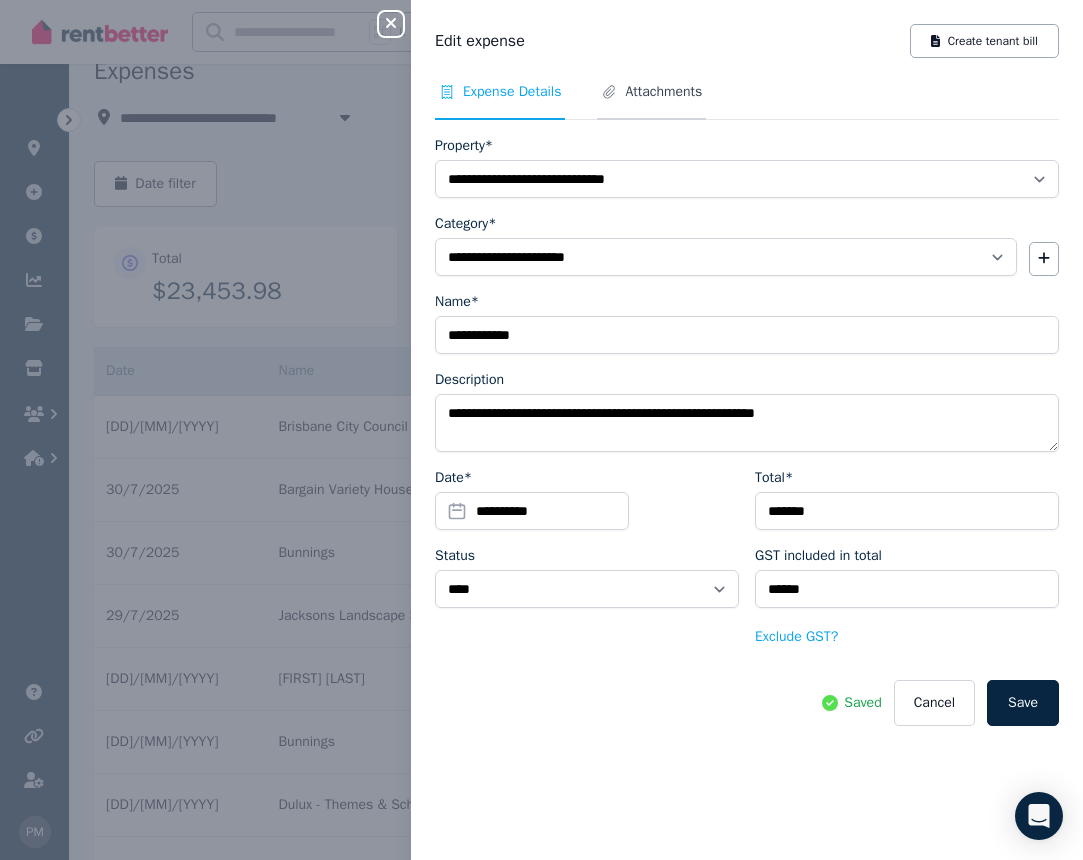 click on "Attachments" at bounding box center [663, 92] 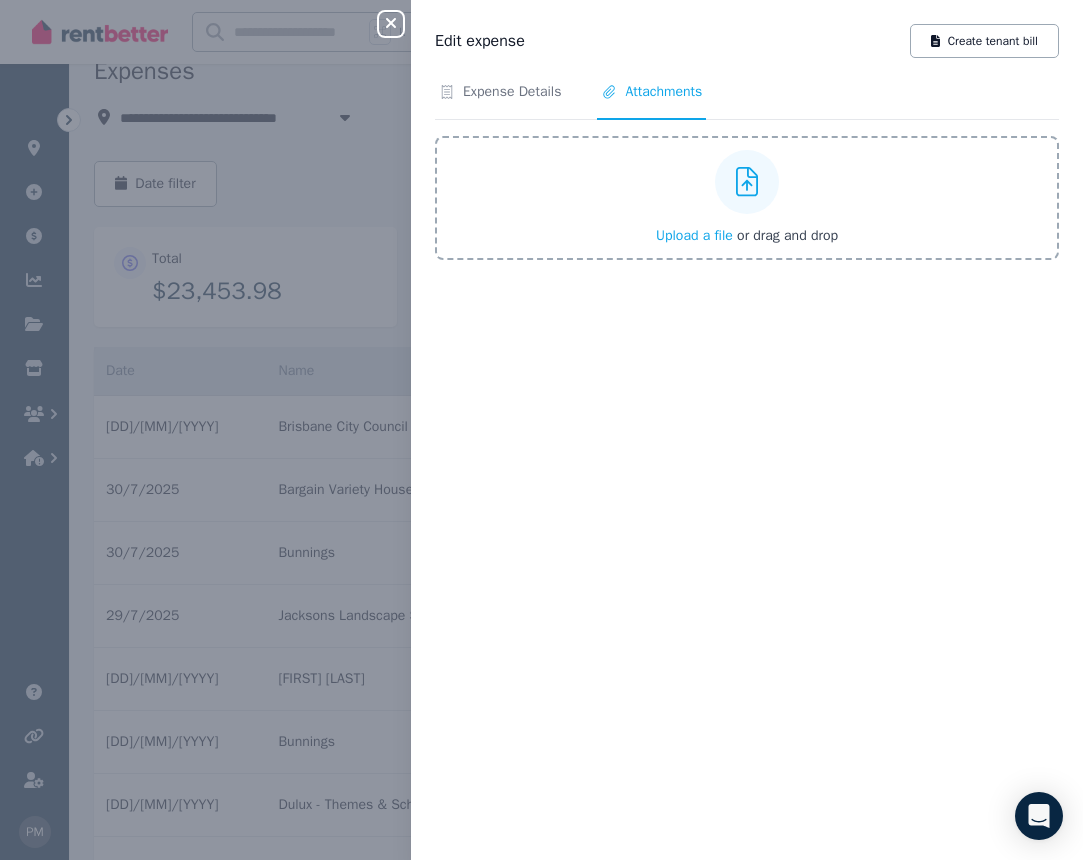 click on "Upload a file" at bounding box center (694, 235) 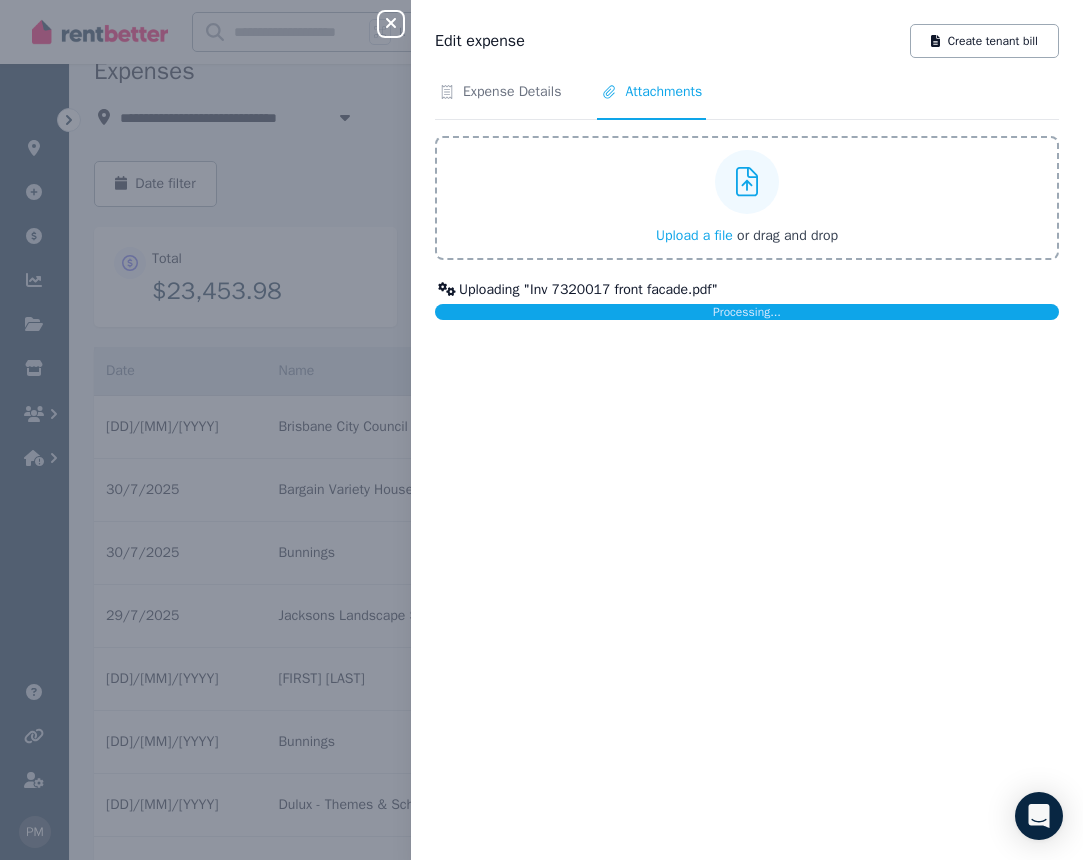 click 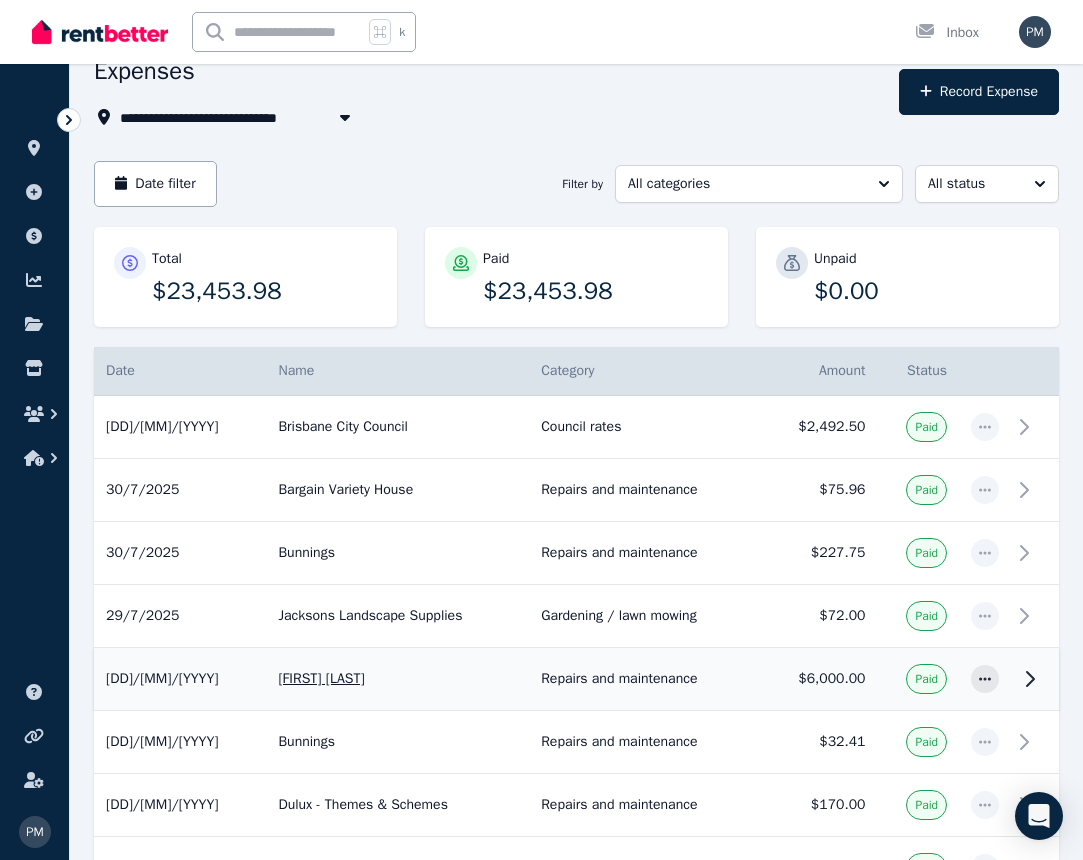 click on "28/7/2025" at bounding box center [180, 679] 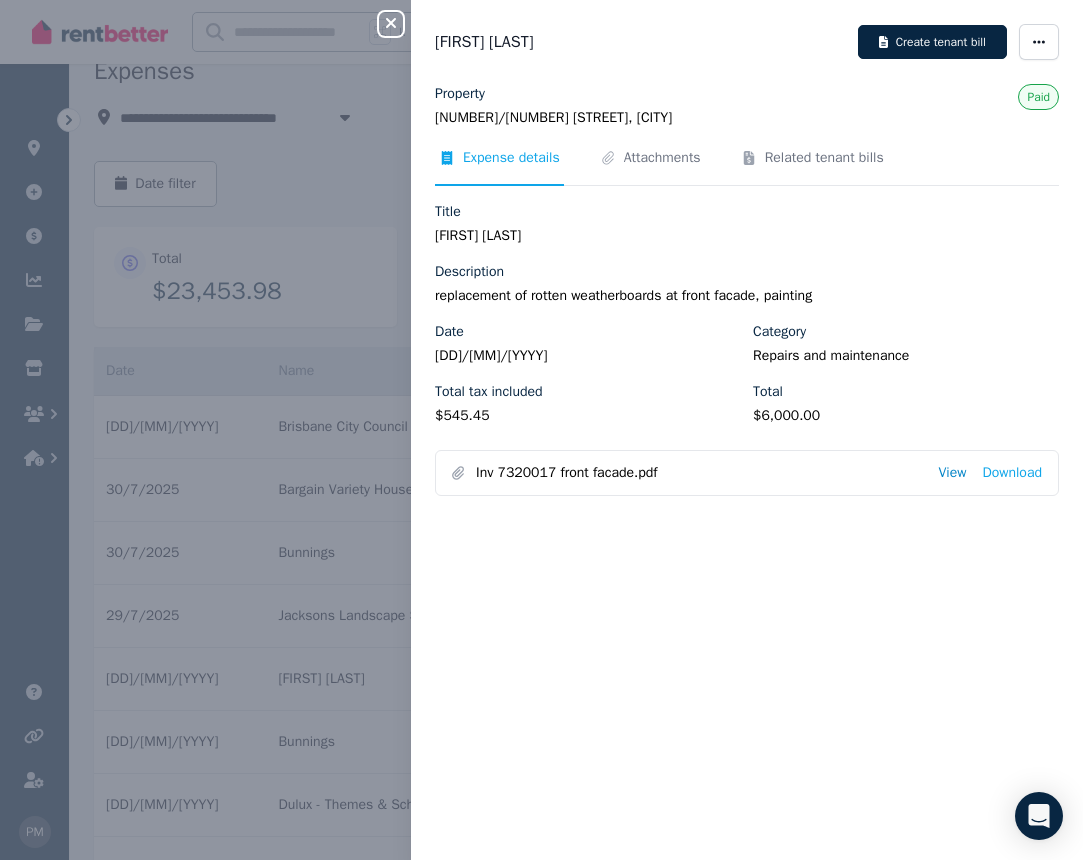click on "View" at bounding box center [952, 473] 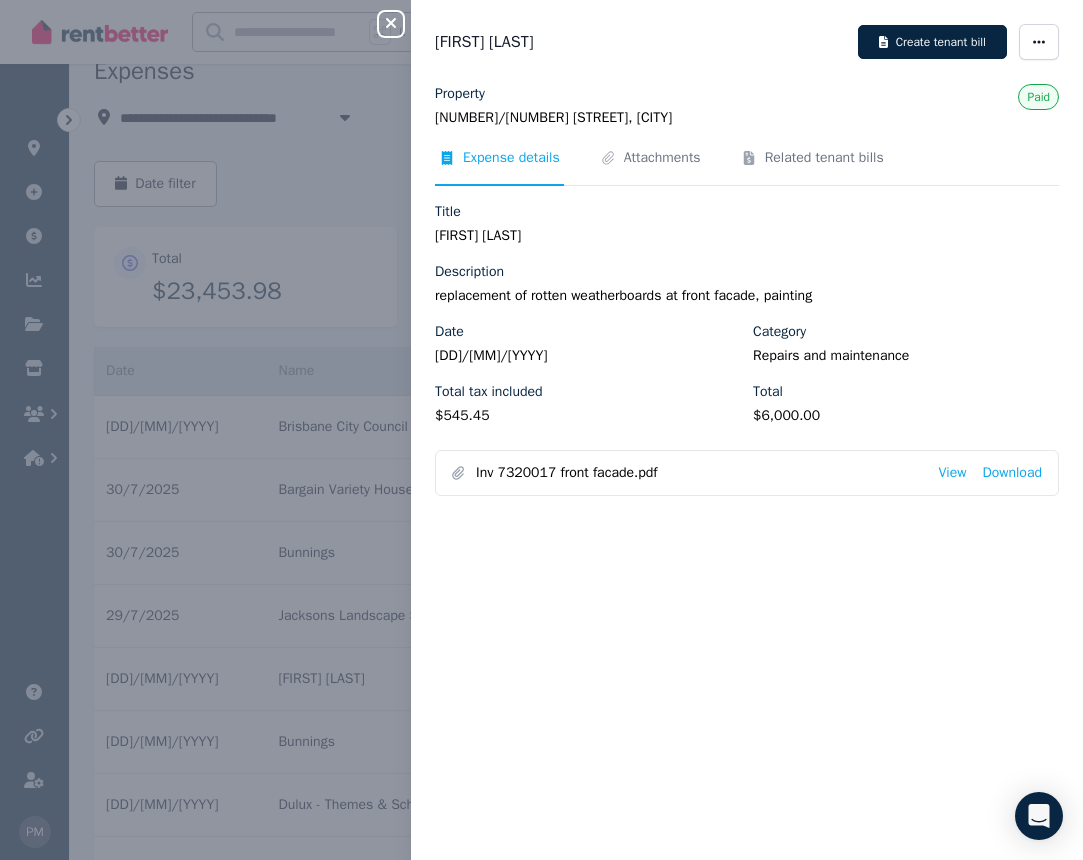click 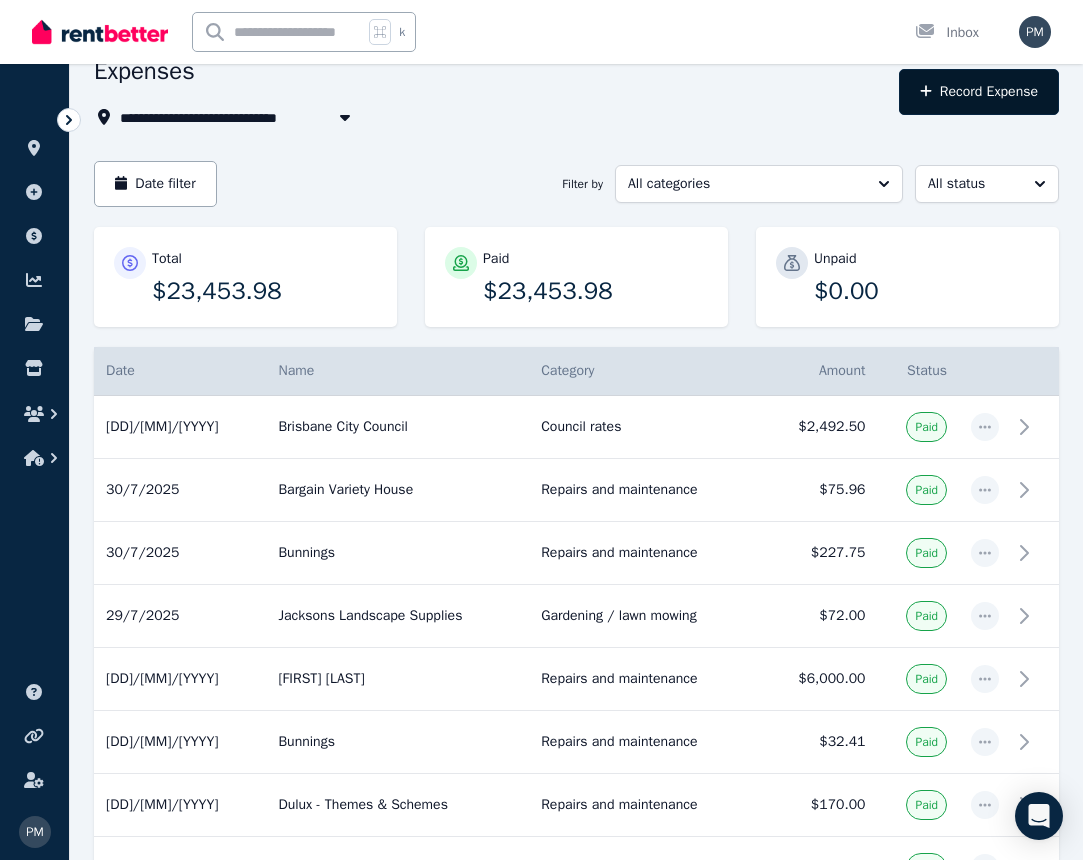click on "Record Expense" at bounding box center [979, 92] 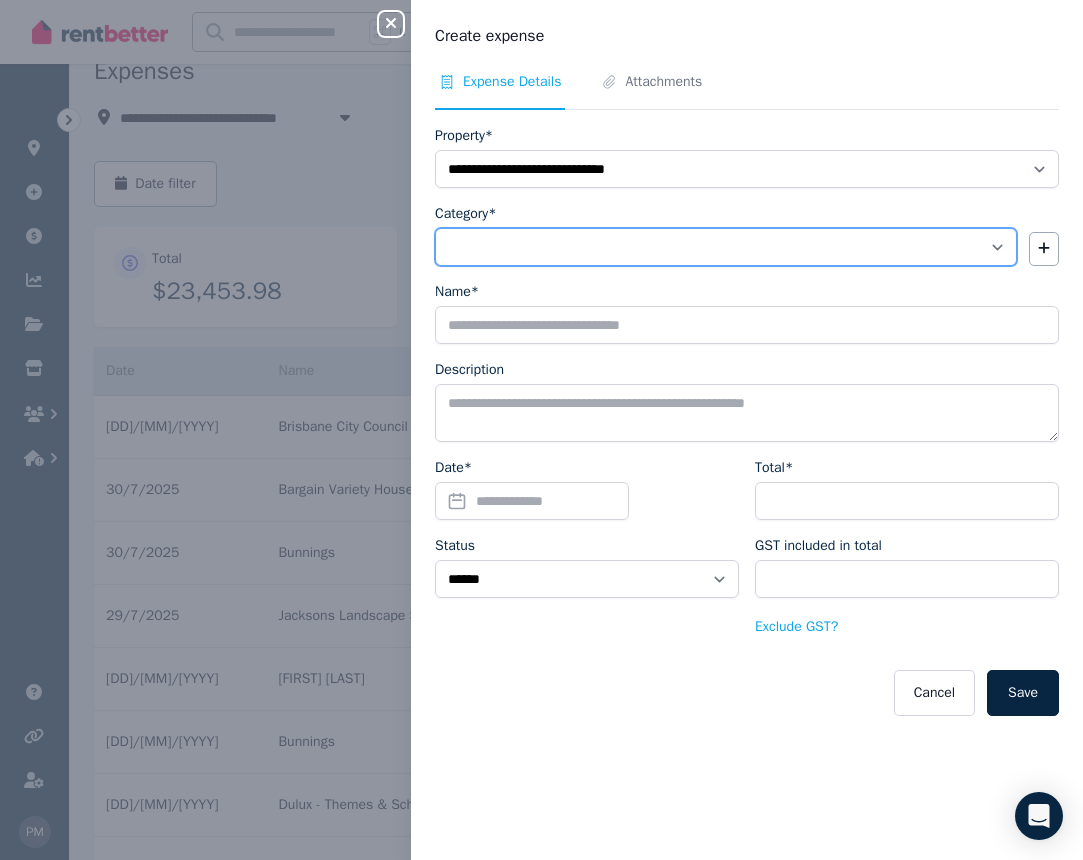 select on "**********" 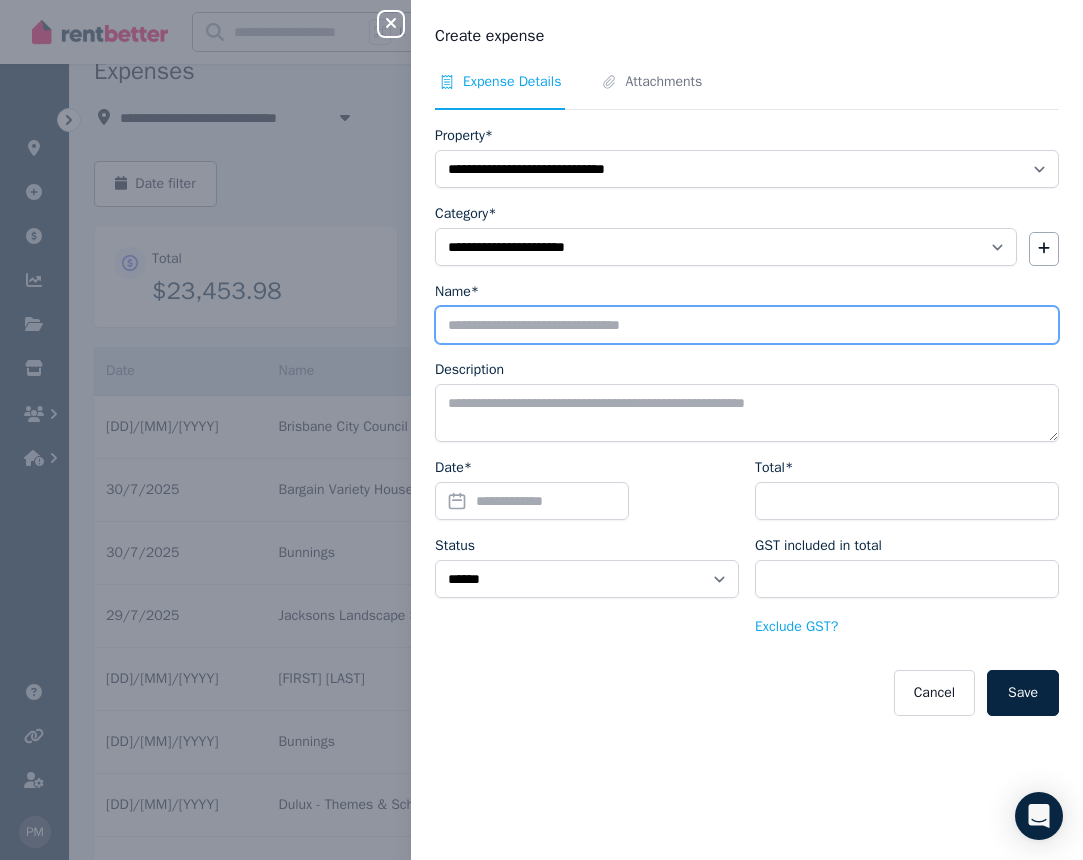 click on "Name*" at bounding box center (747, 325) 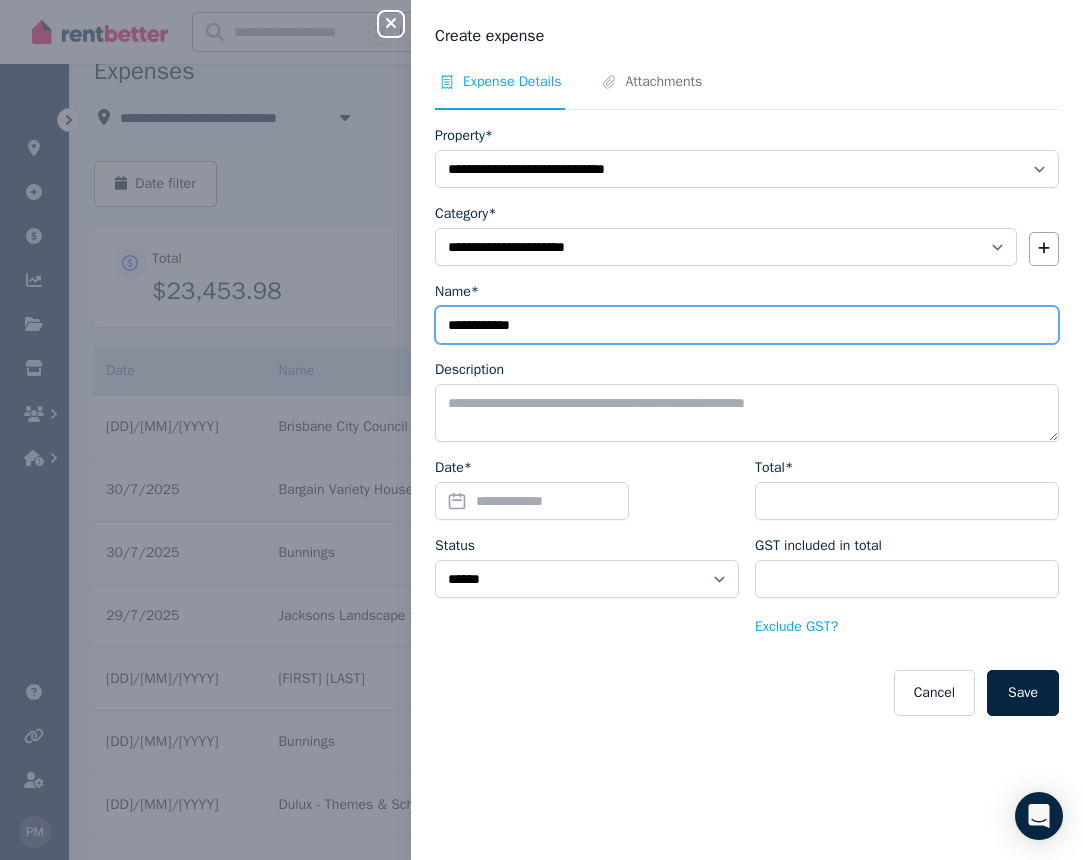 type on "**********" 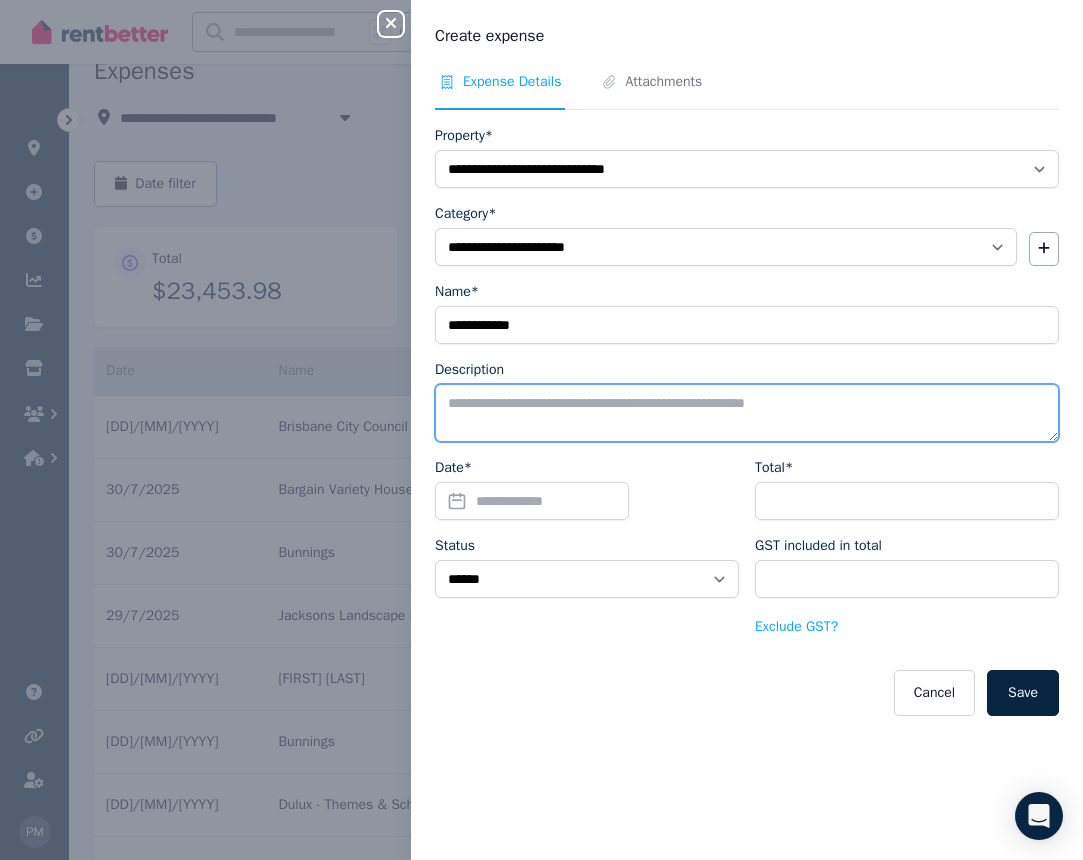 click on "Description" at bounding box center (747, 413) 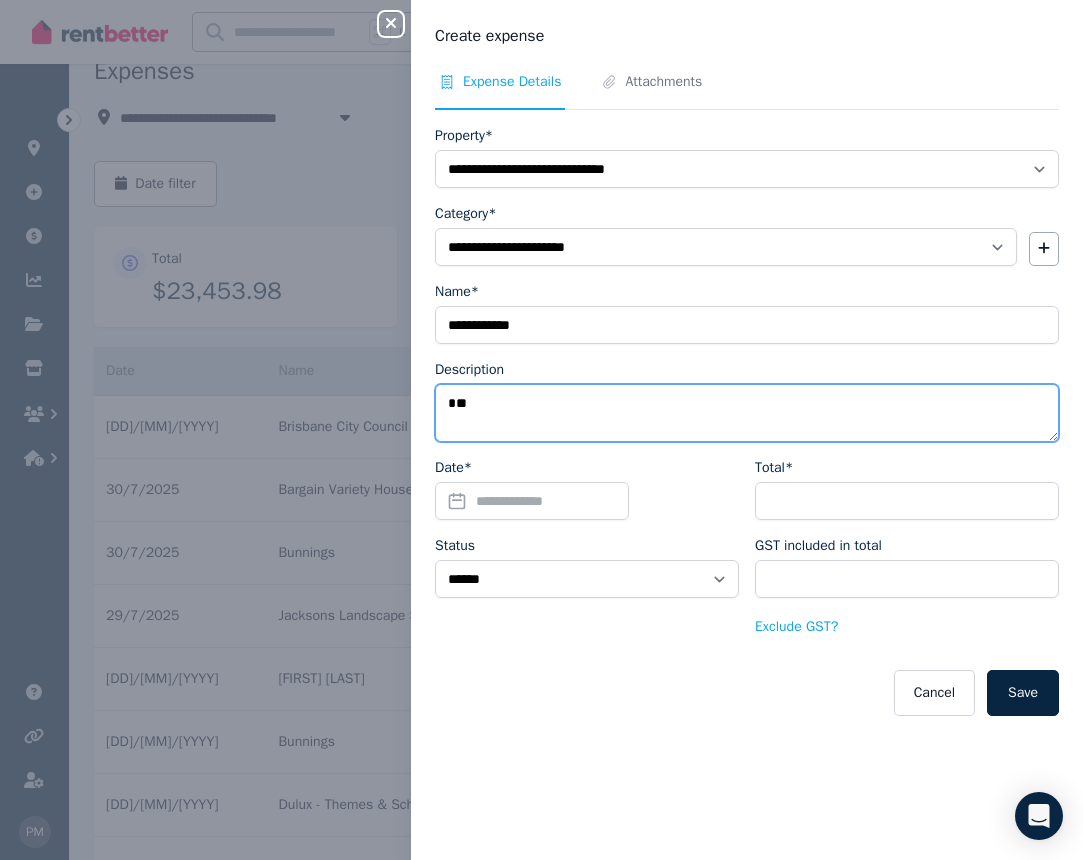type on "*" 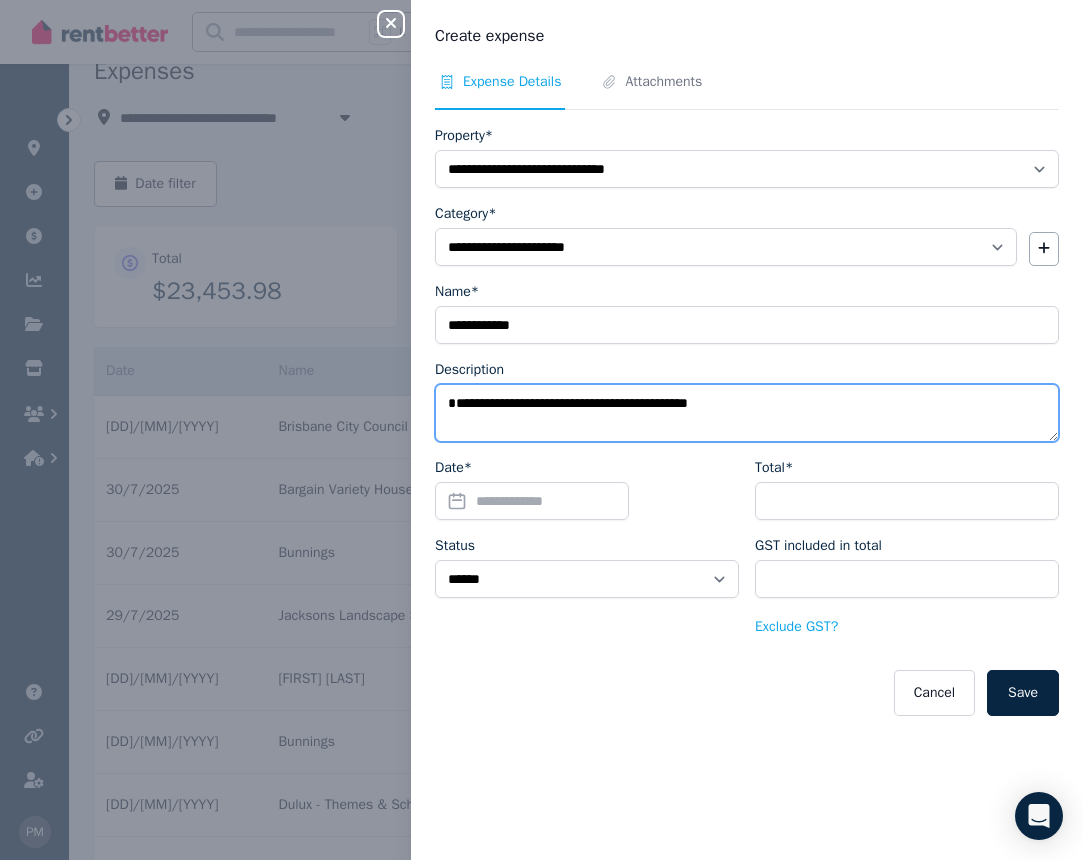 type on "**********" 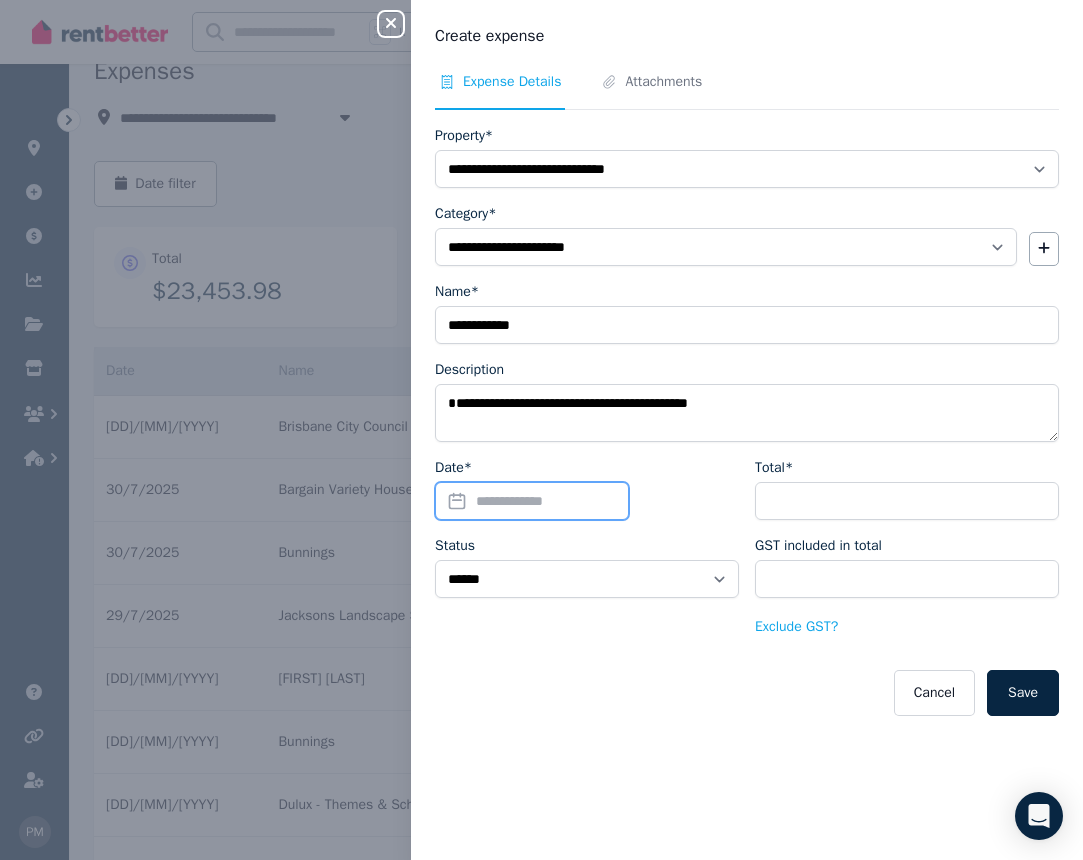 click on "Date*" at bounding box center [532, 501] 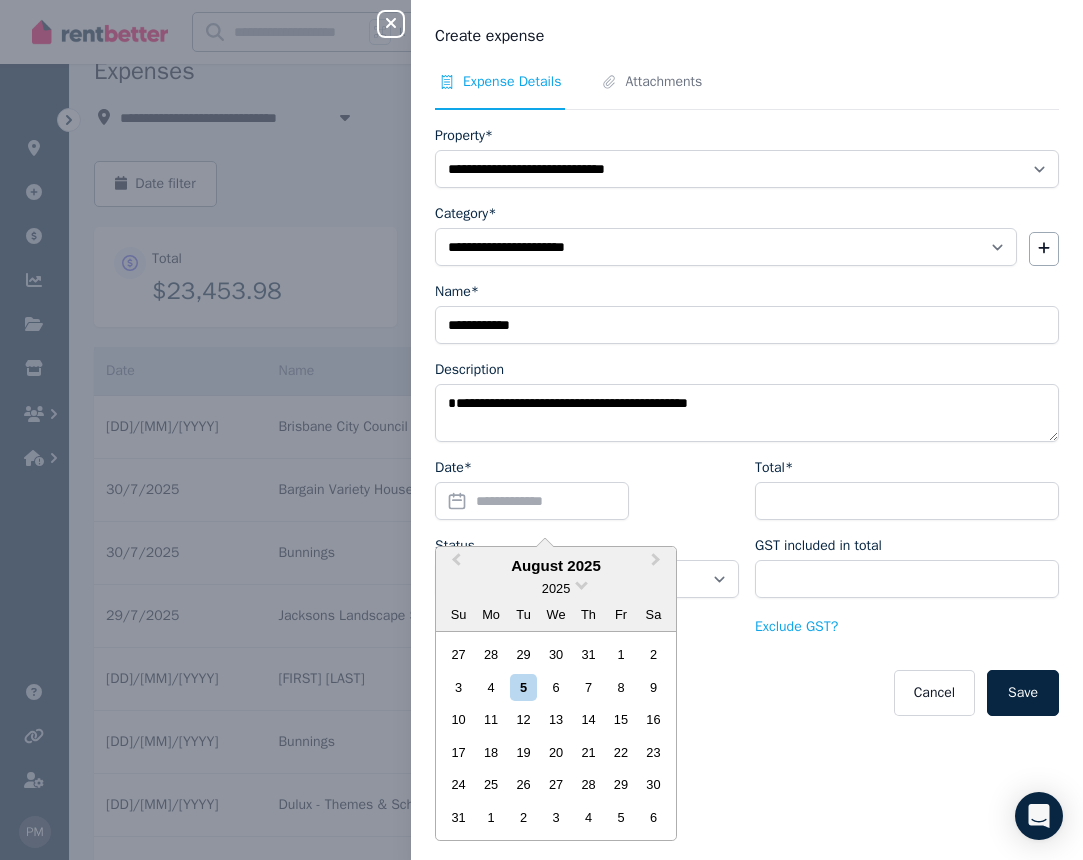 click on "5" at bounding box center (523, 687) 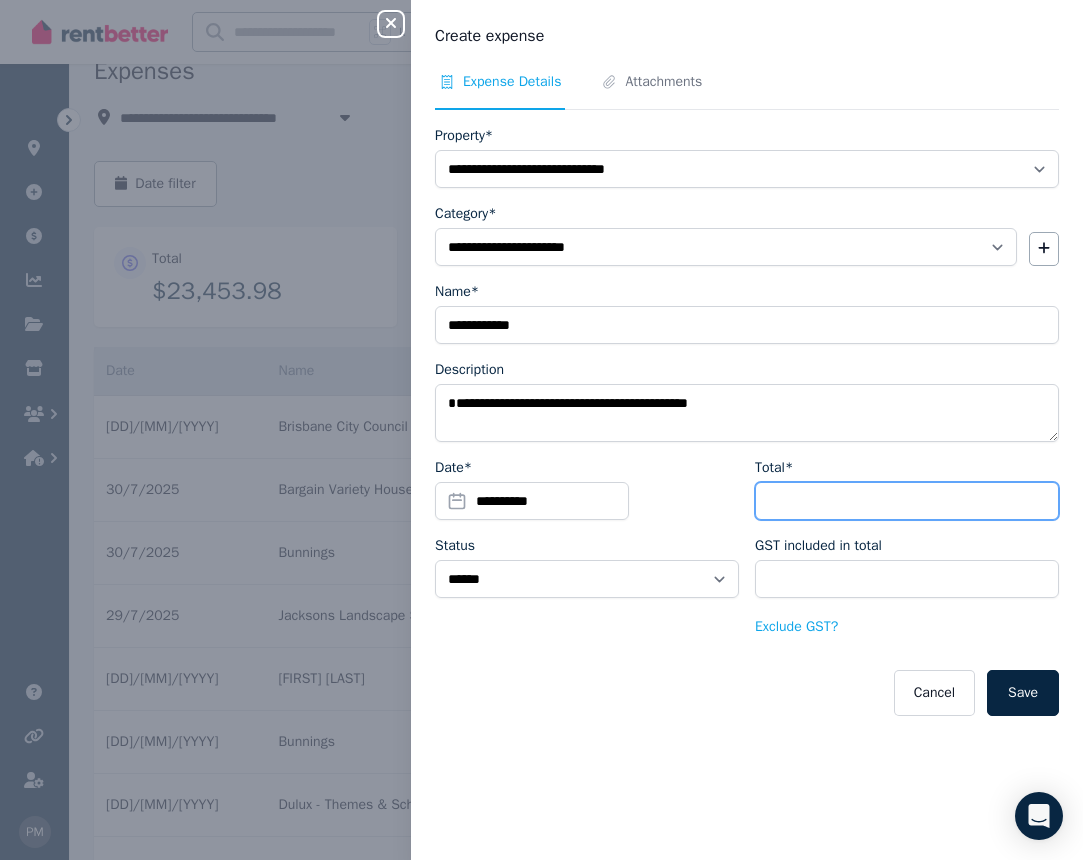 click on "Total*" at bounding box center (907, 501) 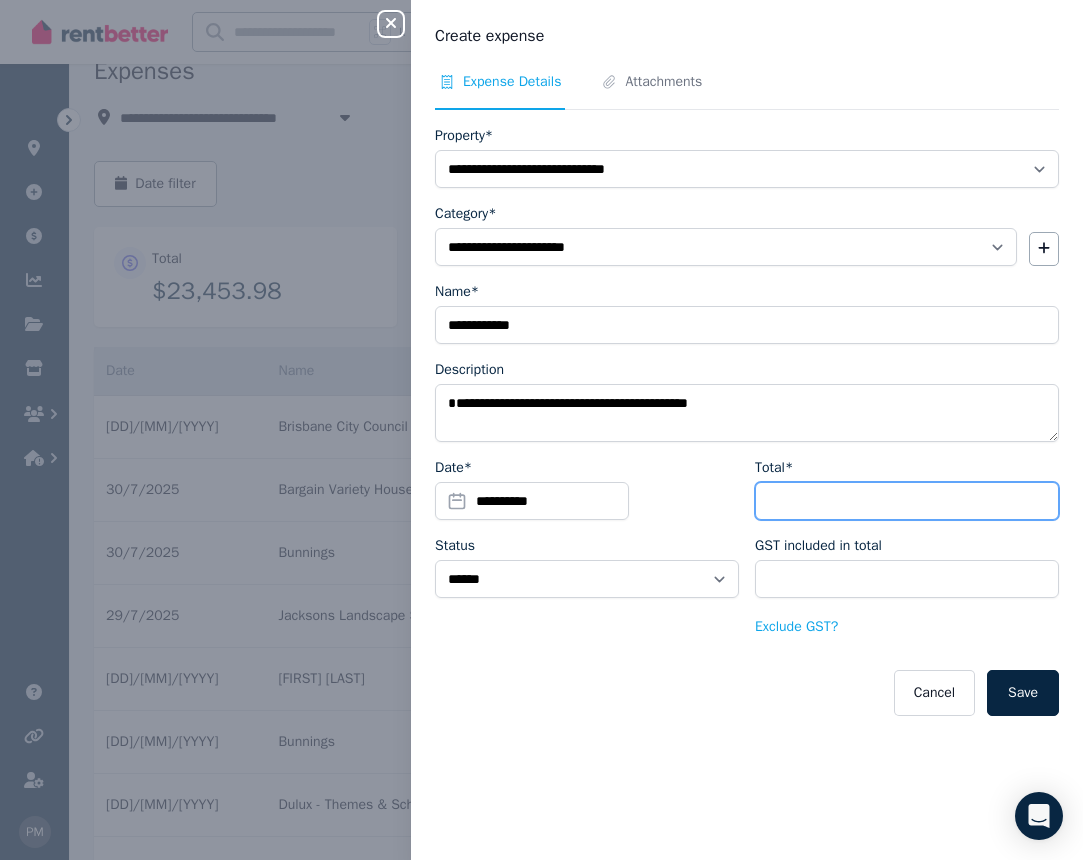 type on "*" 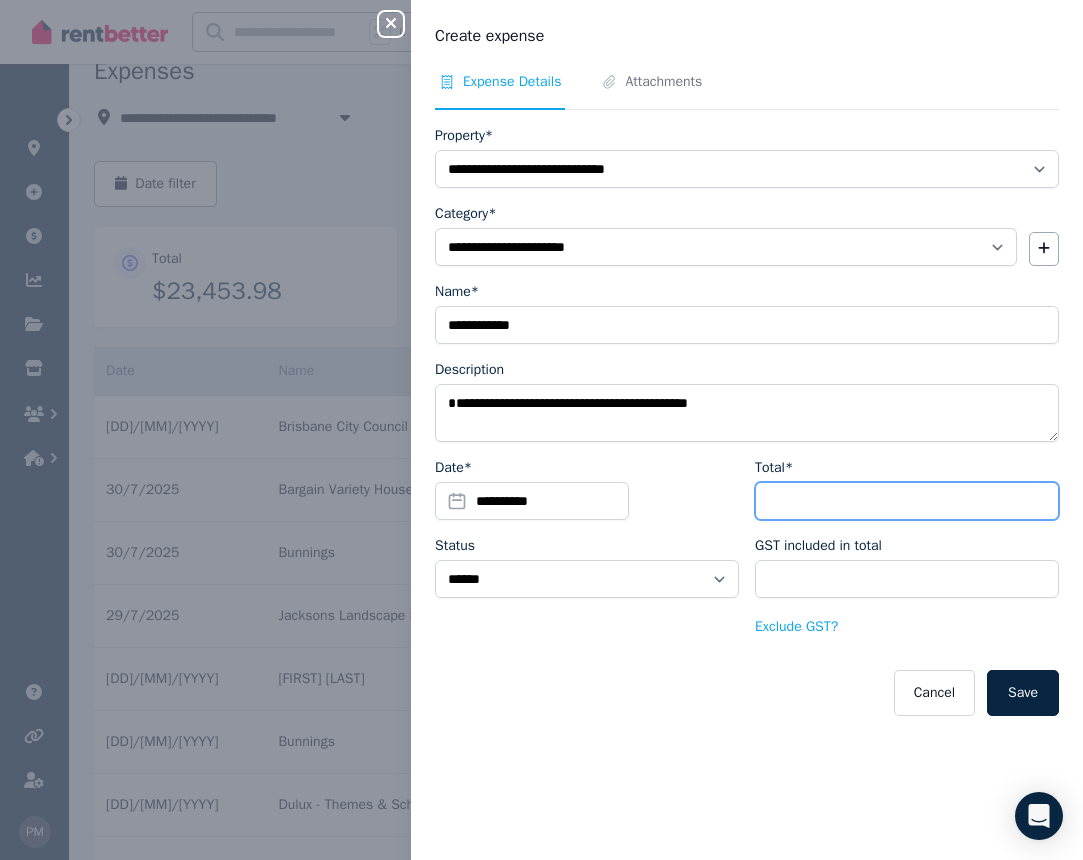 type on "****" 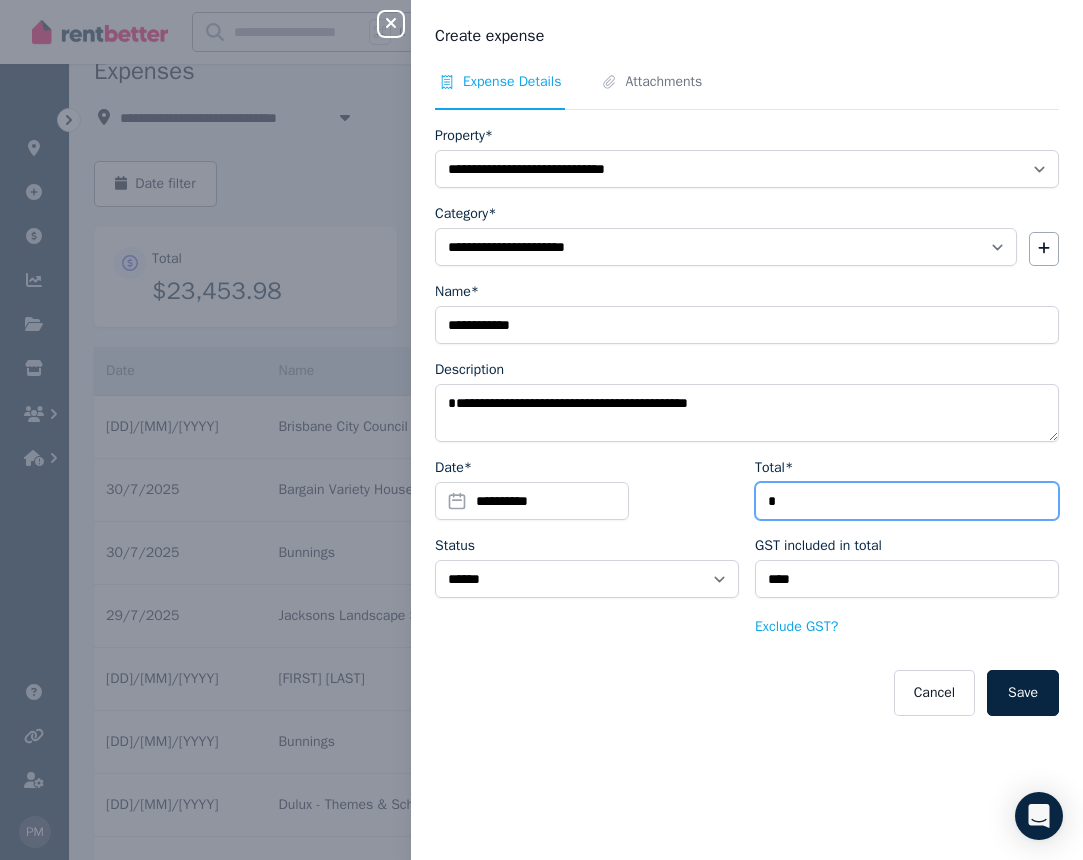 type on "**" 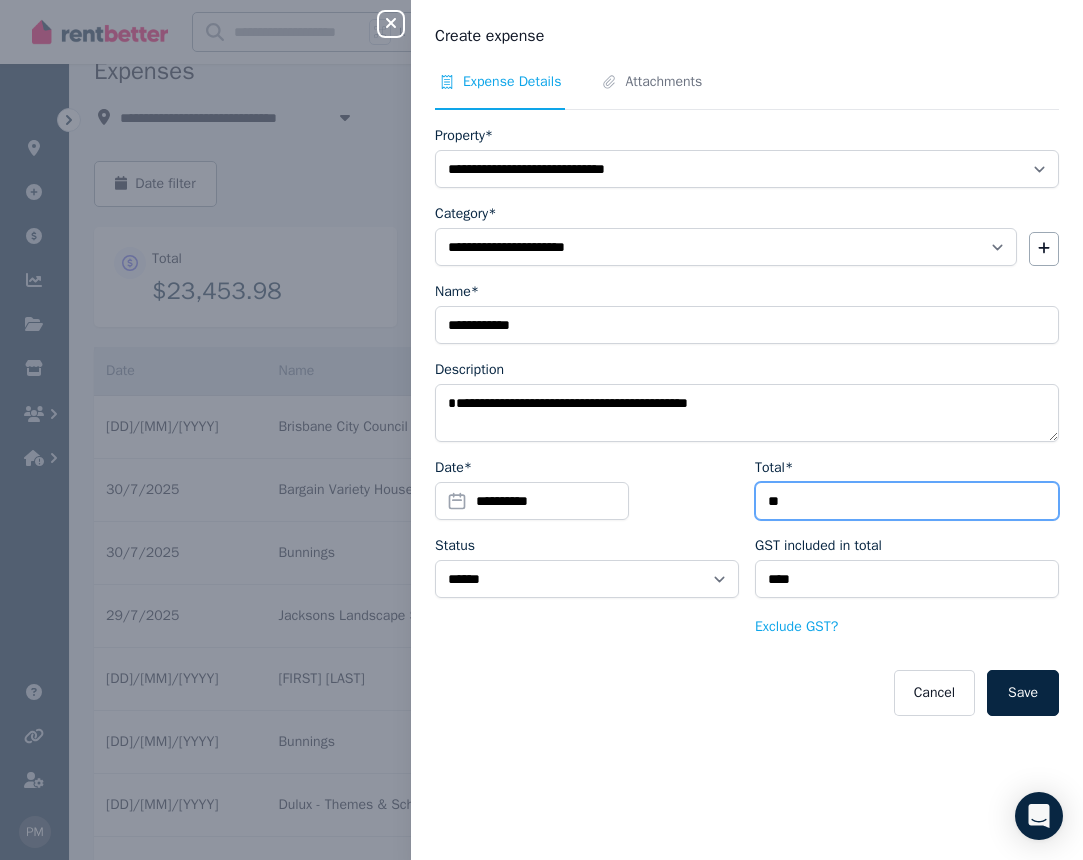 type on "***" 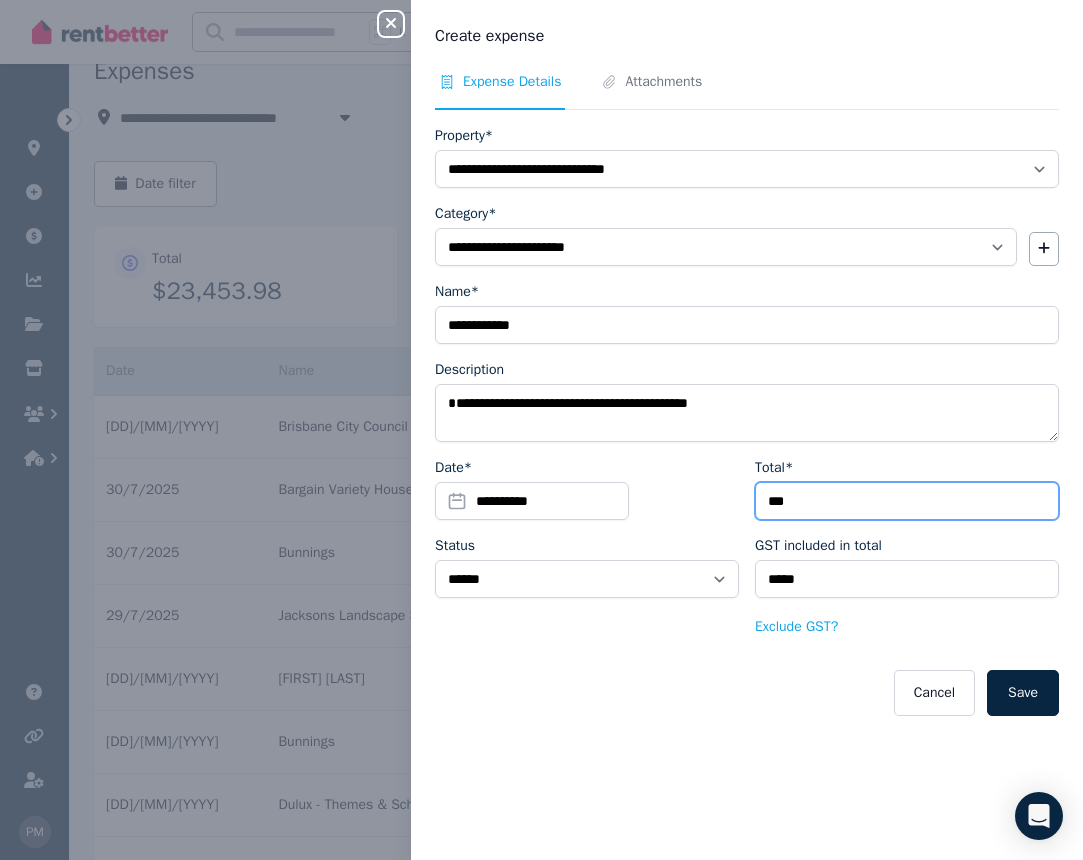 type on "****" 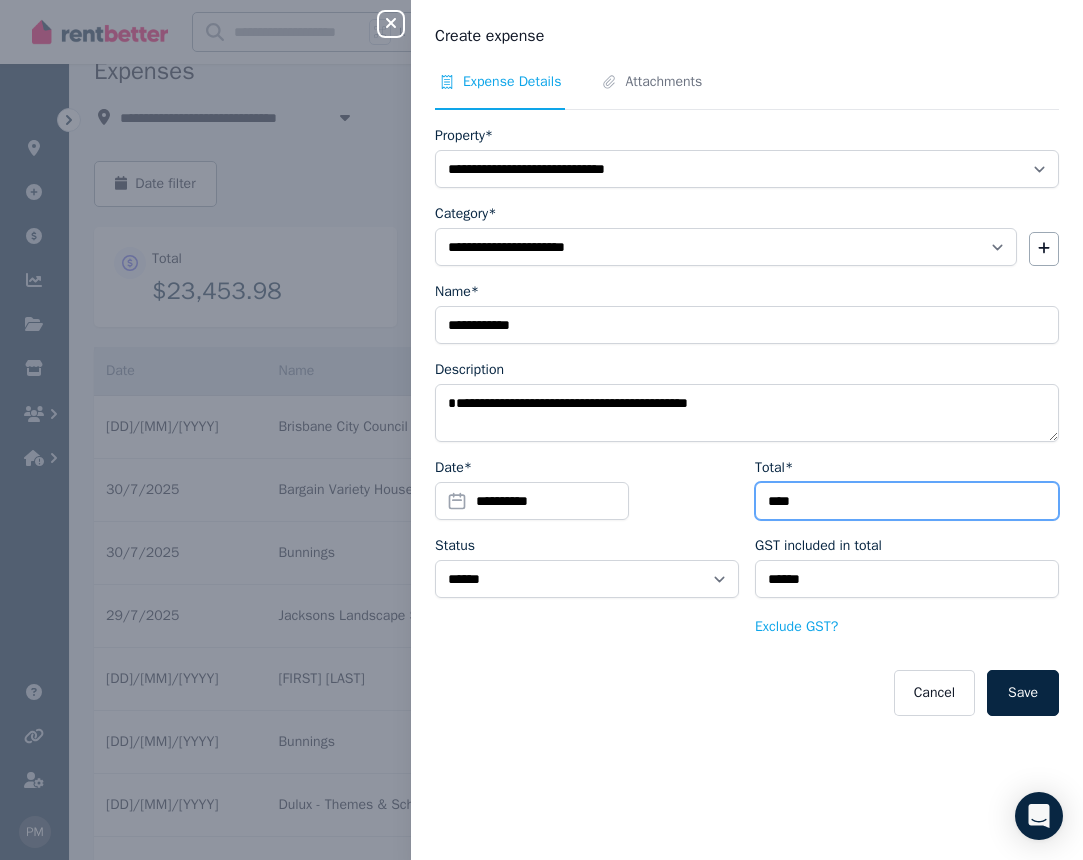 type on "****" 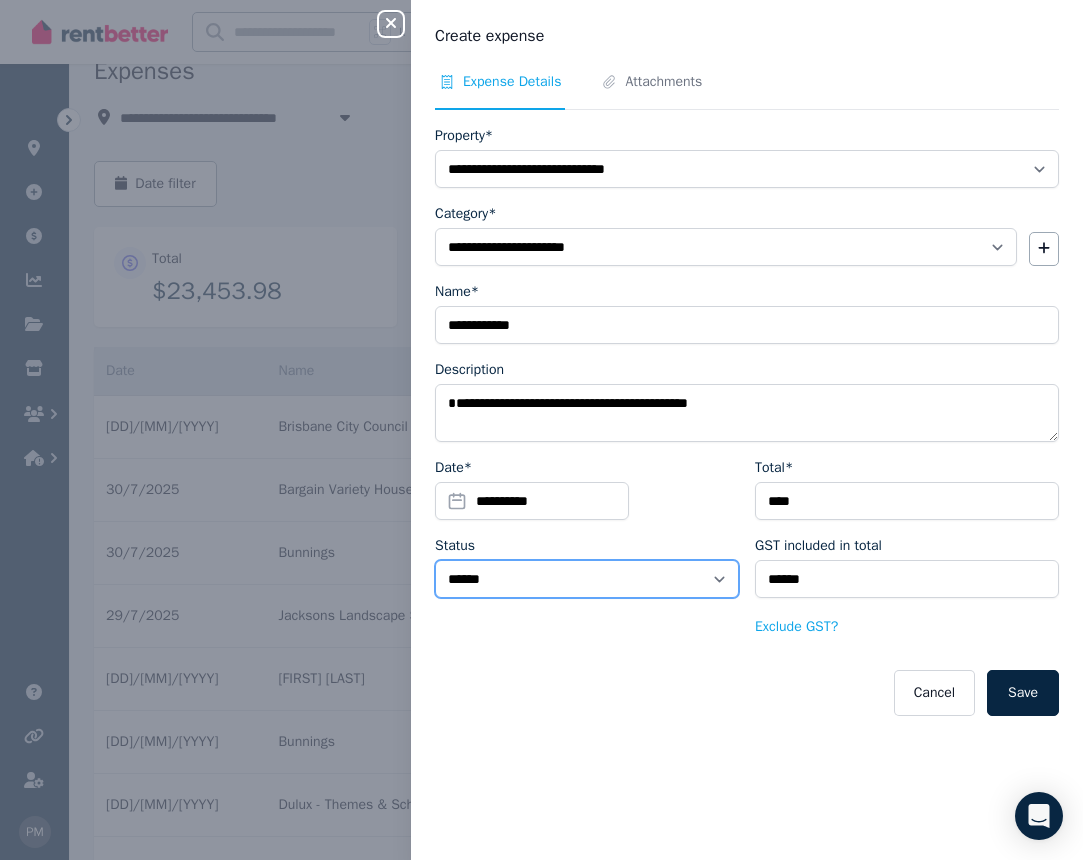 select on "**********" 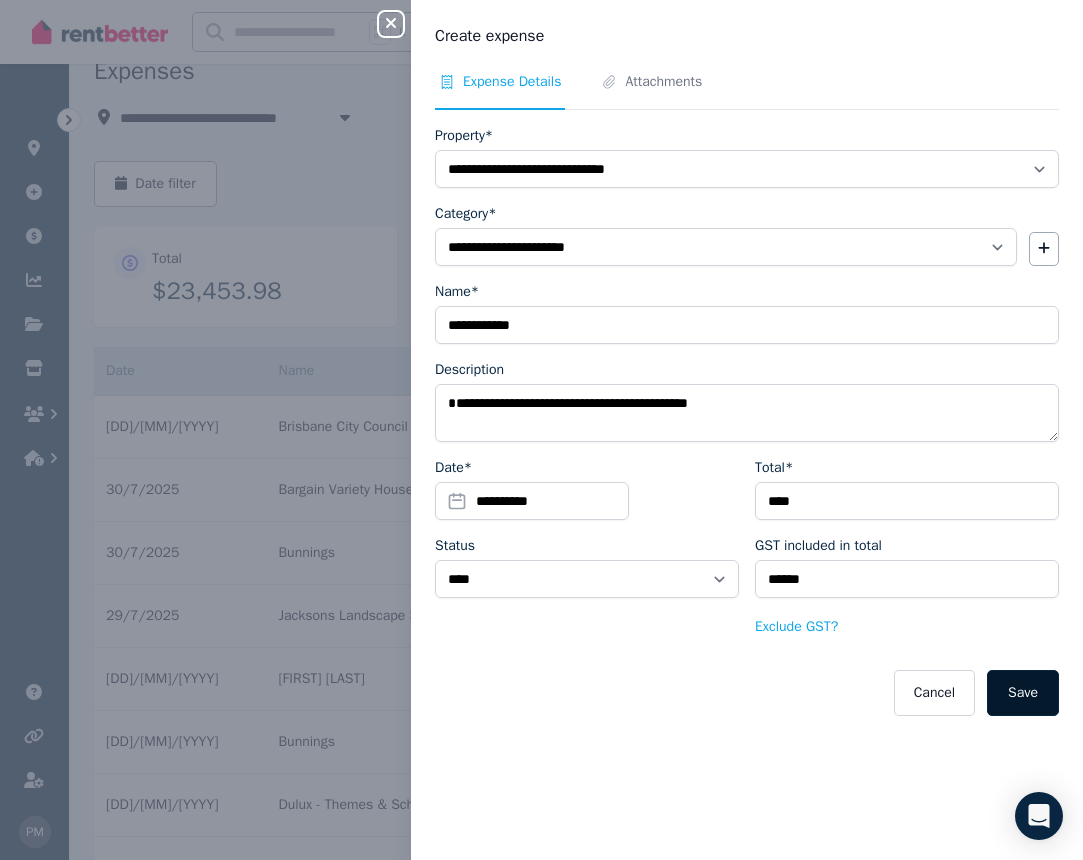 click on "Save" at bounding box center [1023, 693] 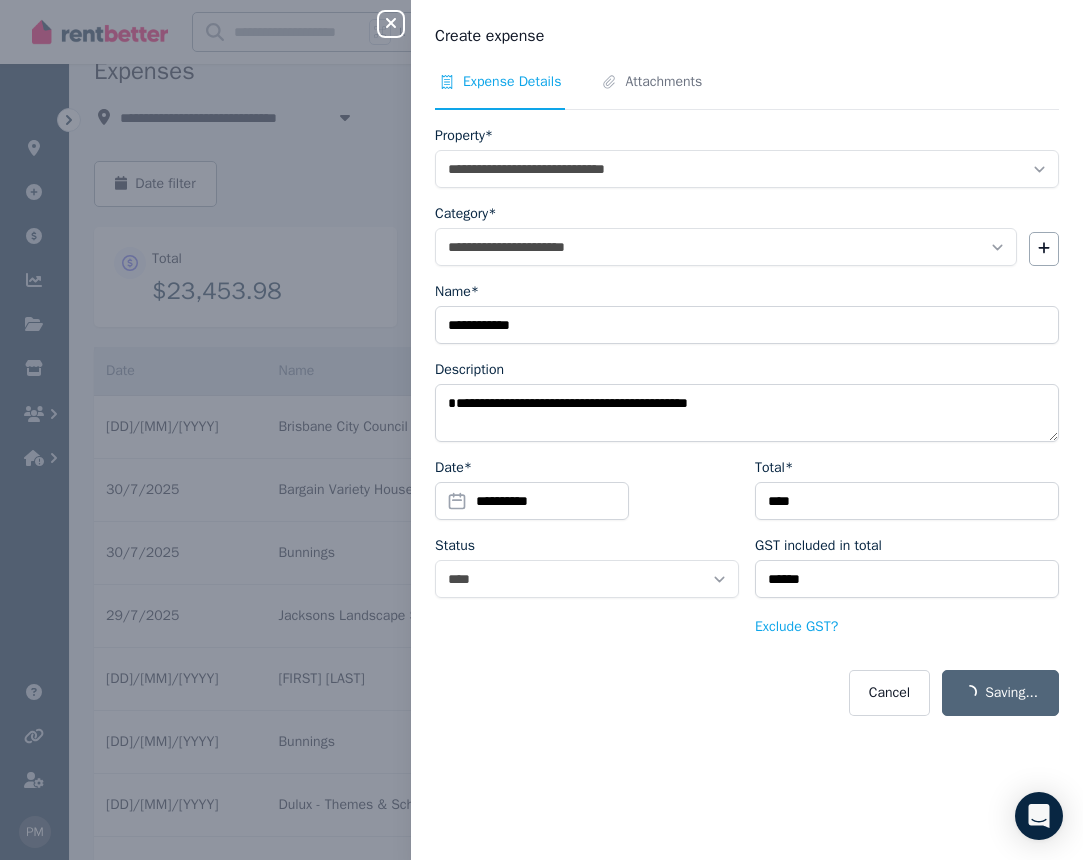 select on "**********" 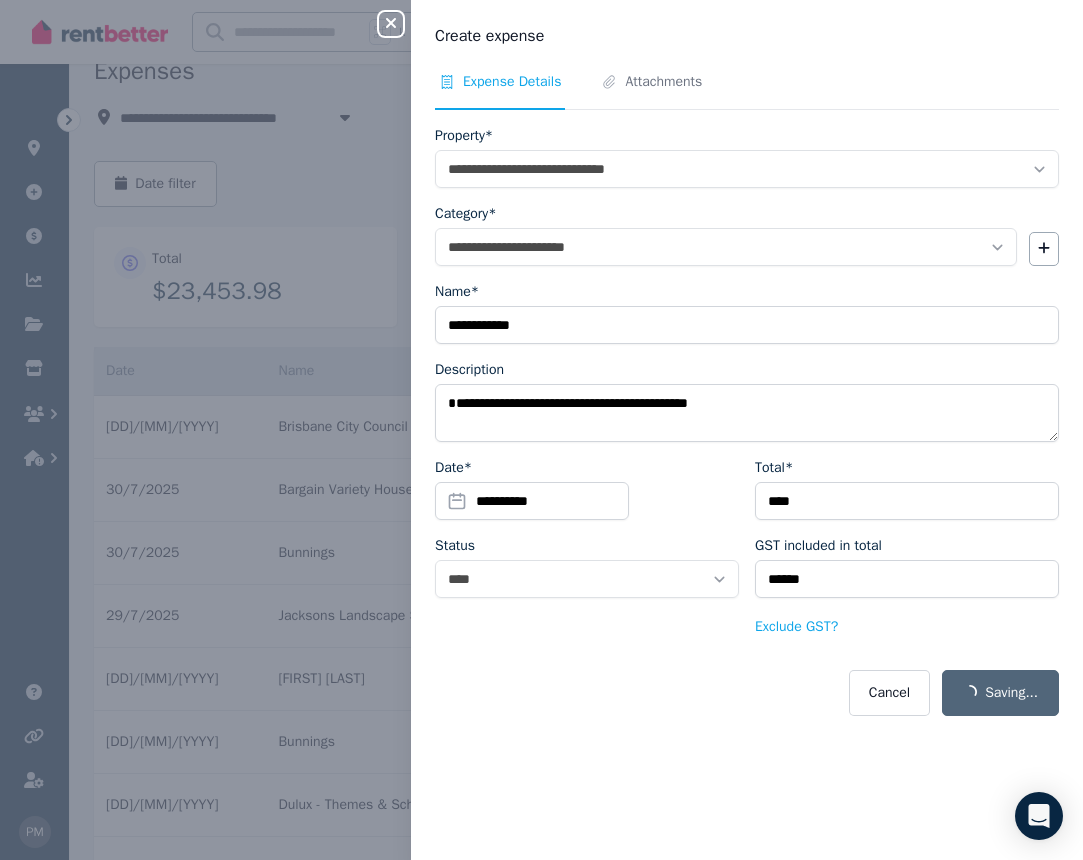 select on "**********" 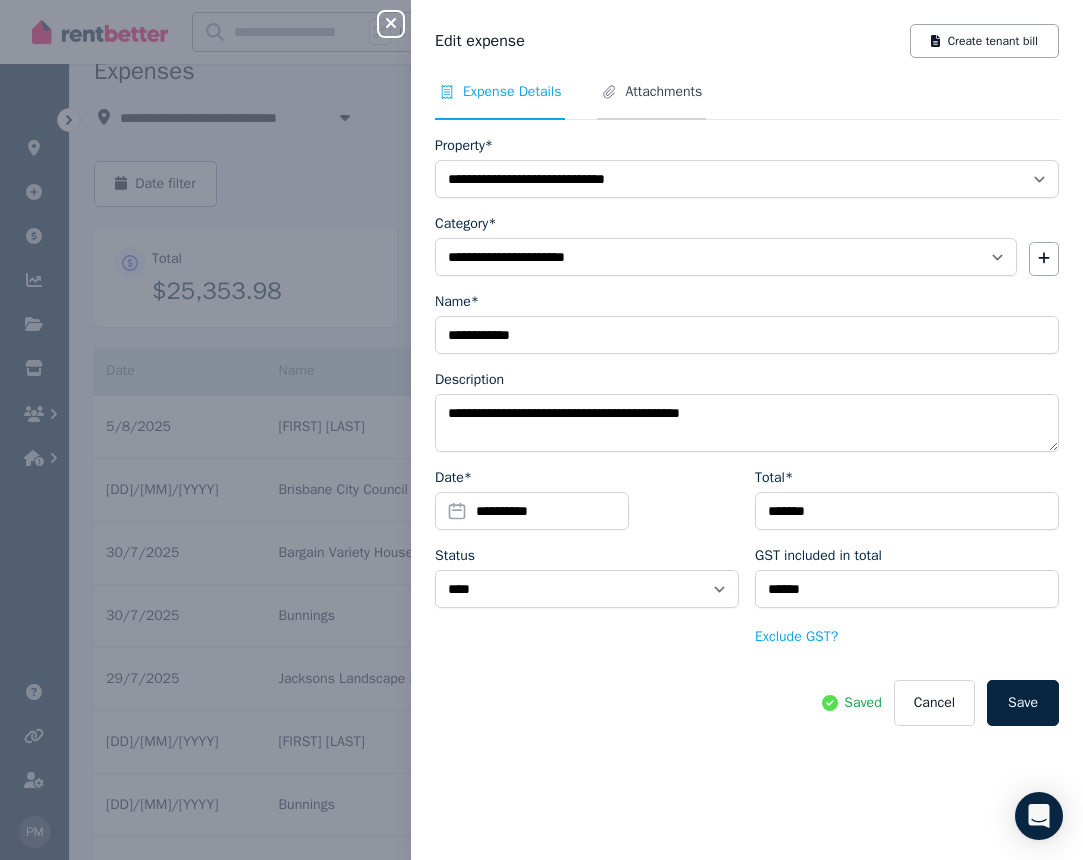 click on "Attachments" at bounding box center [663, 92] 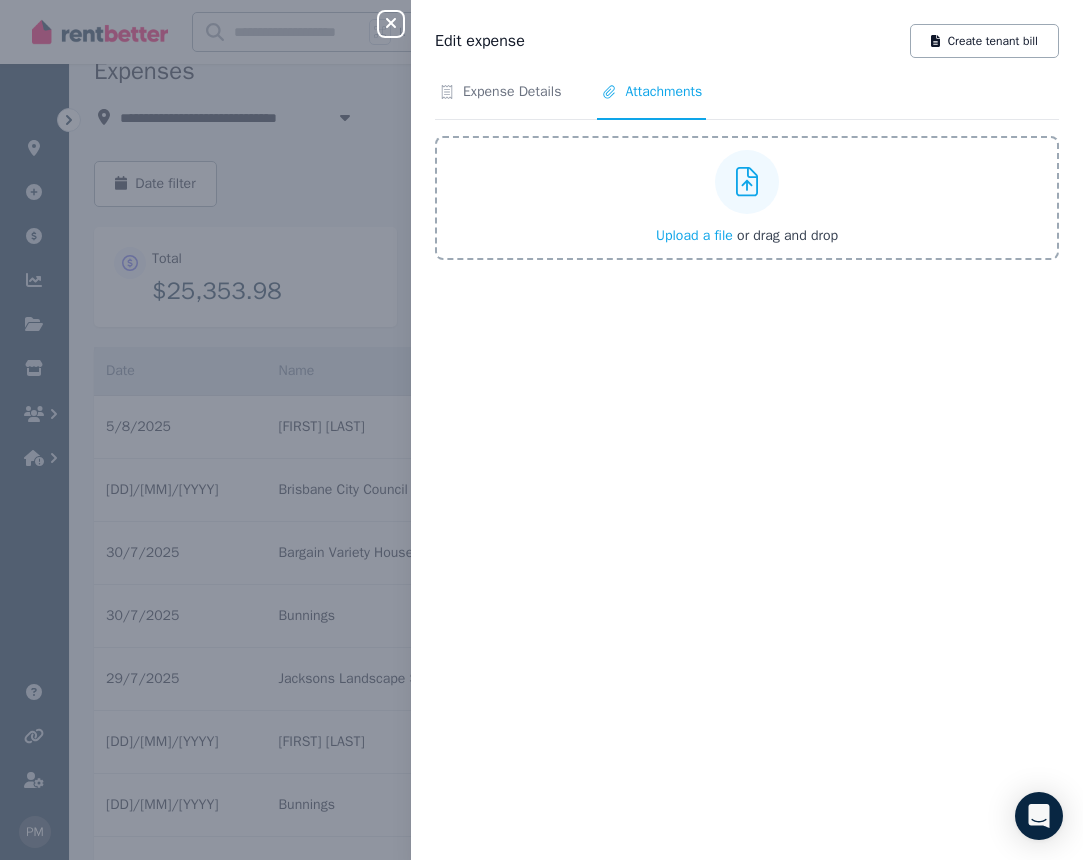 click on "Upload a file" at bounding box center [694, 235] 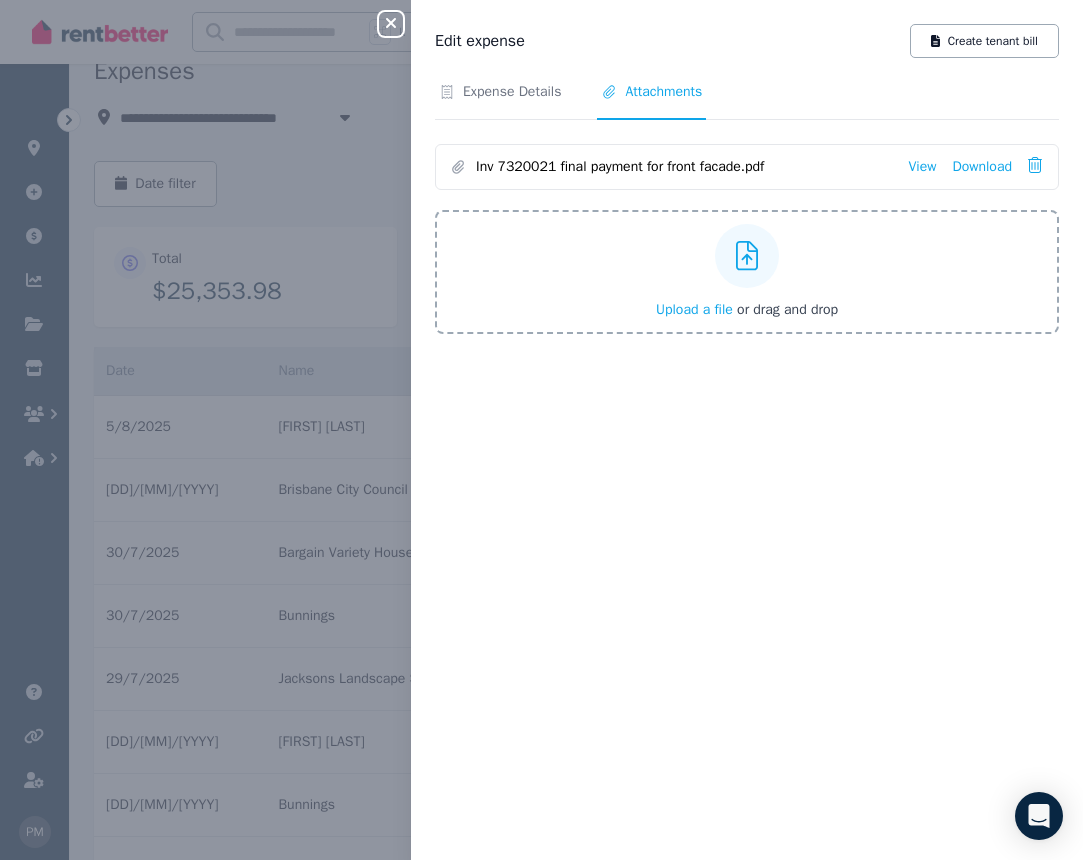 click 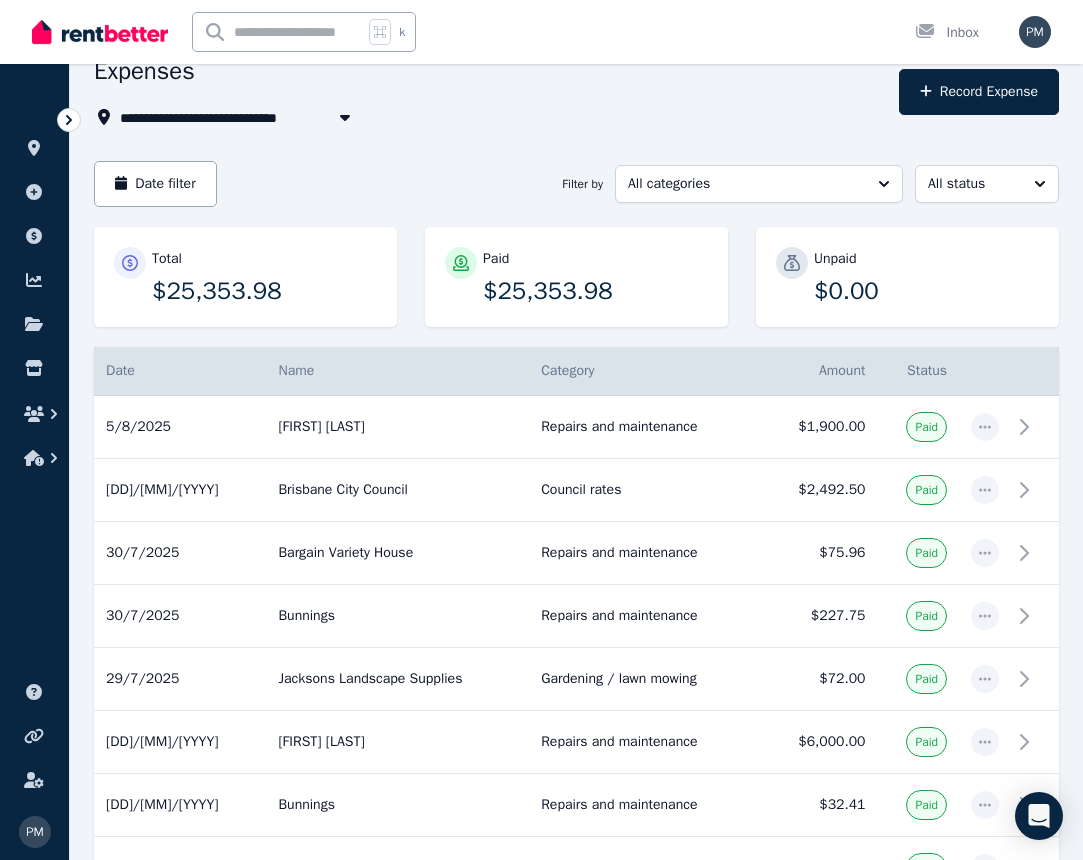click 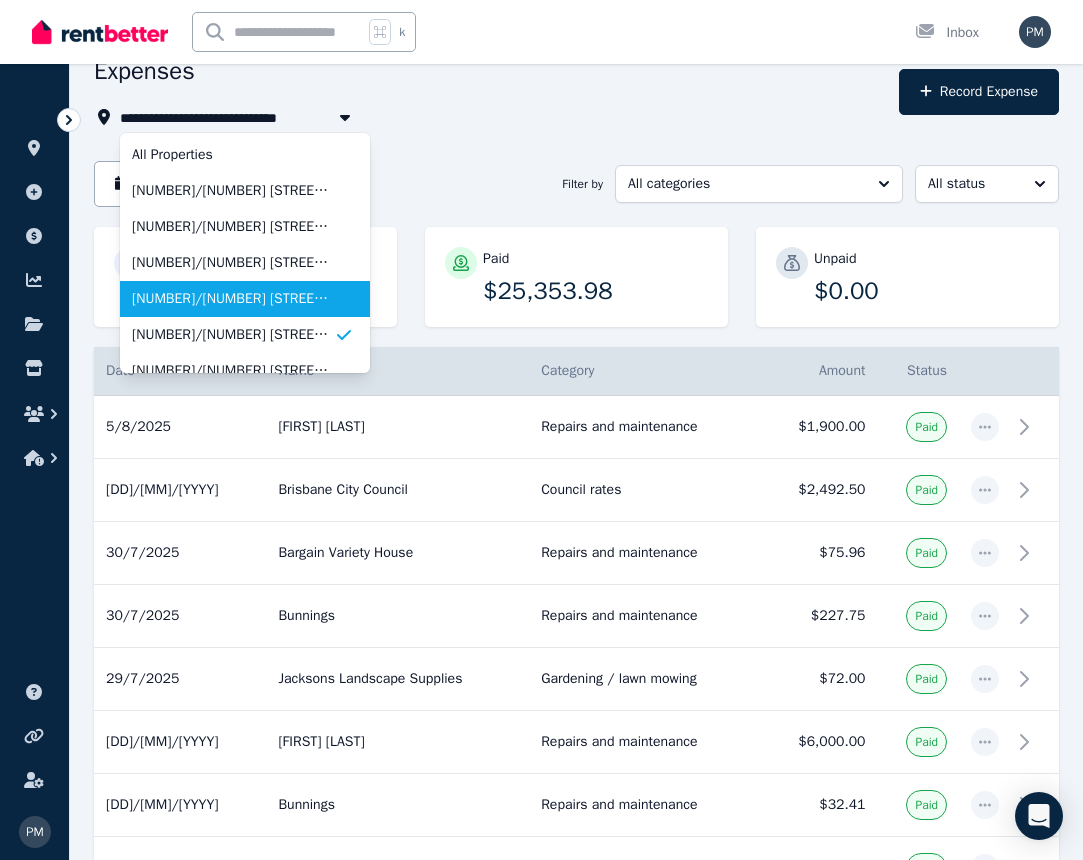 click on "[NUMBER]/[NUMBER] [STREET], [CITY]" at bounding box center [233, 299] 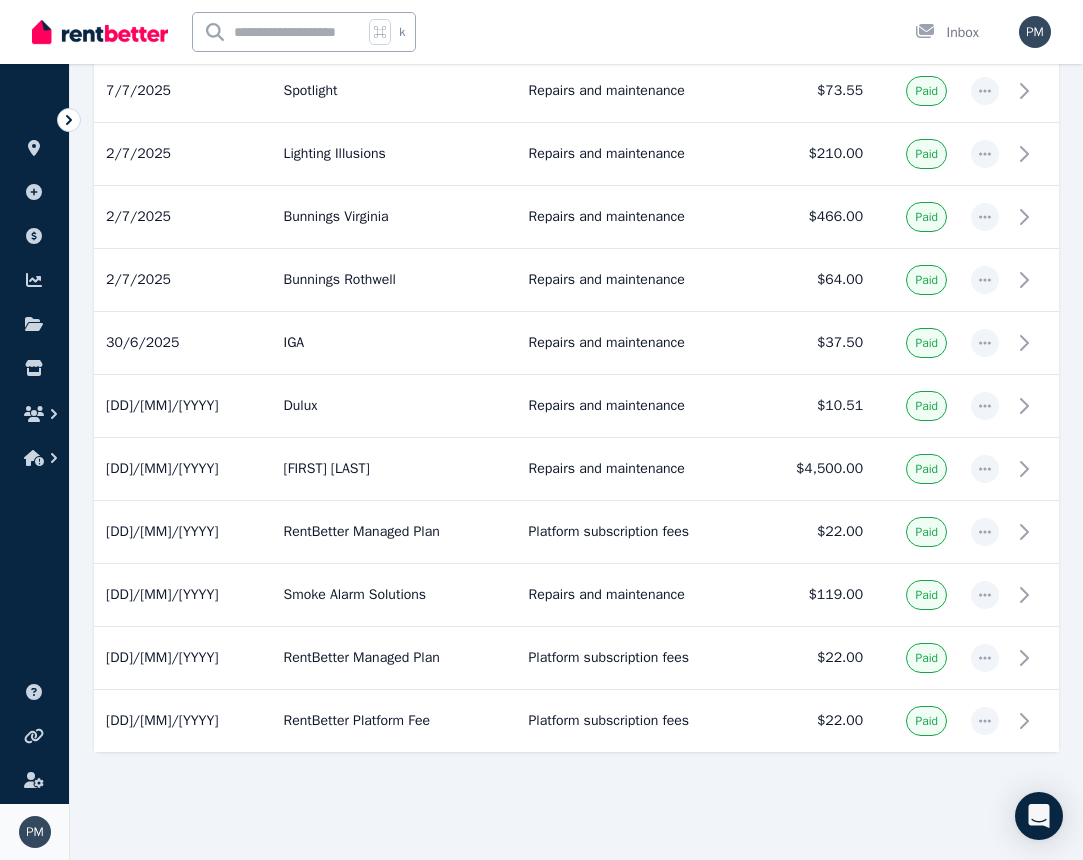 scroll, scrollTop: 0, scrollLeft: 0, axis: both 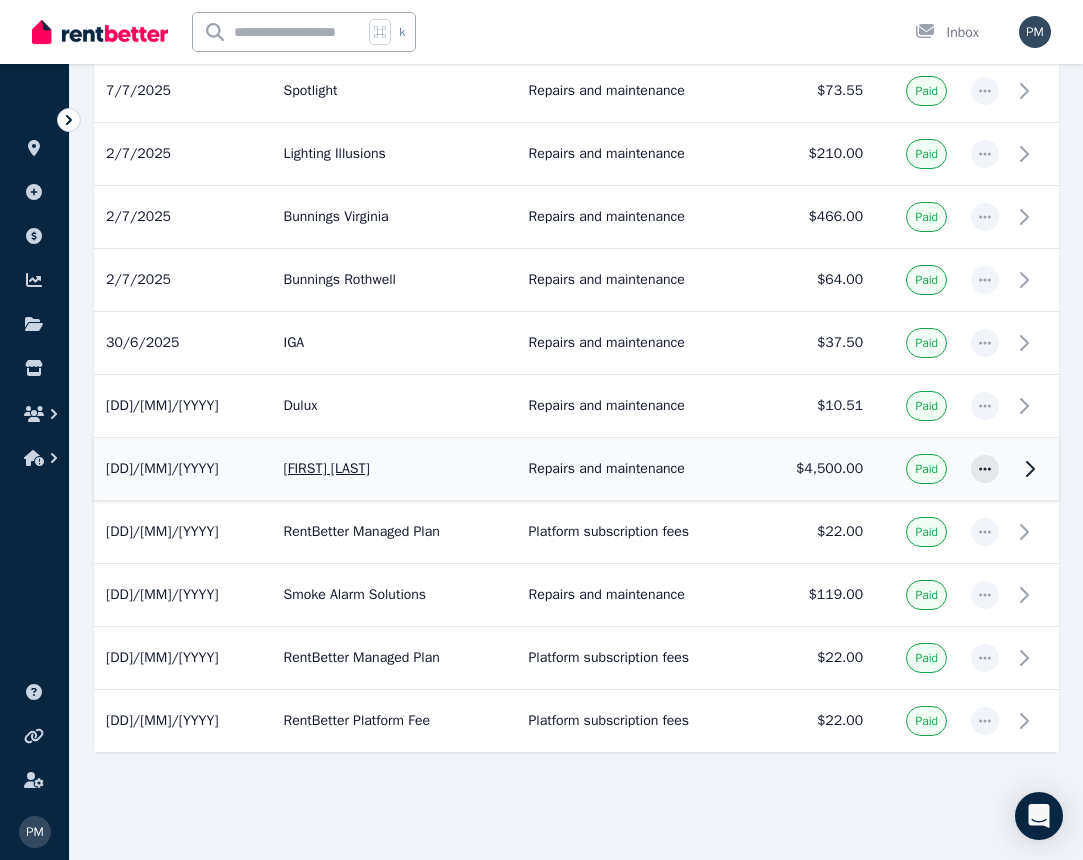click on "26/6/2025" at bounding box center [183, 469] 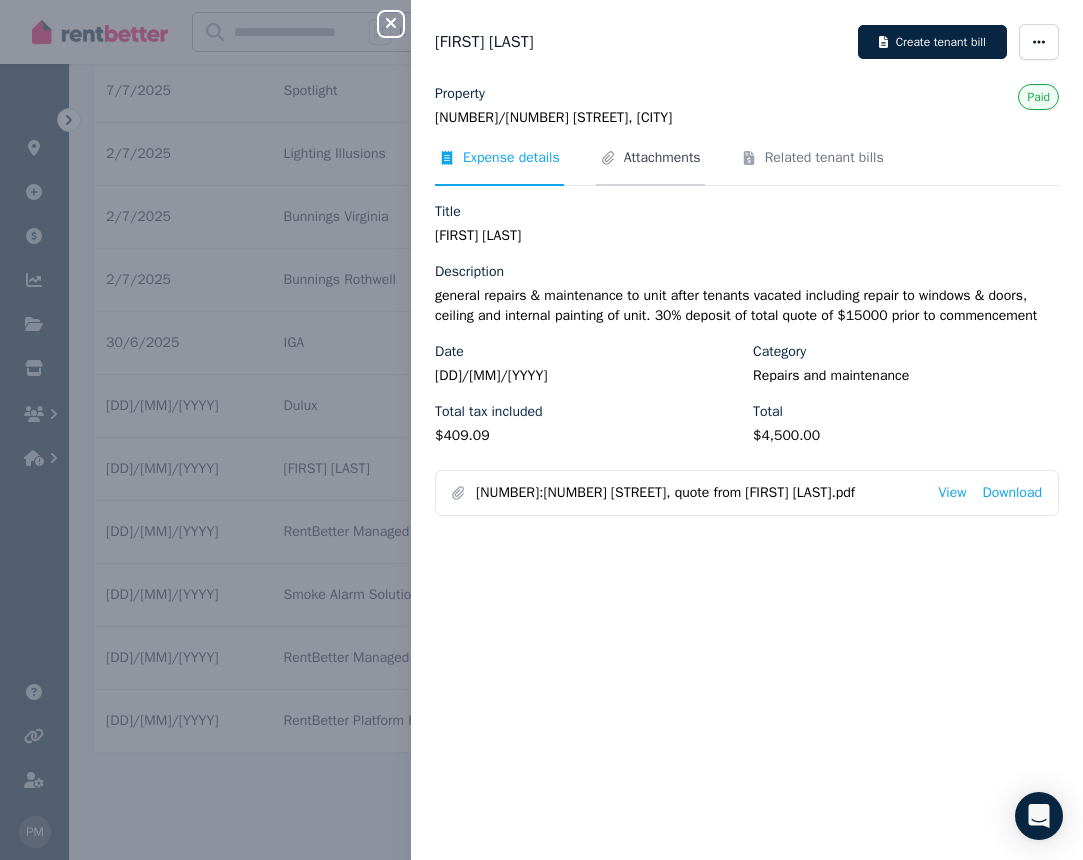 click on "Attachments" at bounding box center (662, 158) 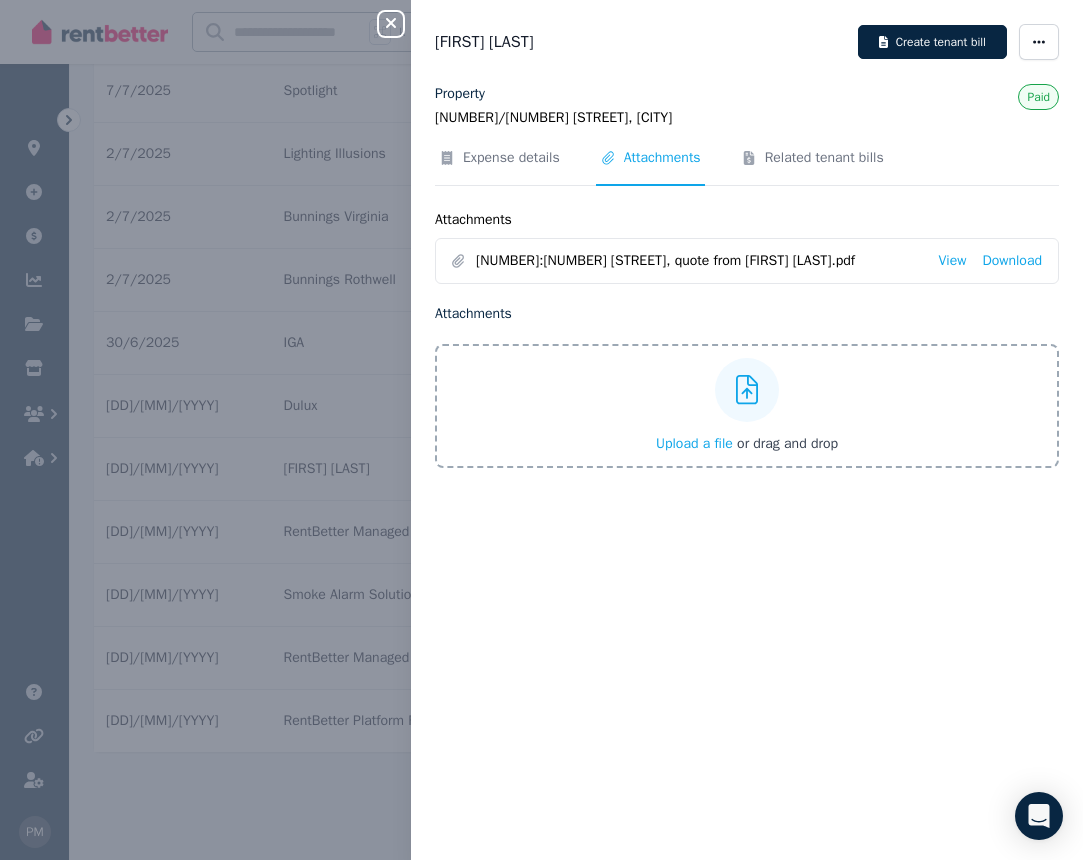click on "Upload a file" at bounding box center [694, 443] 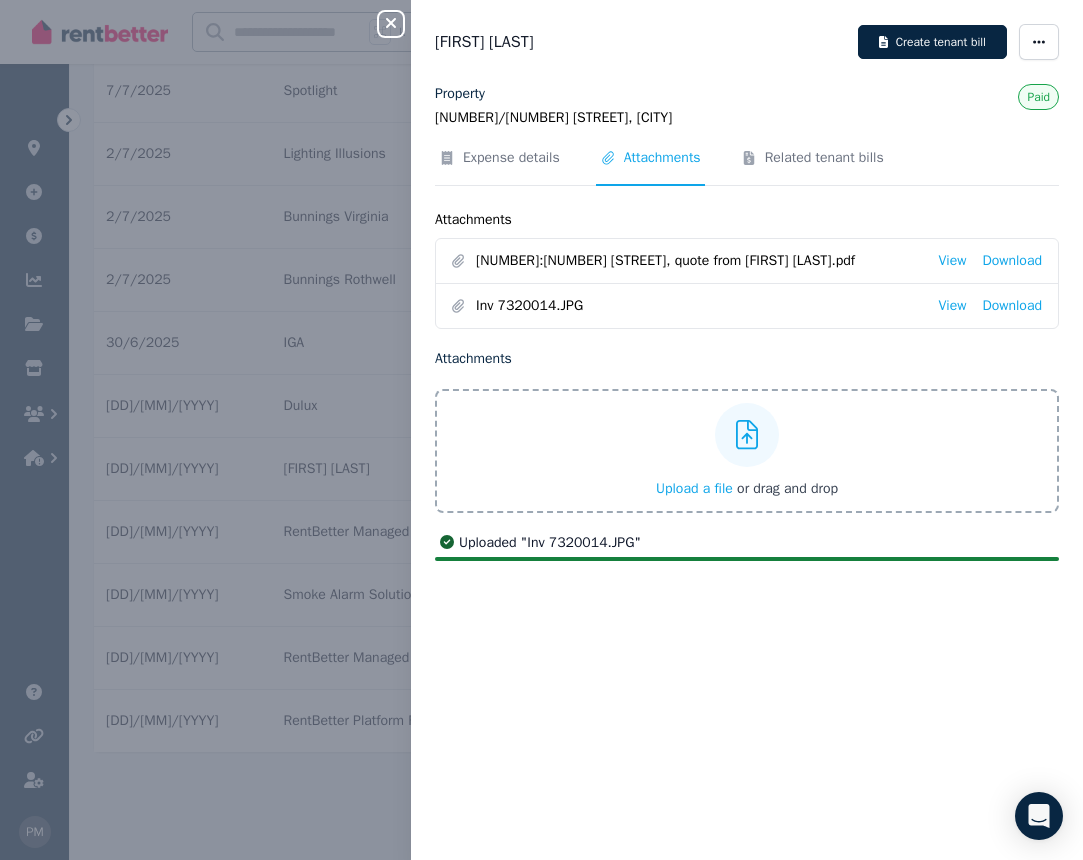 click 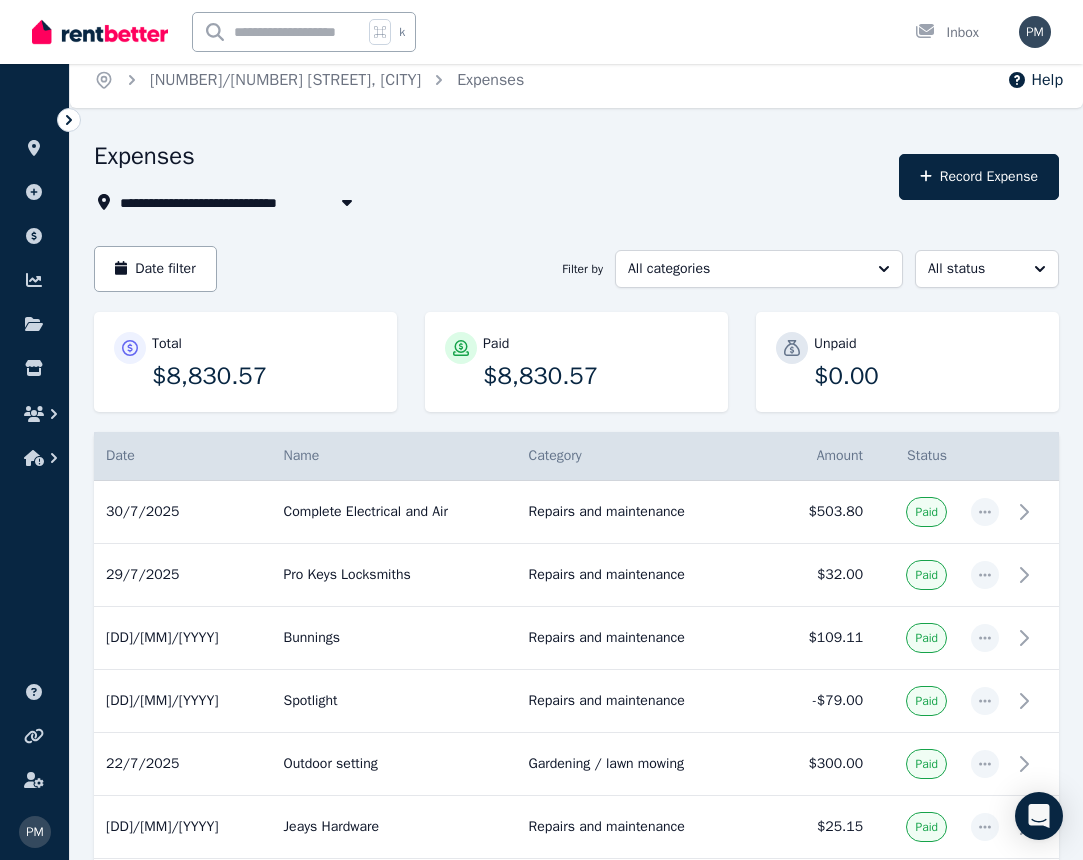 scroll, scrollTop: 0, scrollLeft: 0, axis: both 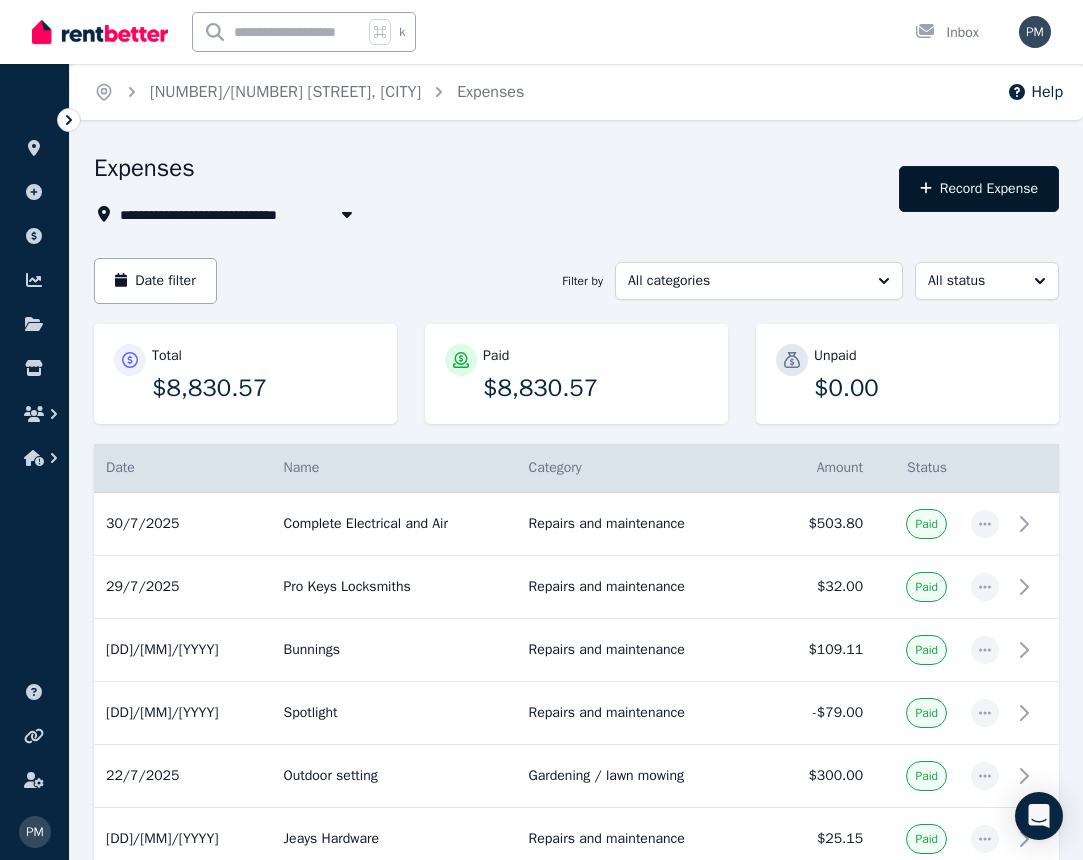 click on "Record Expense" at bounding box center [979, 189] 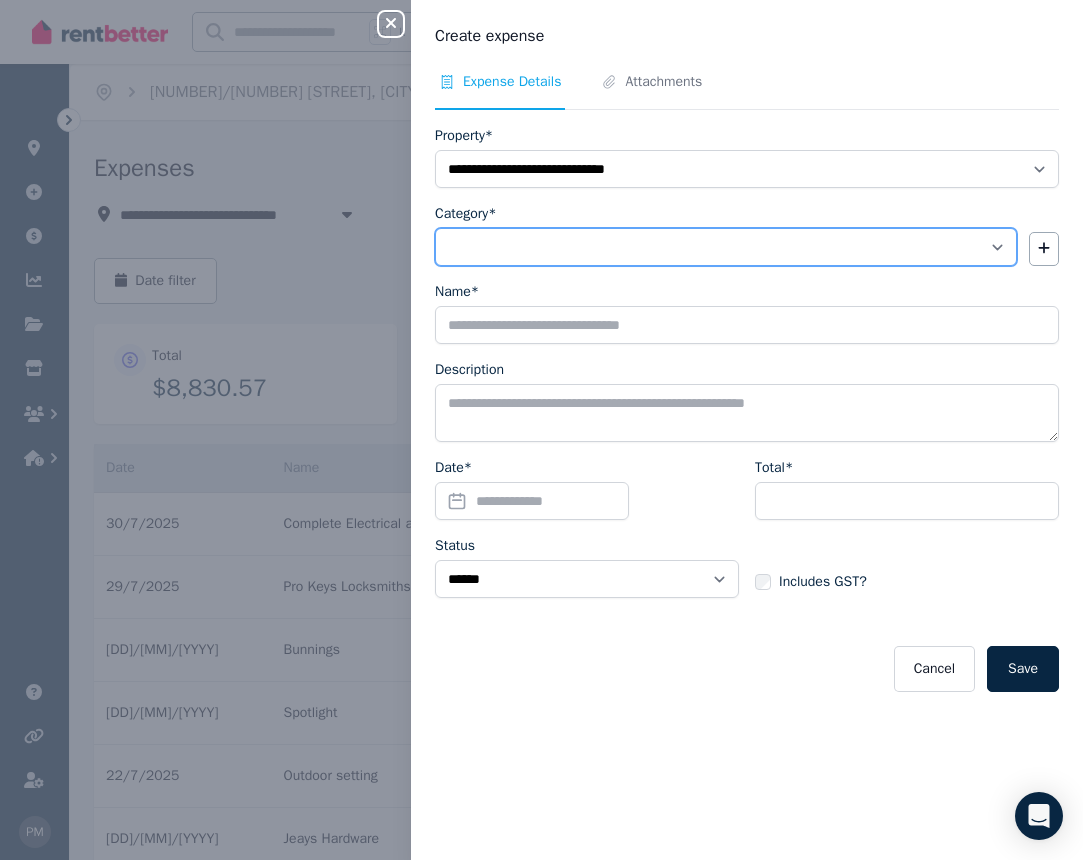 select on "**********" 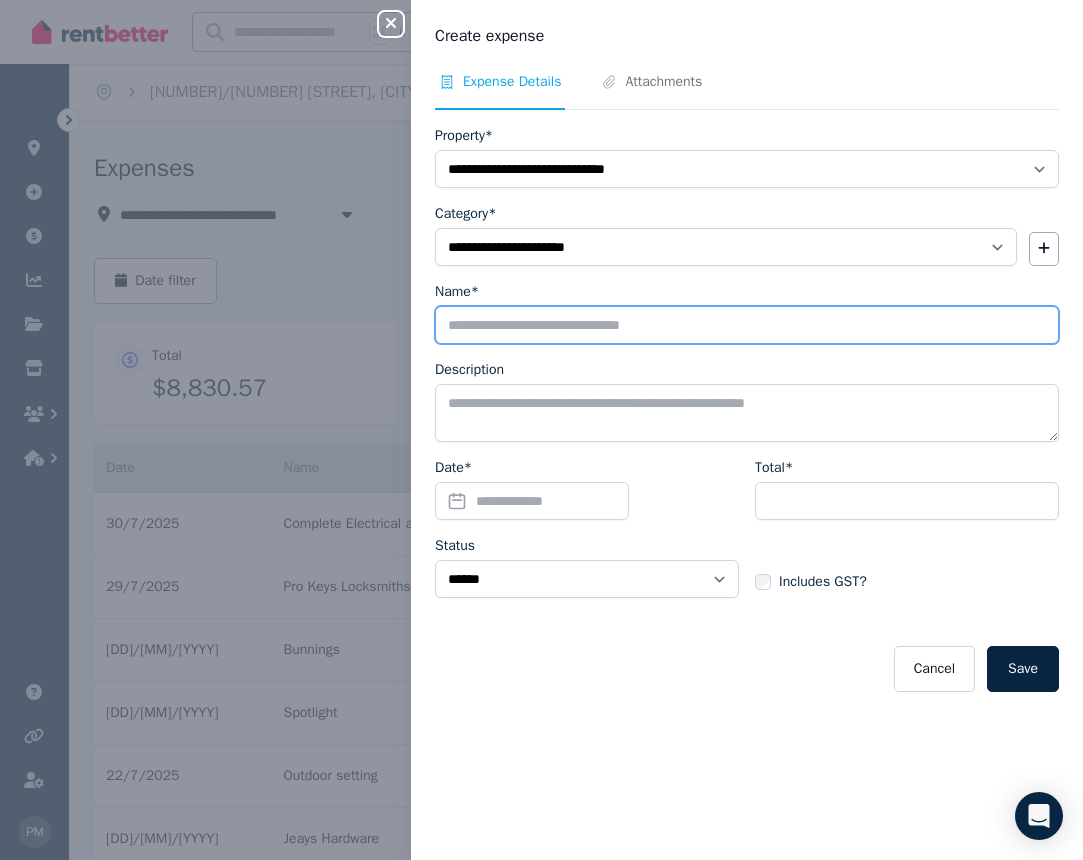 click on "Name*" at bounding box center [747, 325] 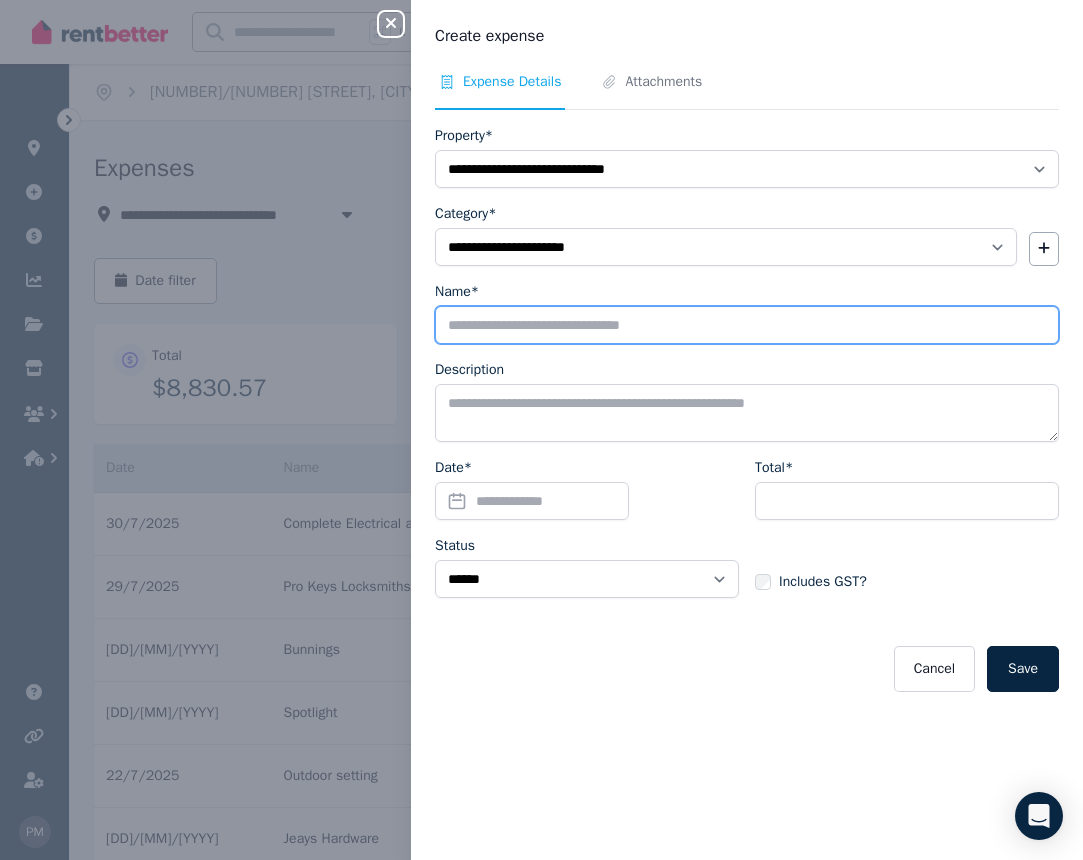 type on "*" 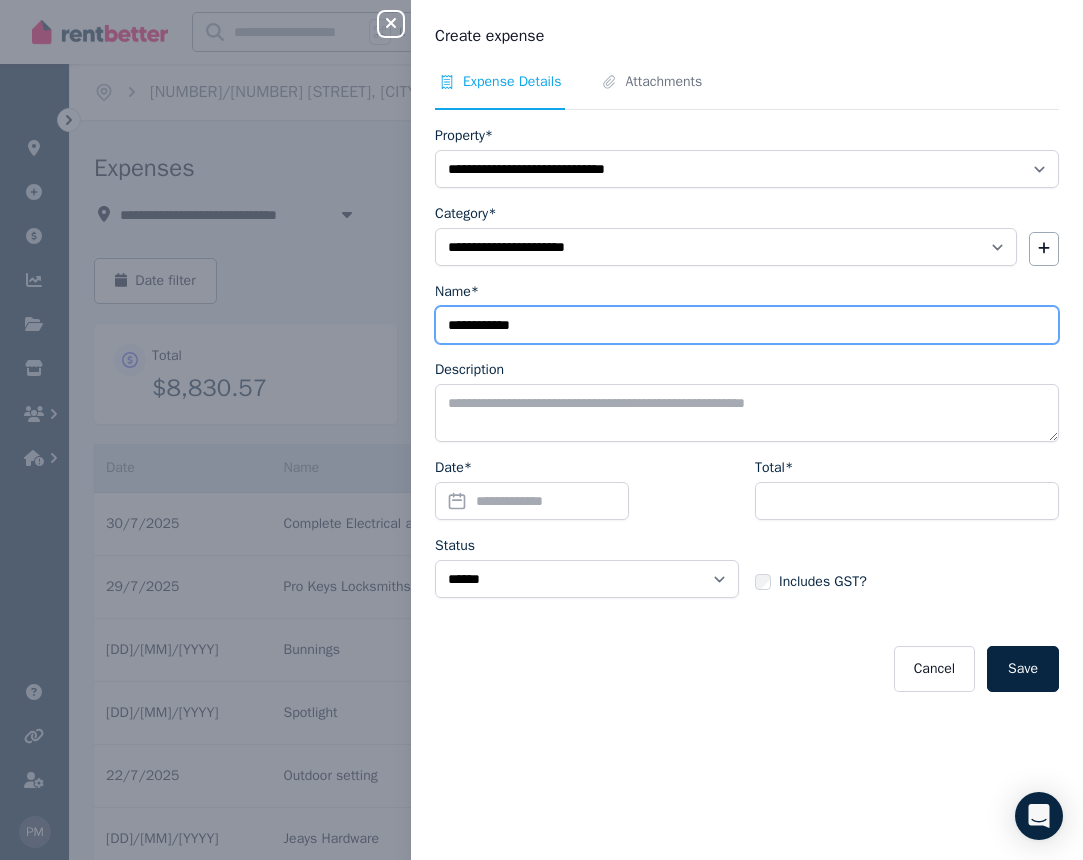 type on "**********" 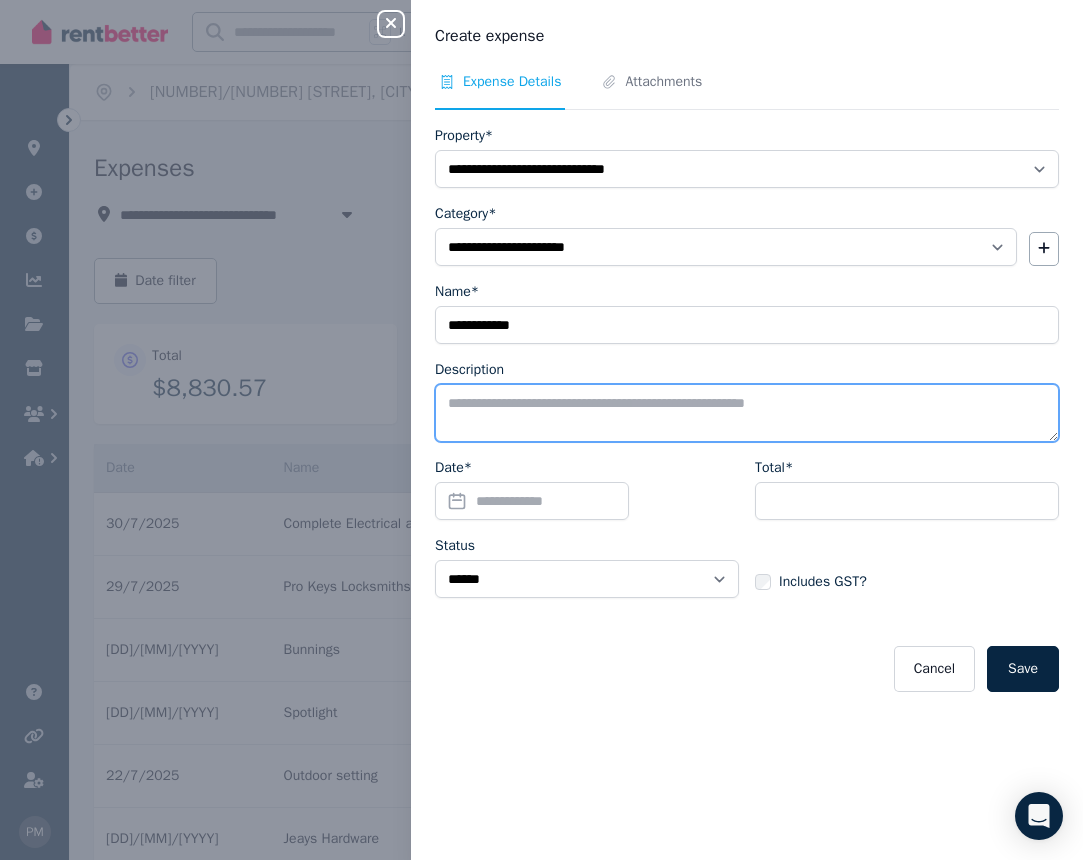 click on "Description" at bounding box center (747, 413) 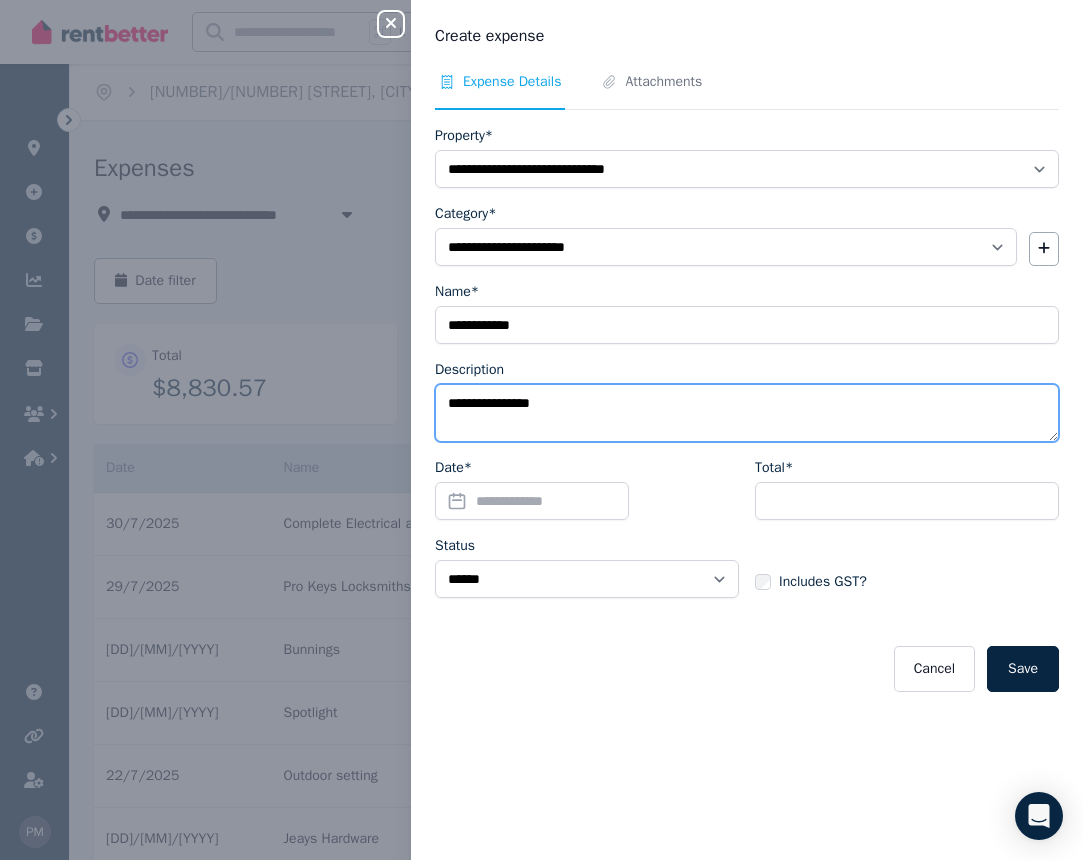 type on "**********" 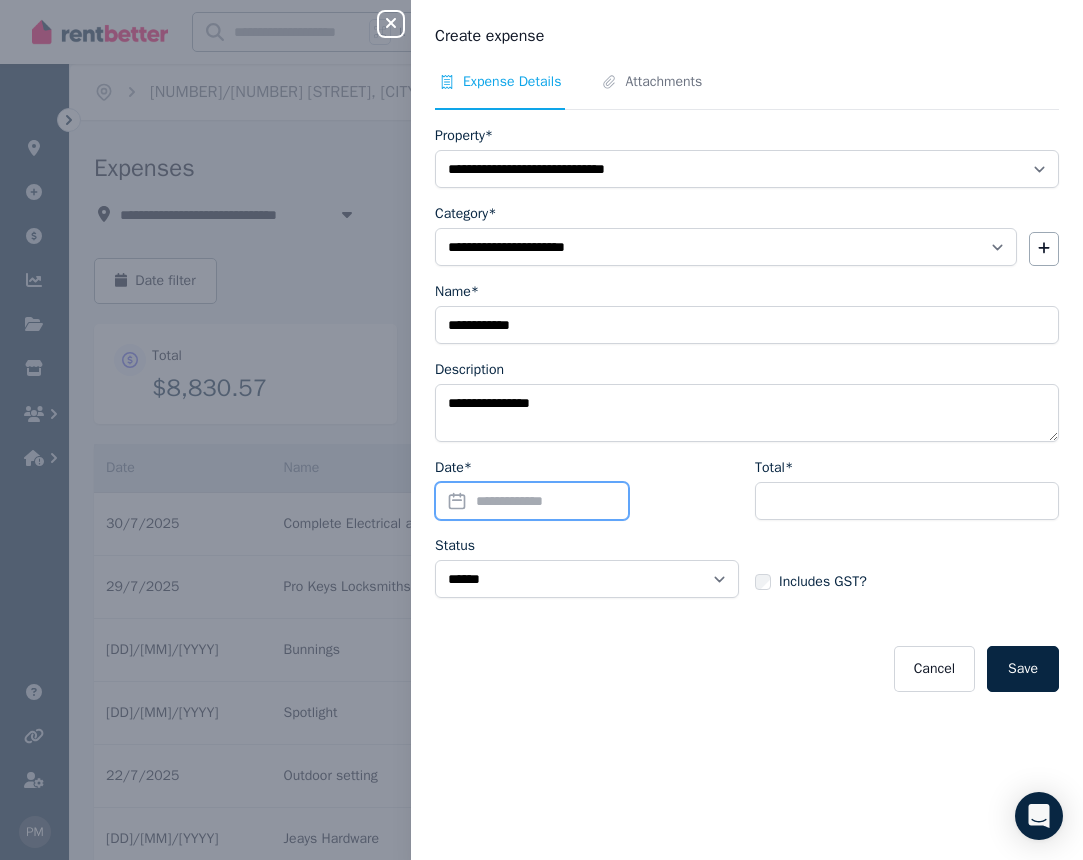 click on "Date*" at bounding box center [532, 501] 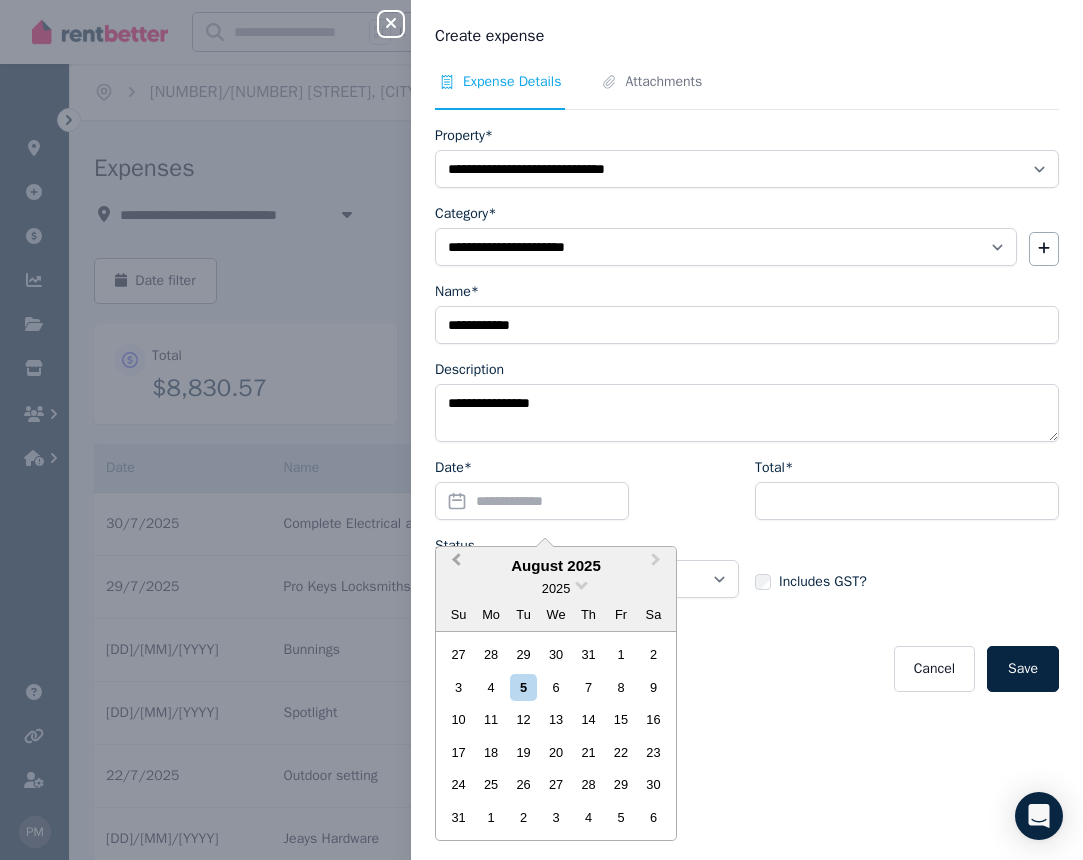 click on "Previous Month" at bounding box center [456, 564] 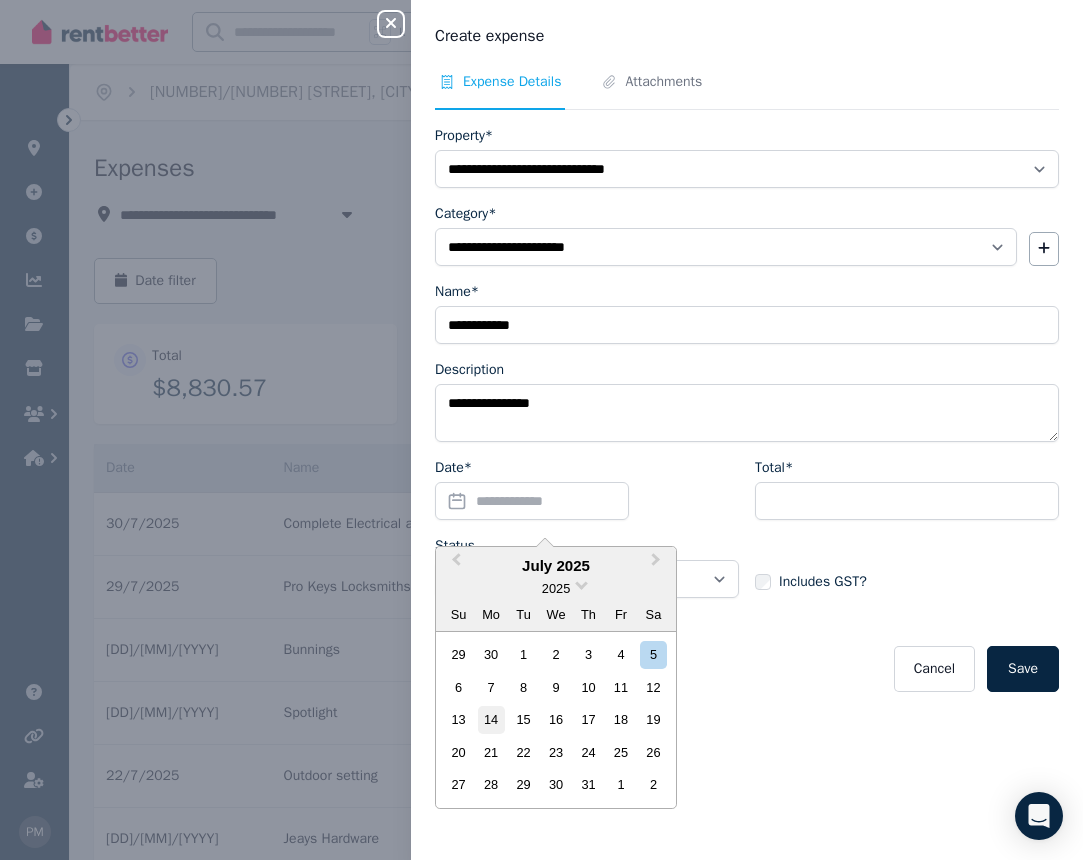 click on "14" at bounding box center (491, 719) 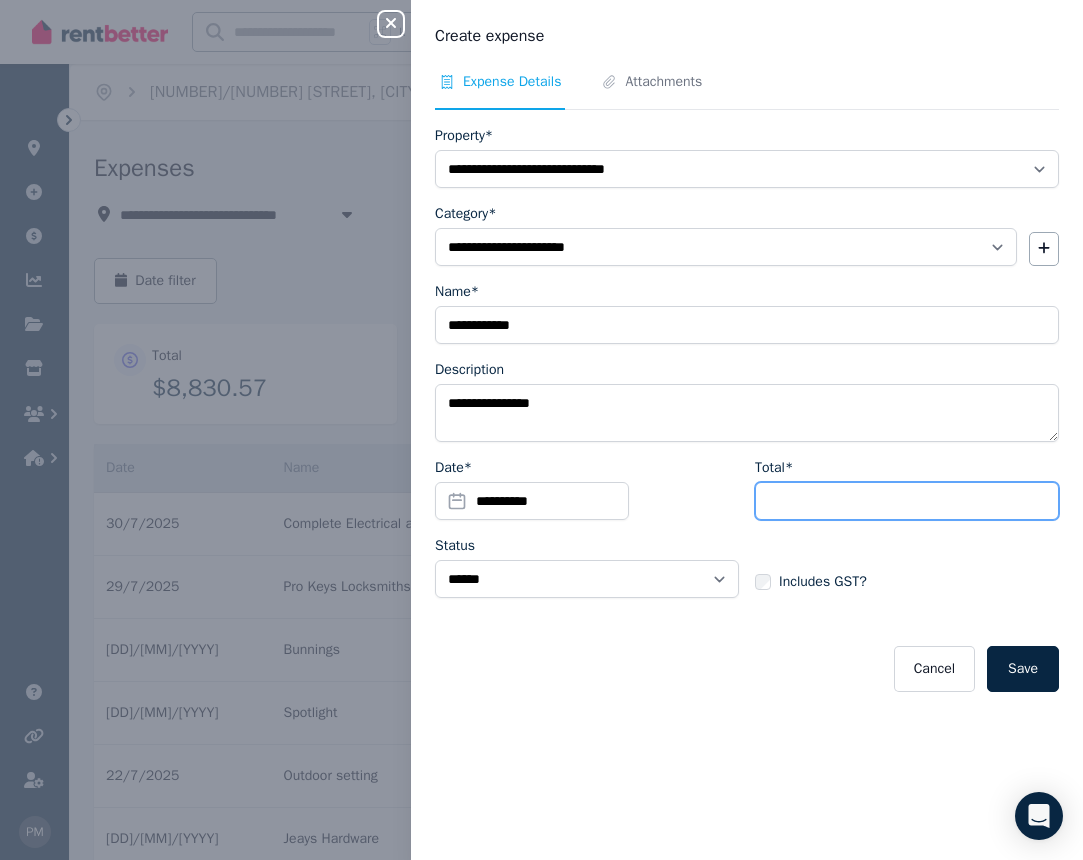 click on "Total*" at bounding box center [907, 501] 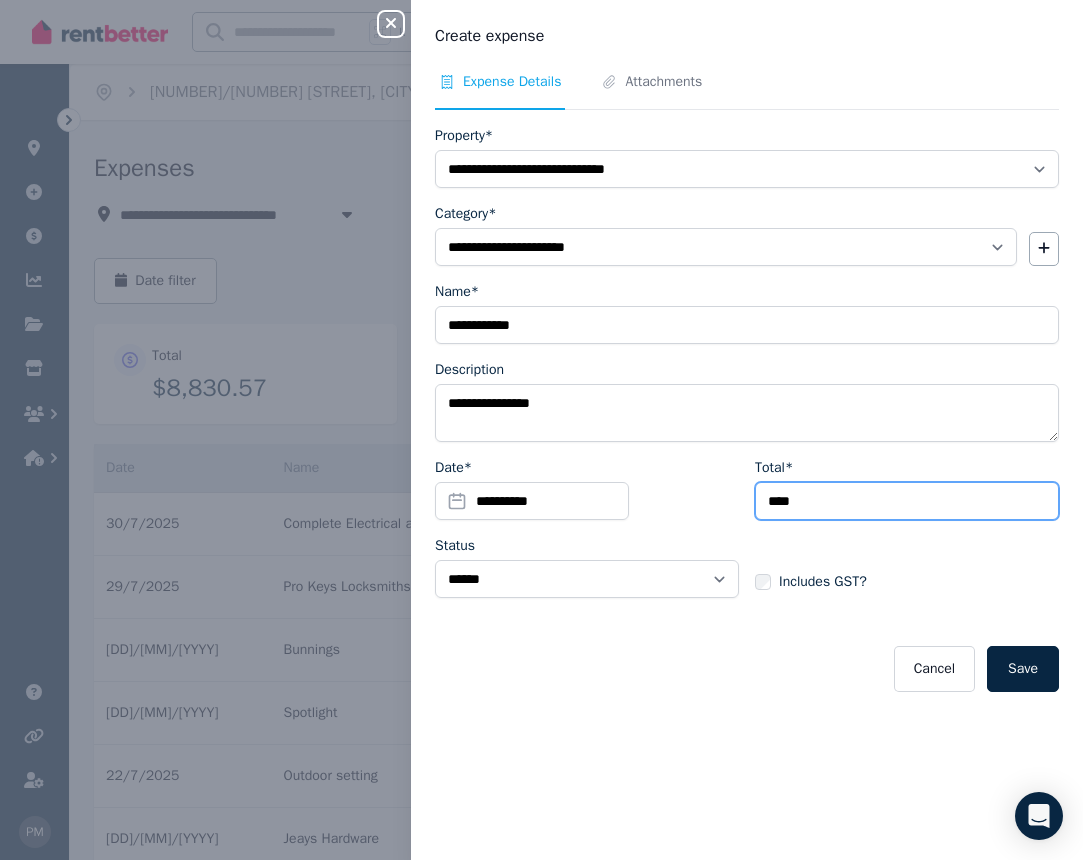 type on "****" 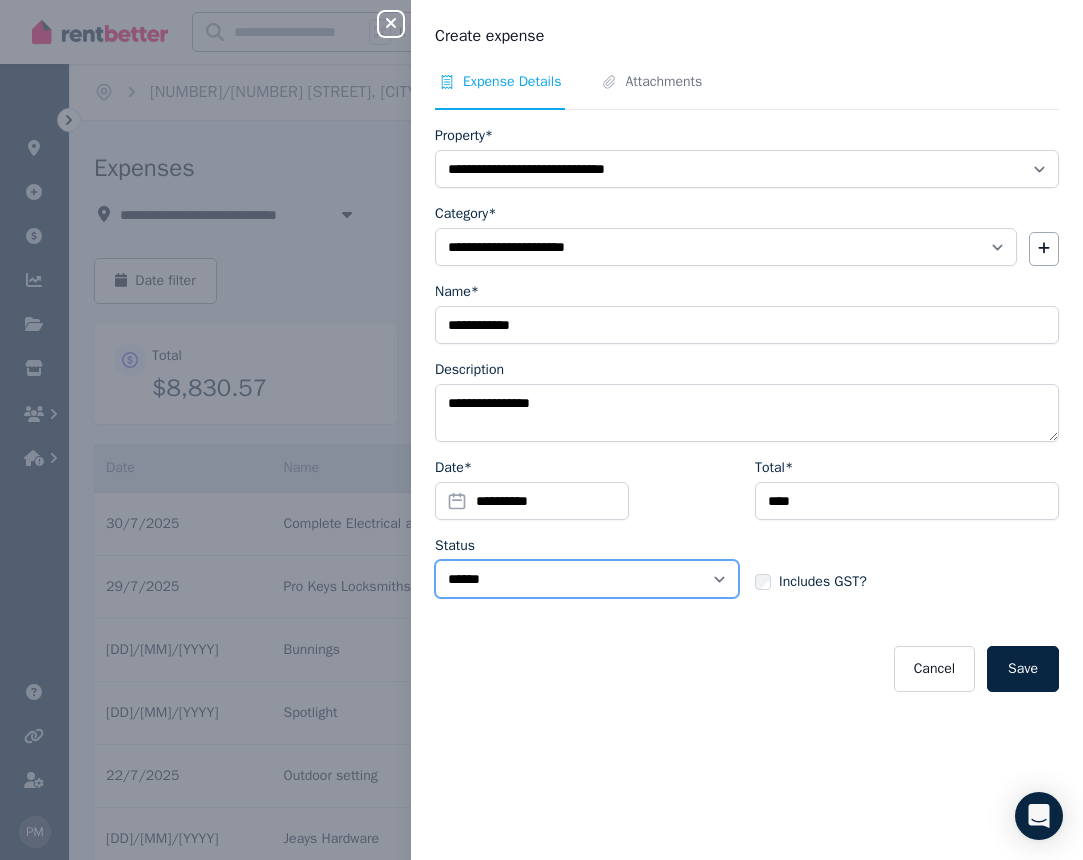 select on "**********" 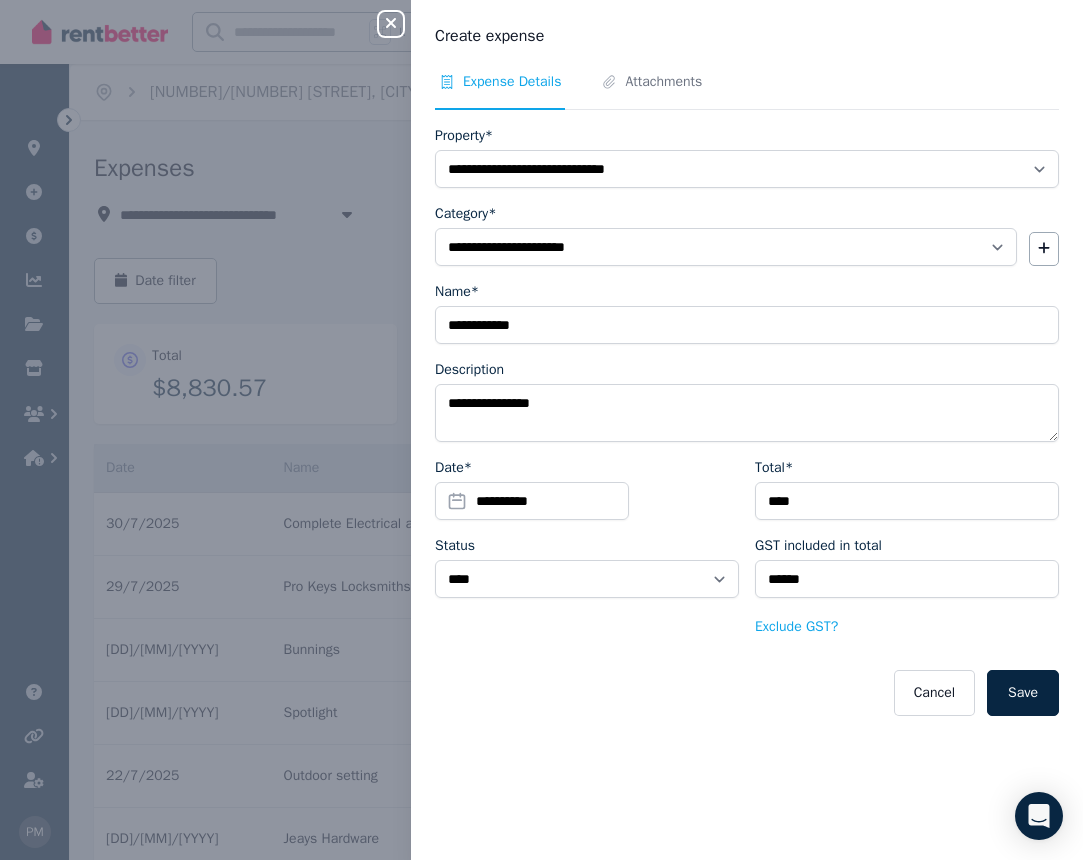 click on "Save" at bounding box center (1023, 693) 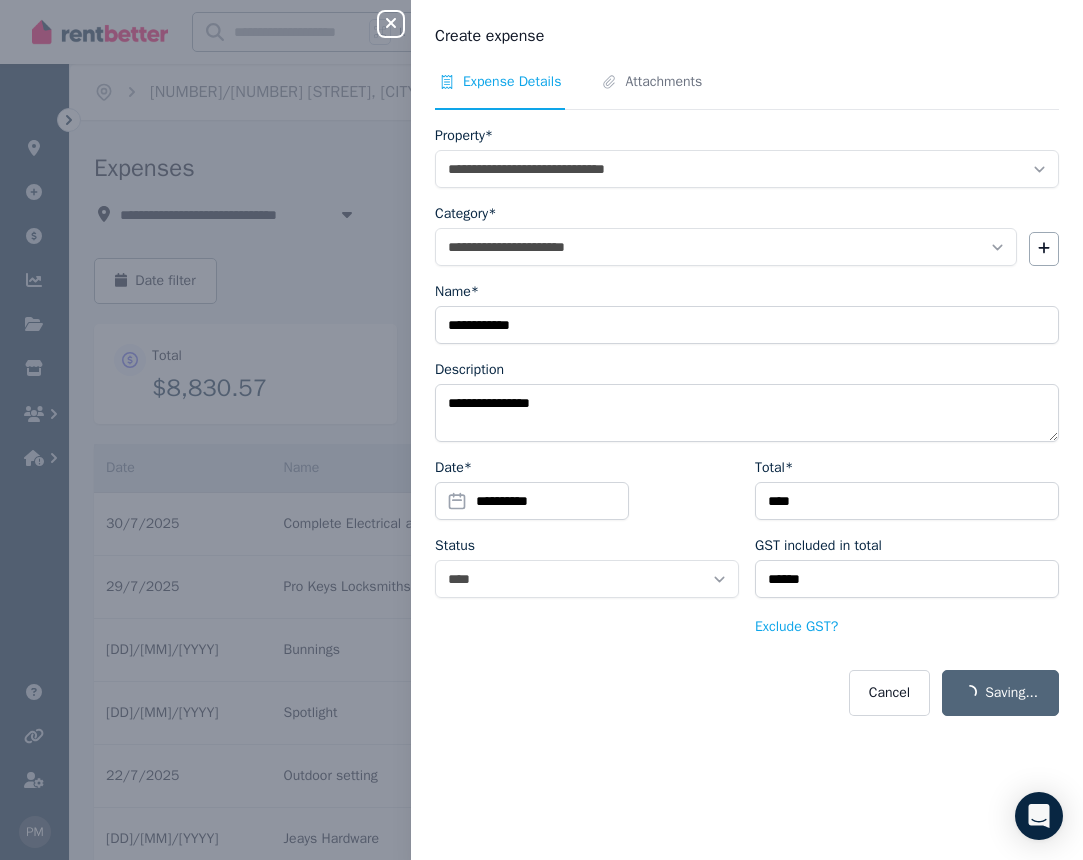 select on "**********" 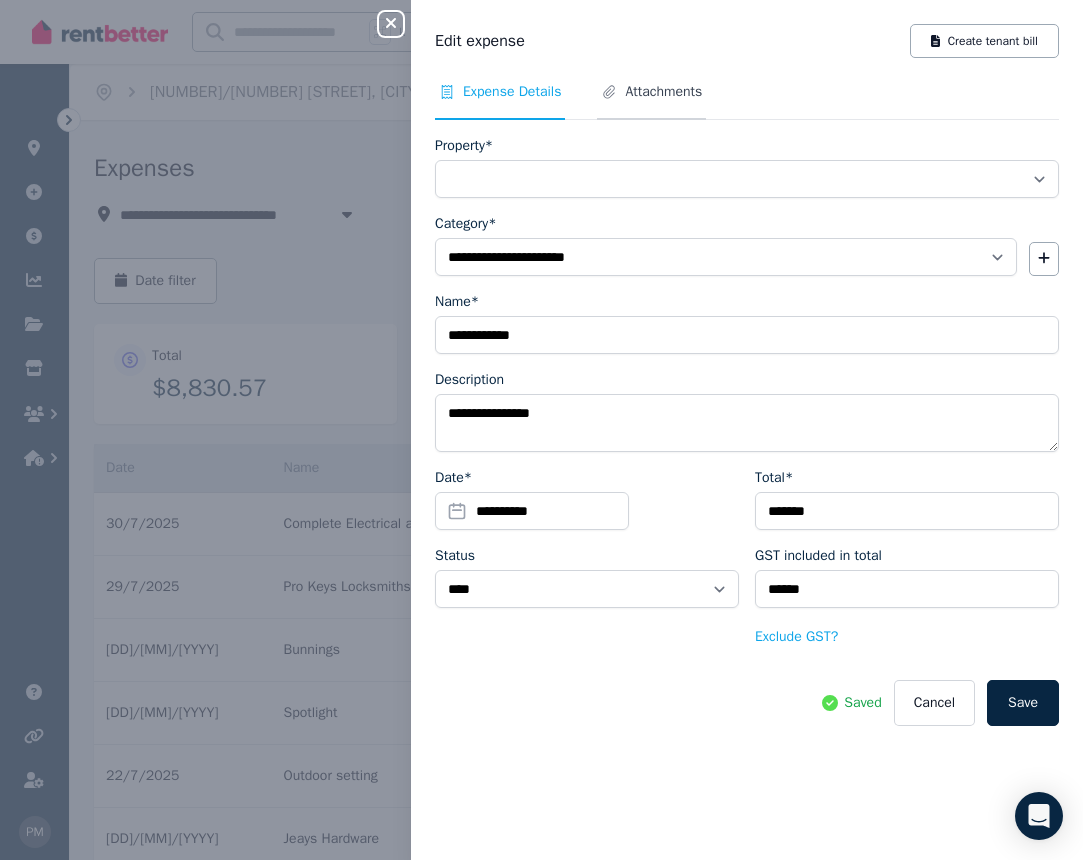select on "**********" 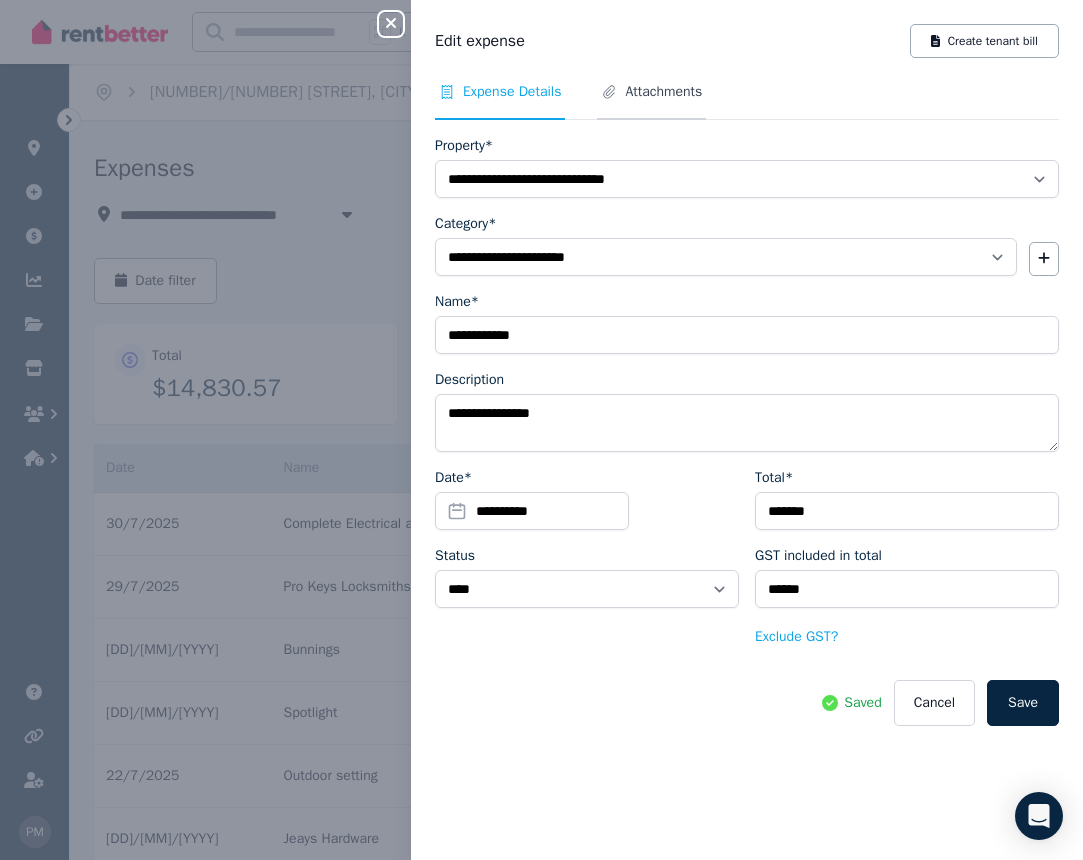 click on "Attachments" at bounding box center (663, 92) 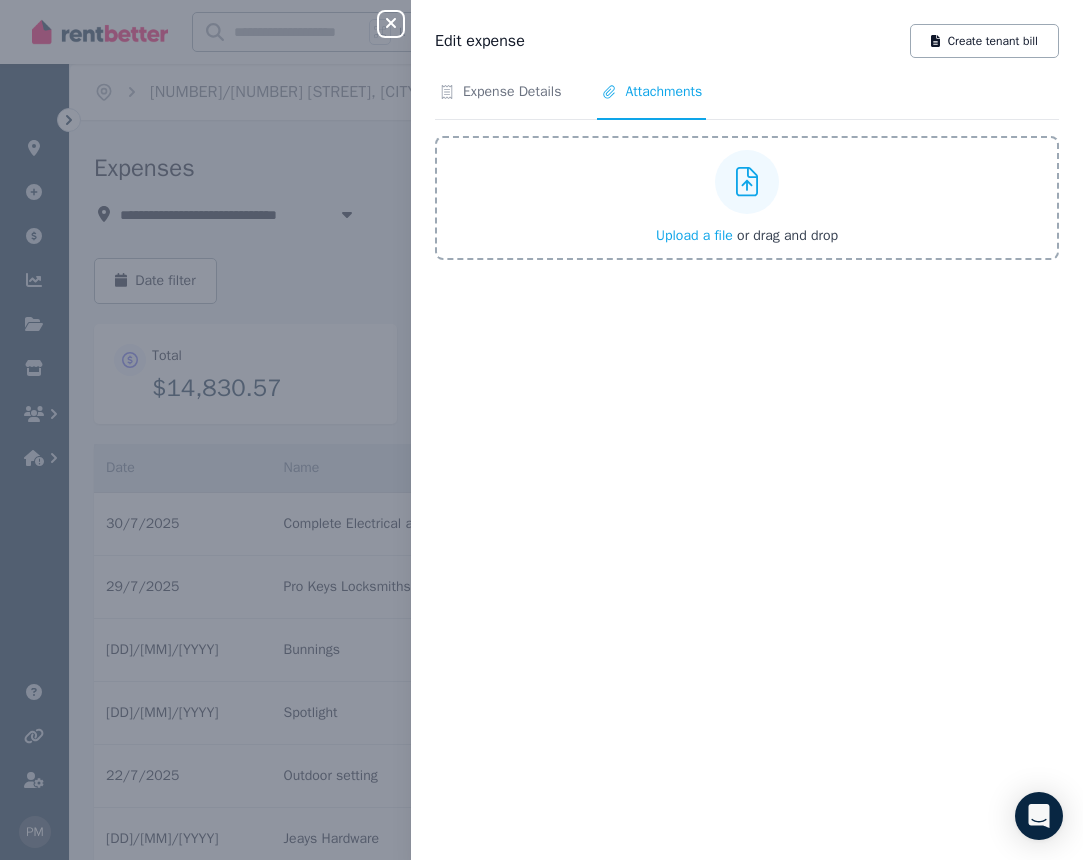 click on "Upload a file" at bounding box center [694, 235] 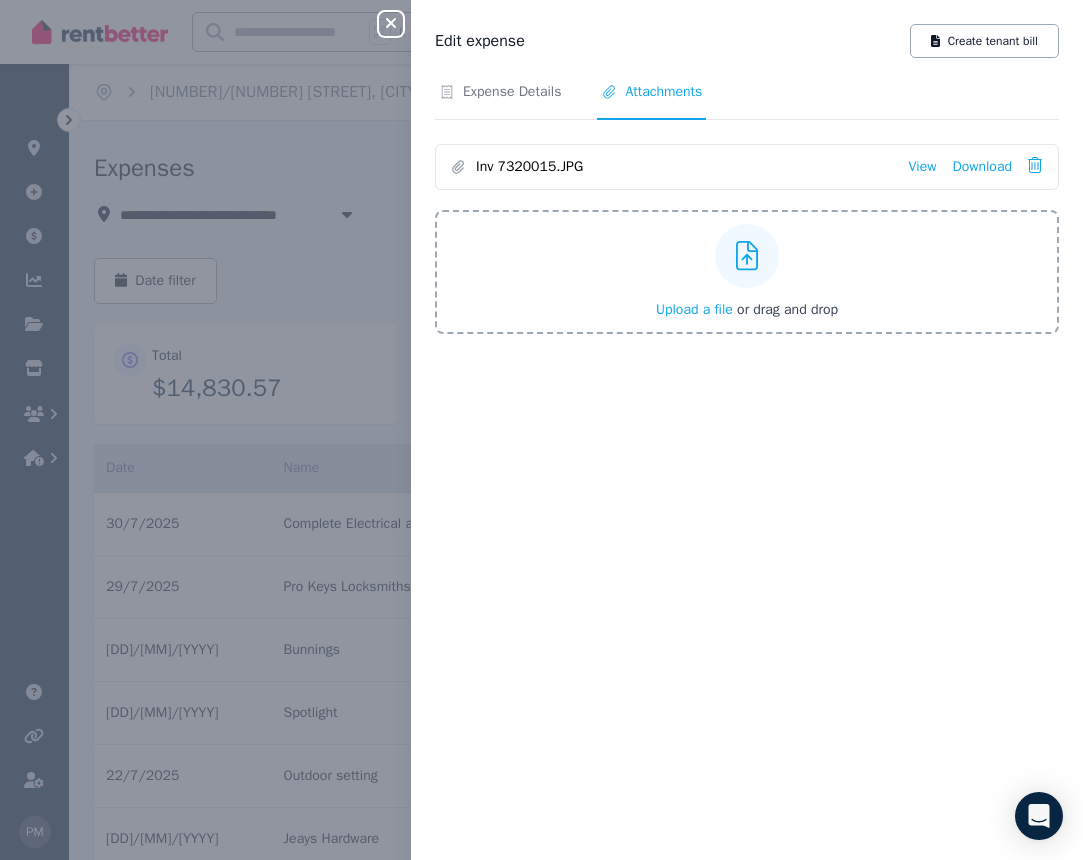 click 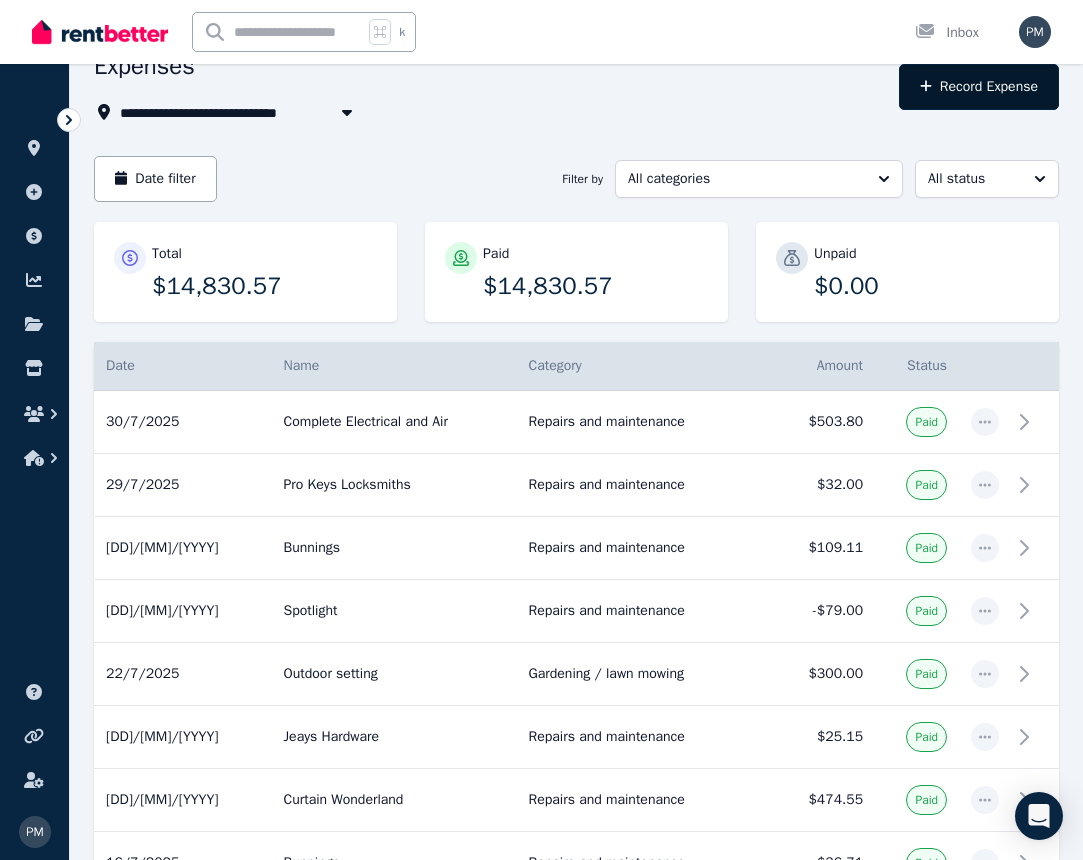 scroll, scrollTop: 98, scrollLeft: 0, axis: vertical 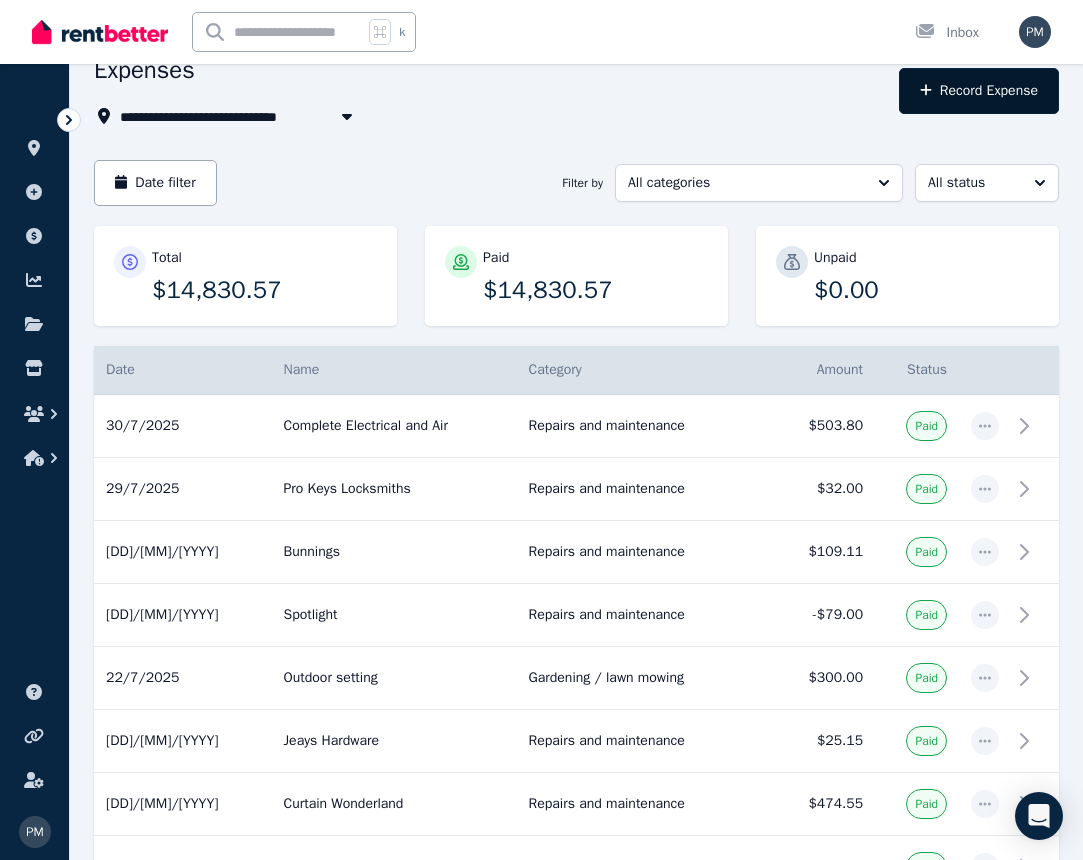 click on "Record Expense" at bounding box center [979, 91] 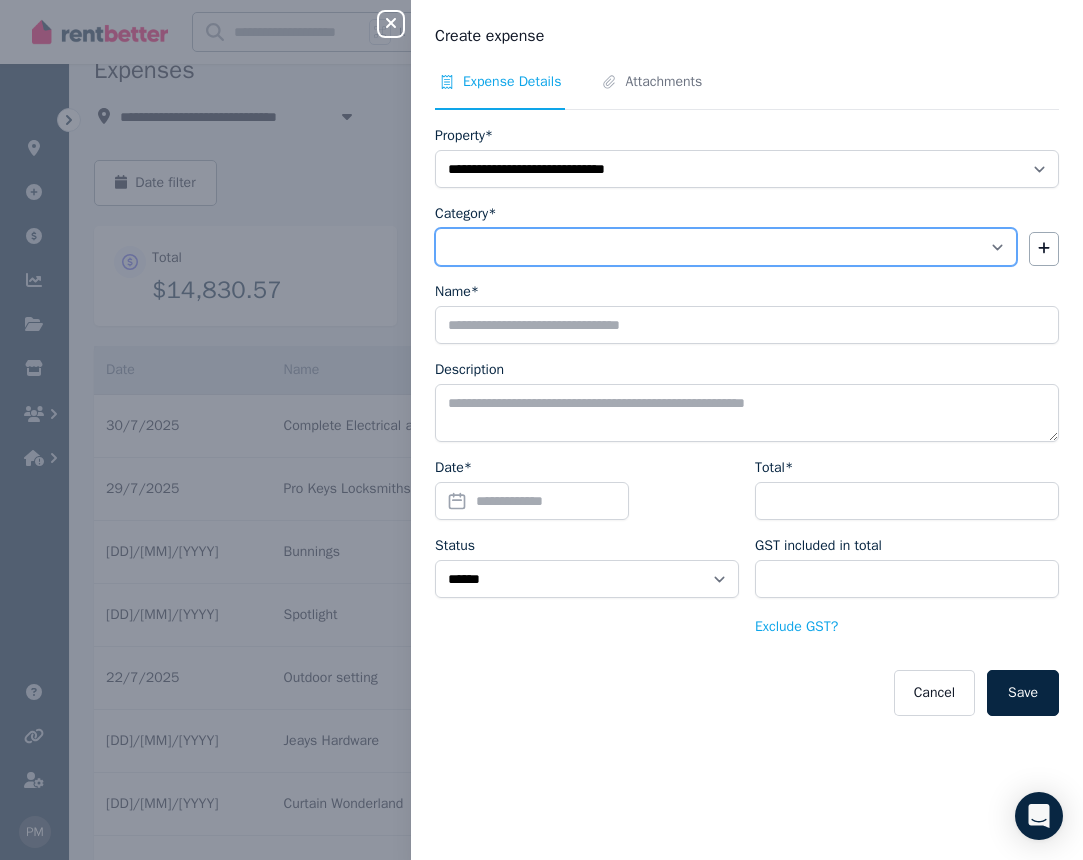 select on "**********" 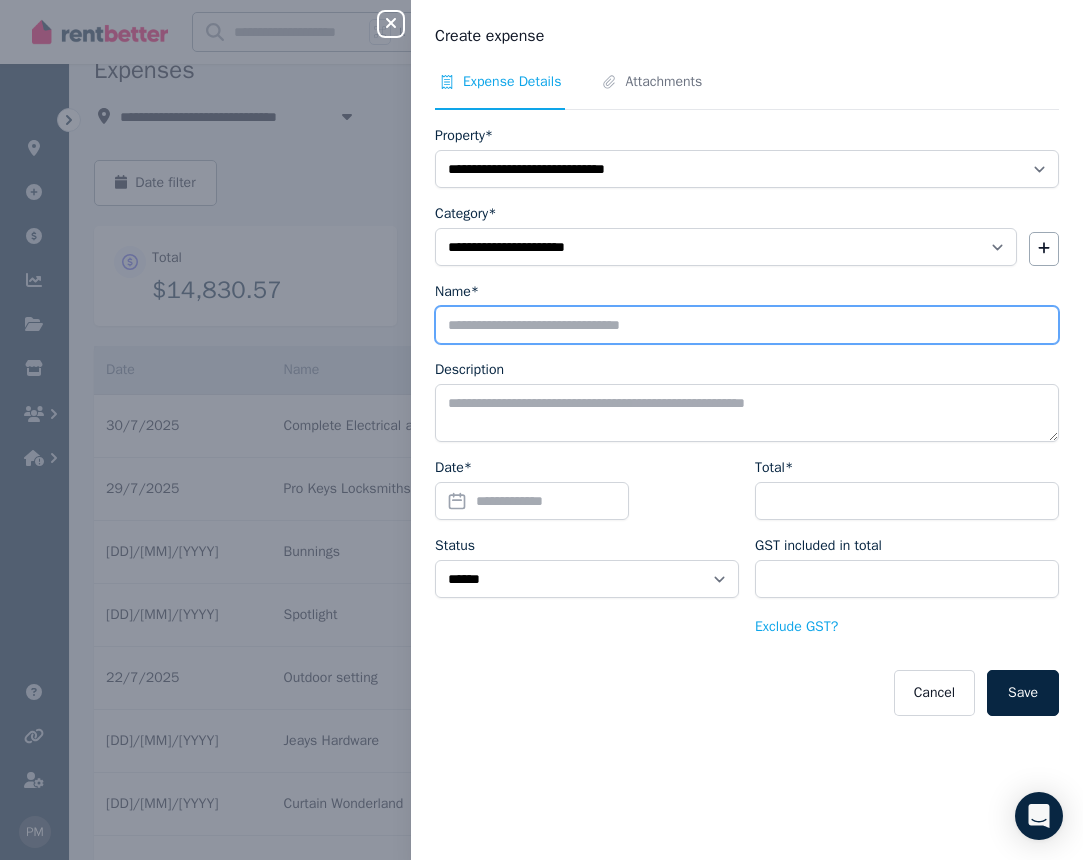 click on "Name*" at bounding box center [747, 325] 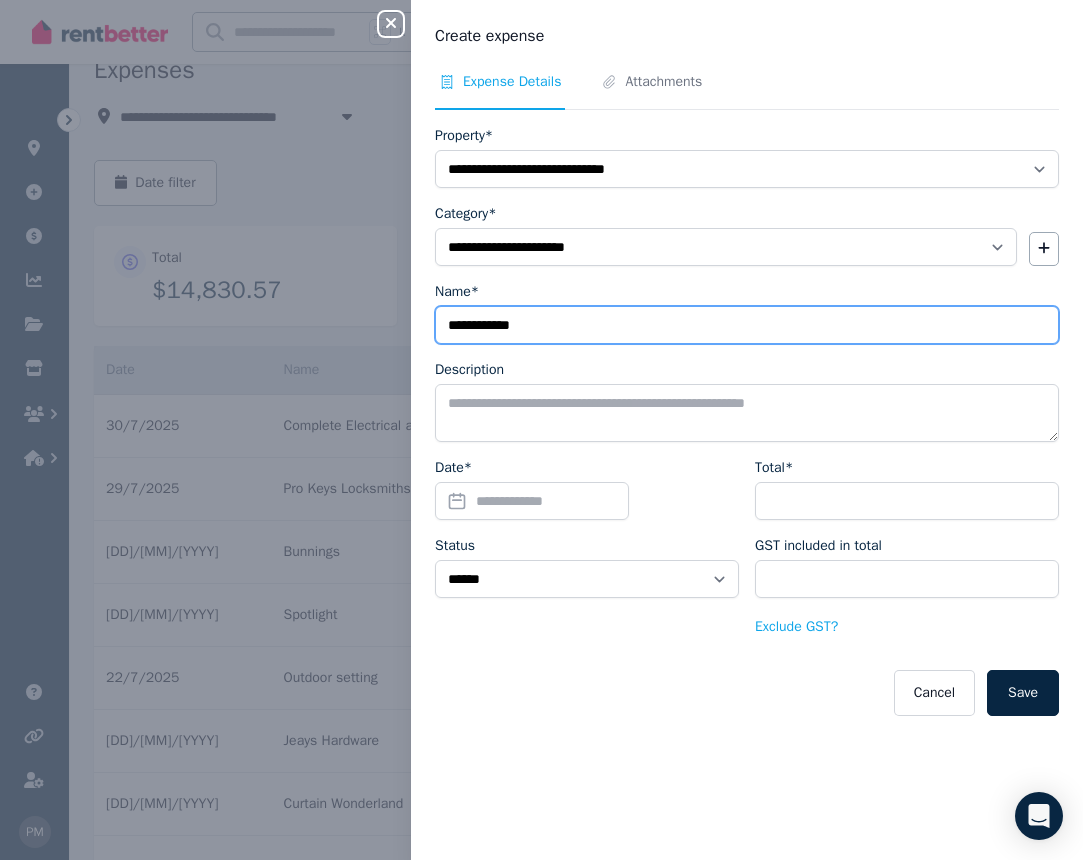 type on "**********" 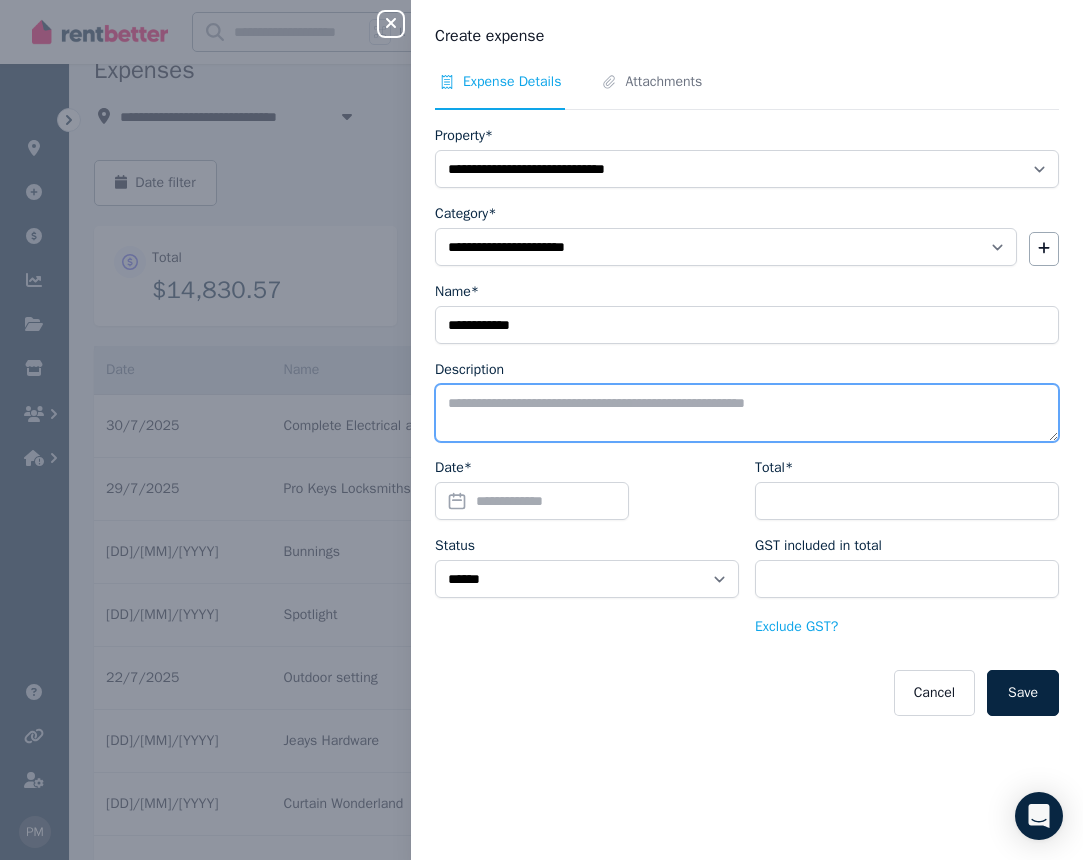 click on "Description" at bounding box center (747, 413) 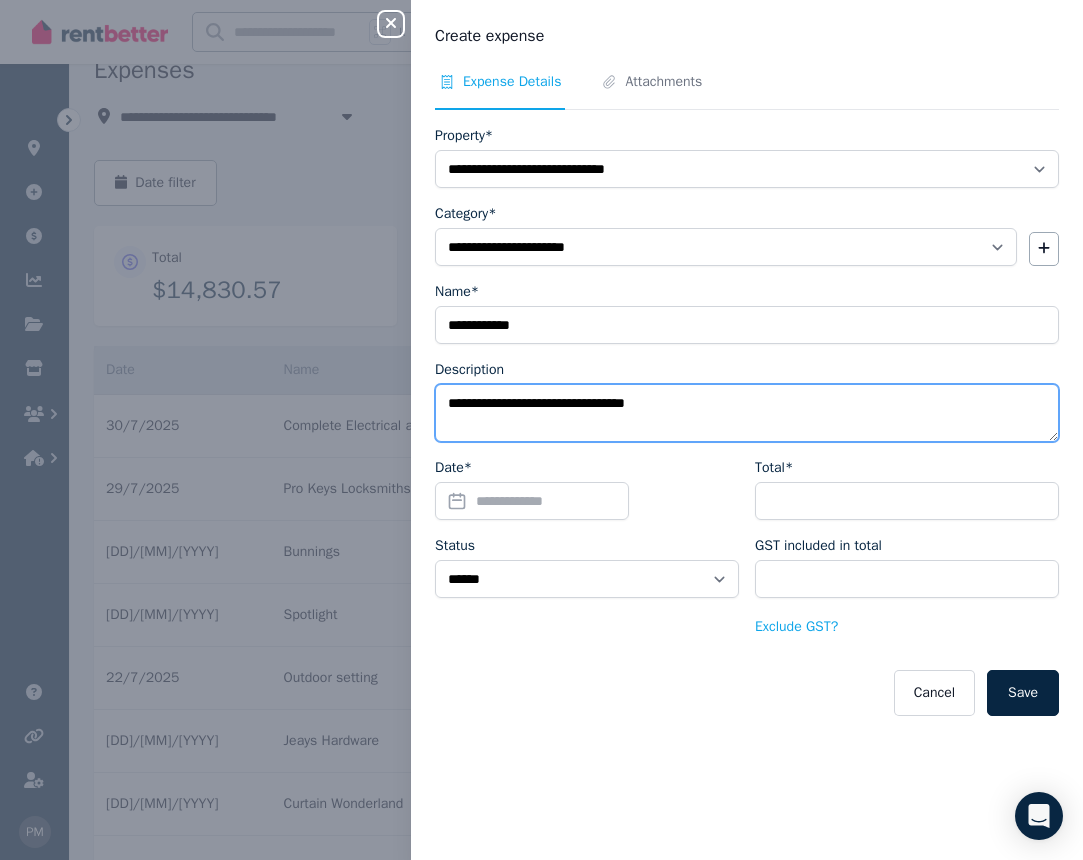 type on "**********" 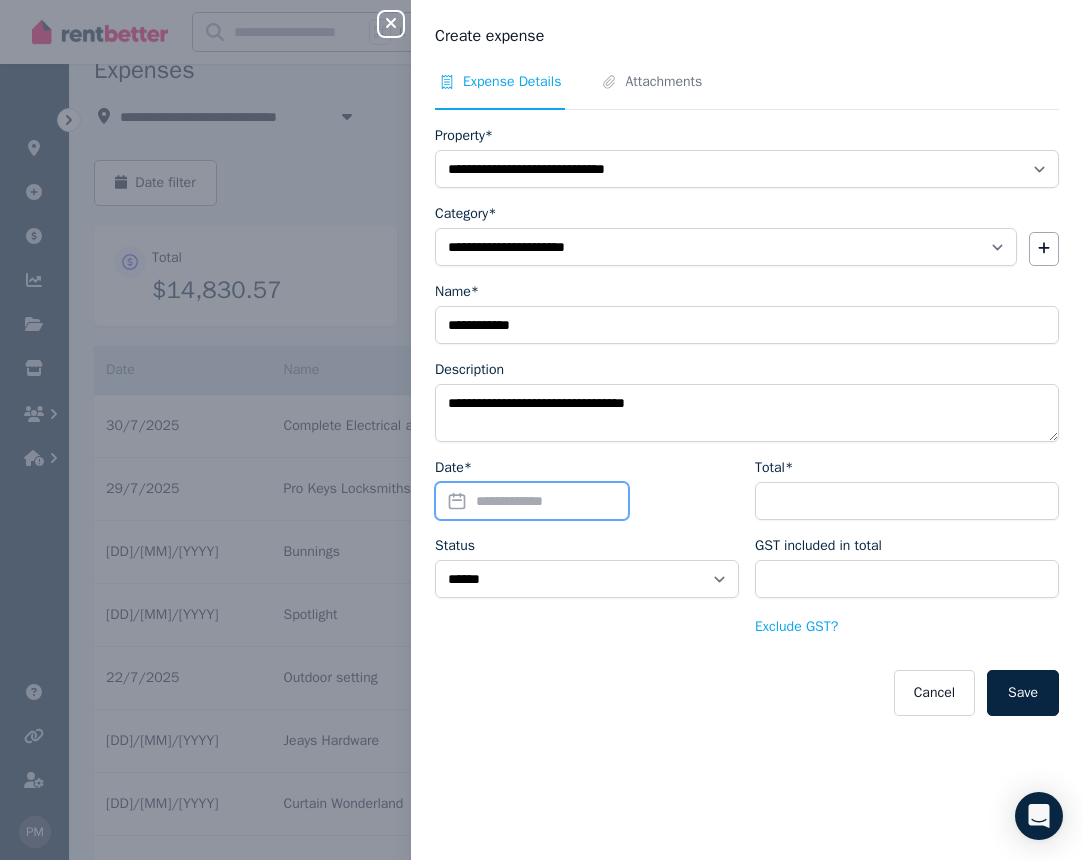 click on "Date*" at bounding box center (532, 501) 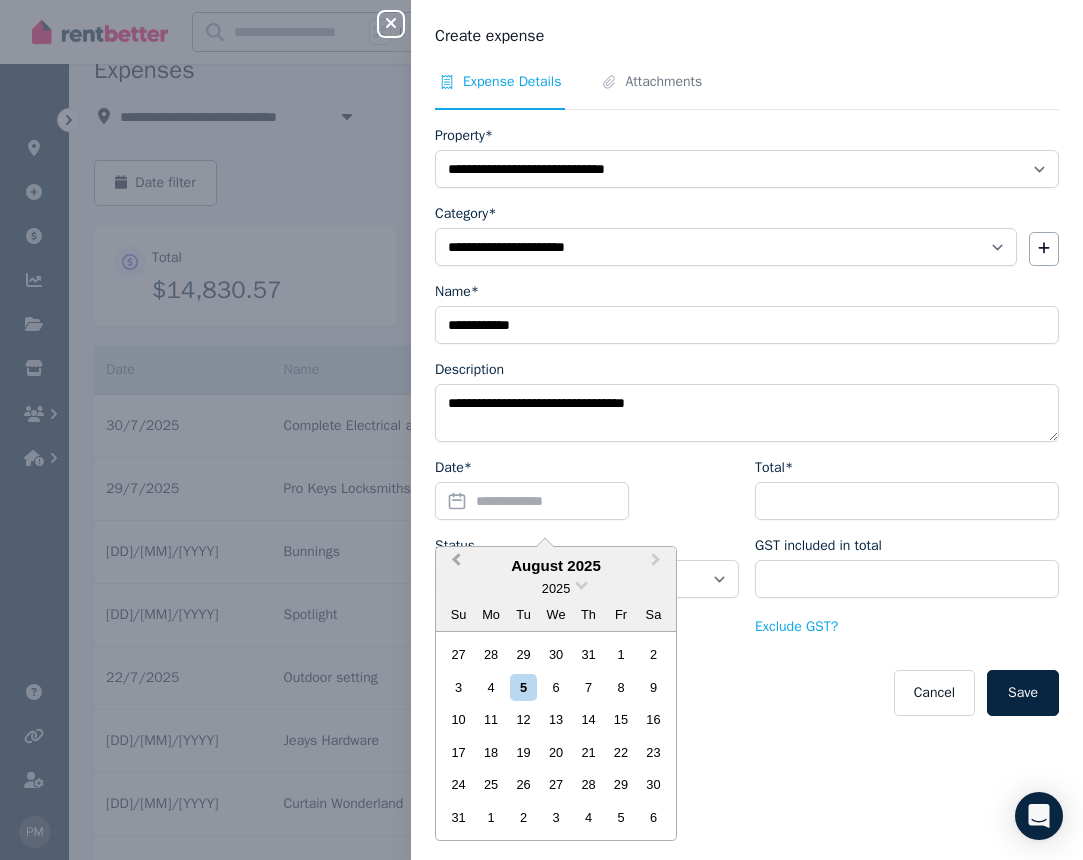 click on "Previous Month" at bounding box center [456, 564] 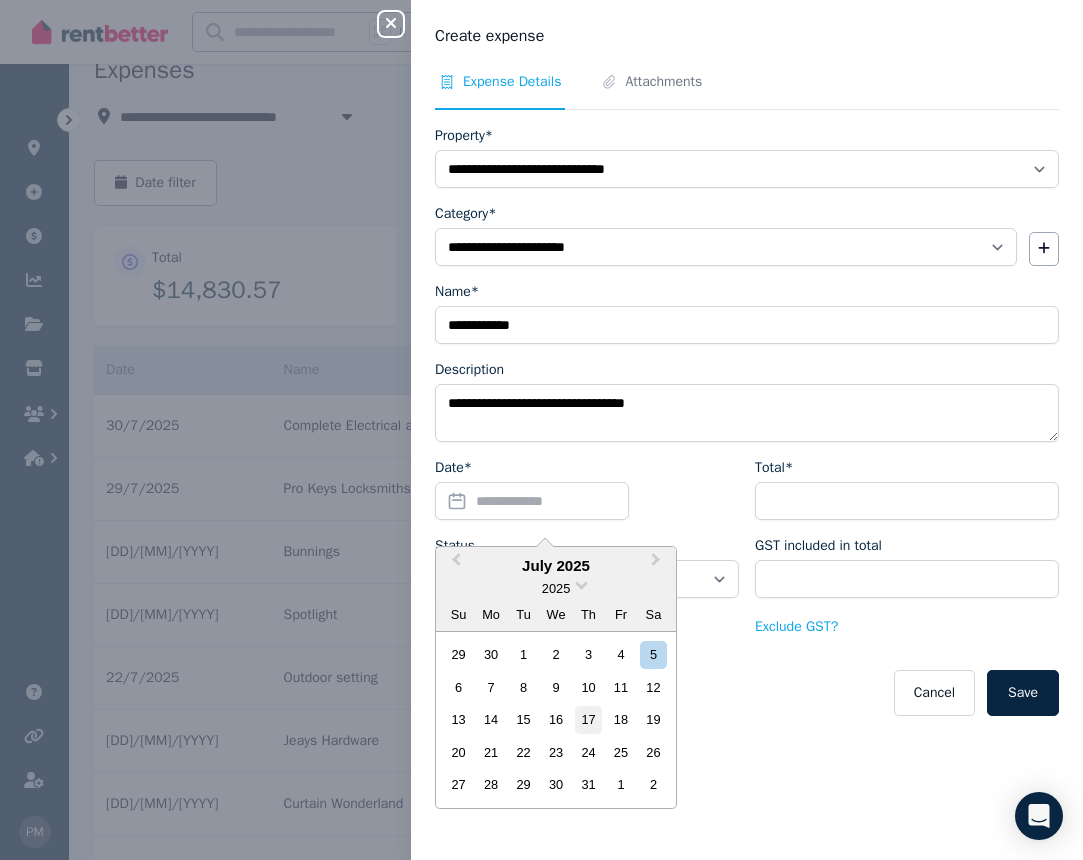 click on "17" at bounding box center (588, 719) 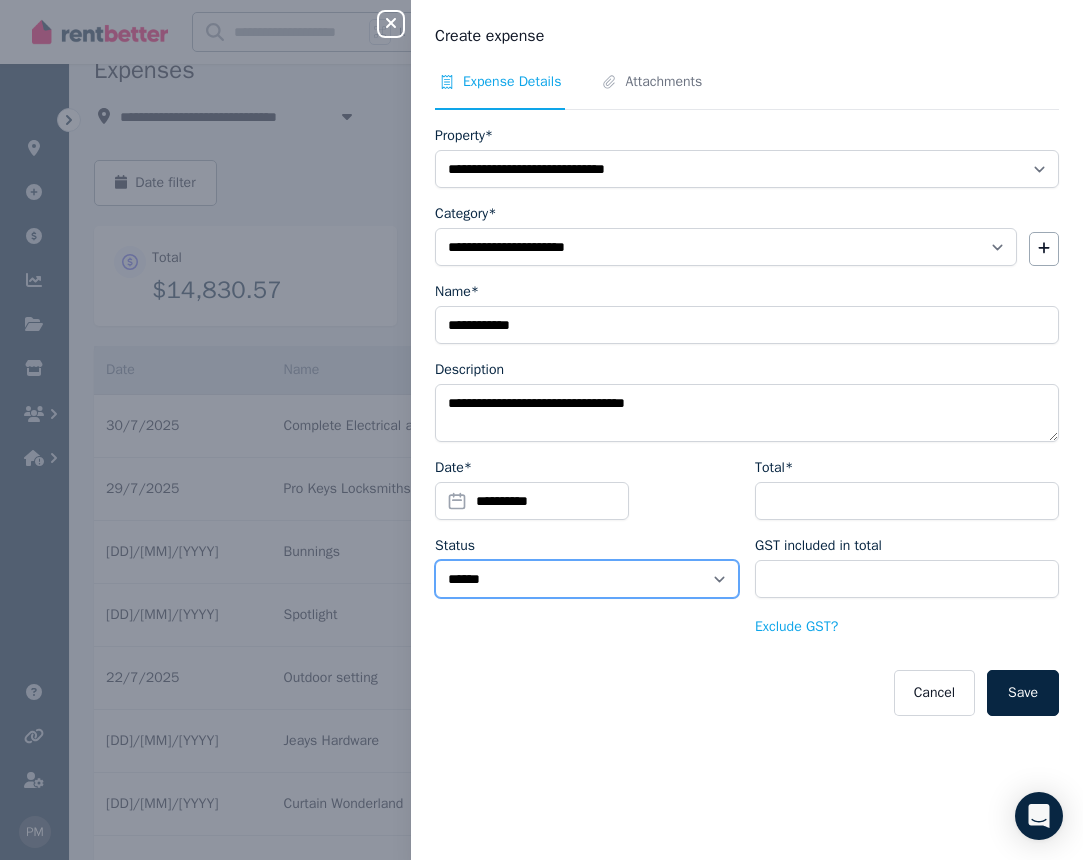 select on "**********" 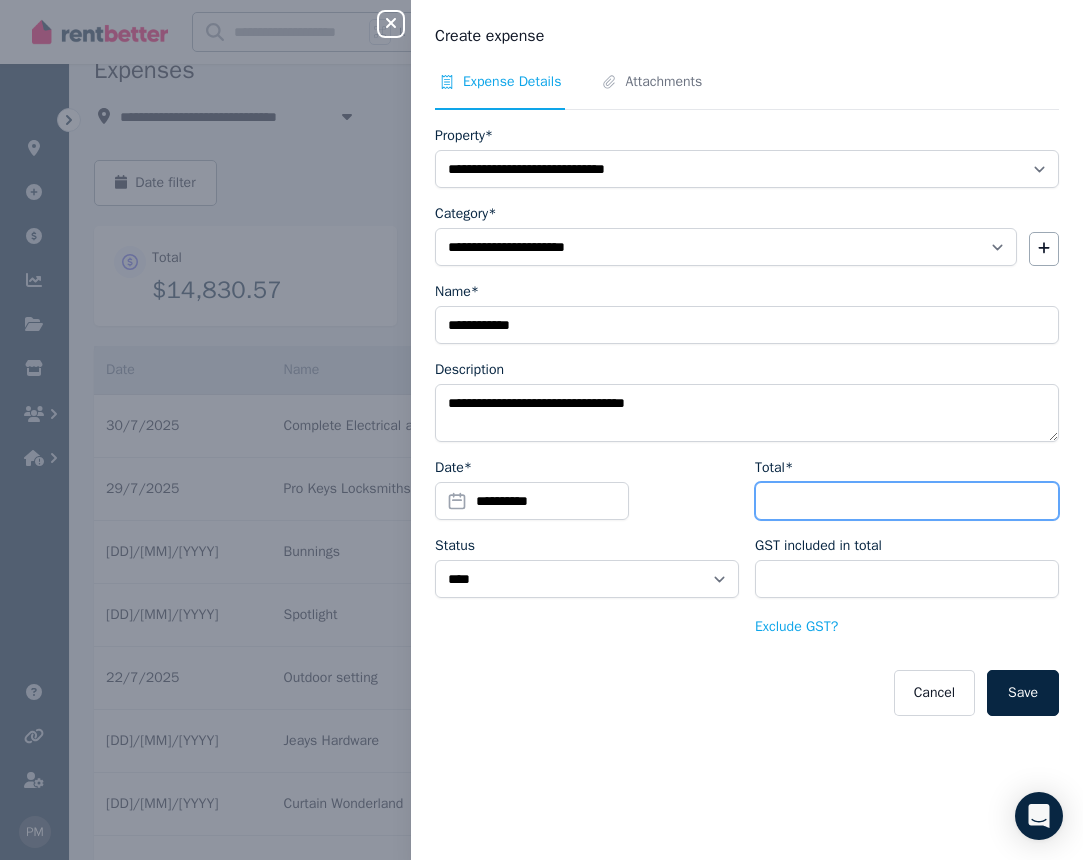 click on "Total*" at bounding box center (907, 501) 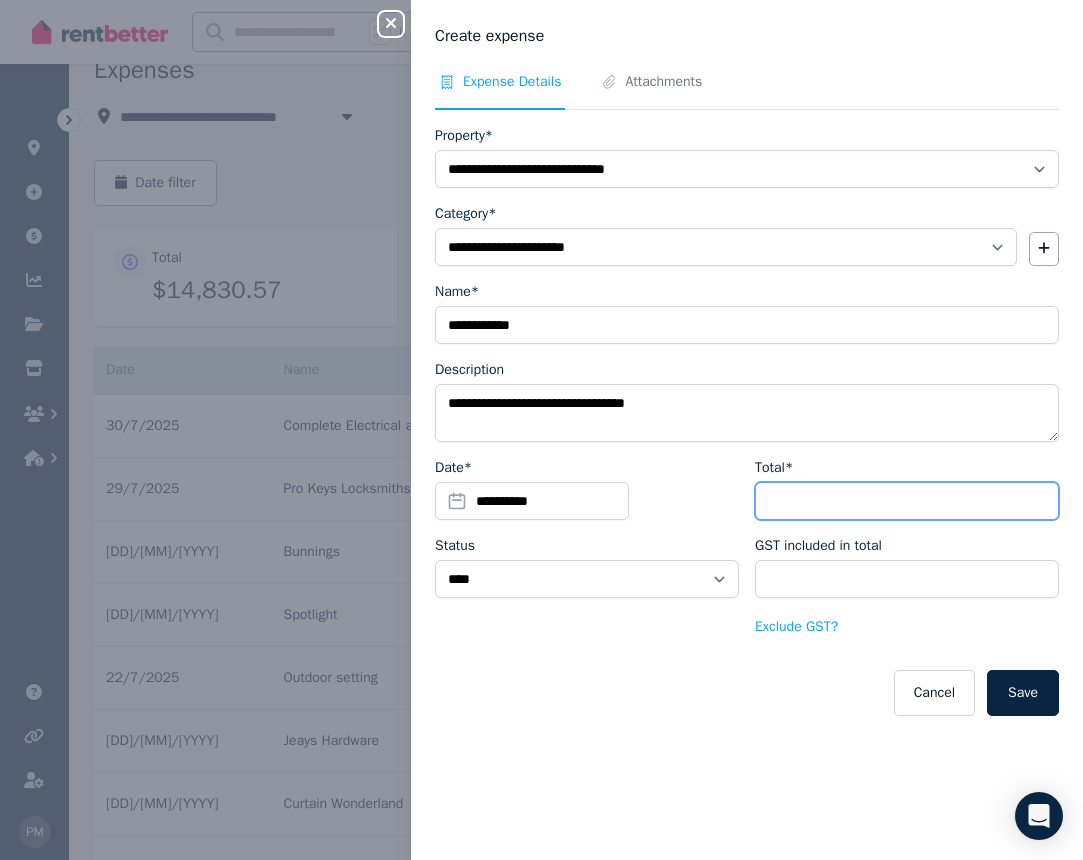 type on "*" 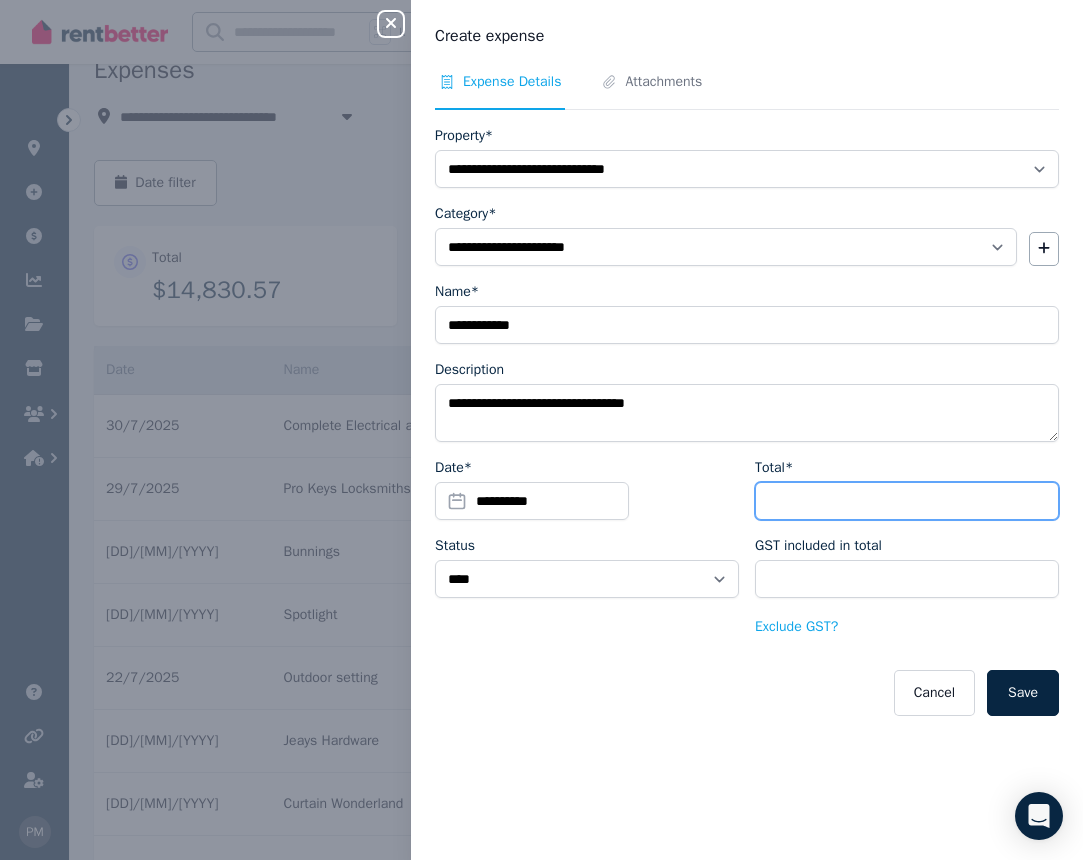 type on "****" 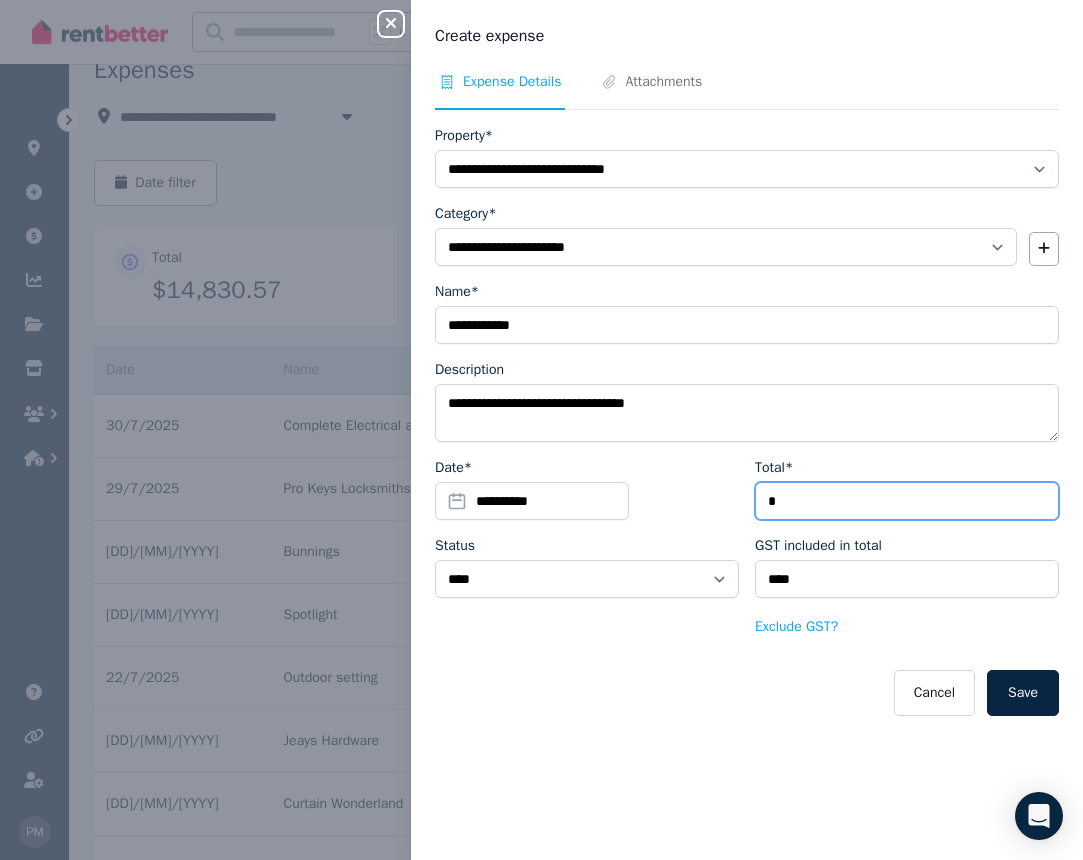 type on "**" 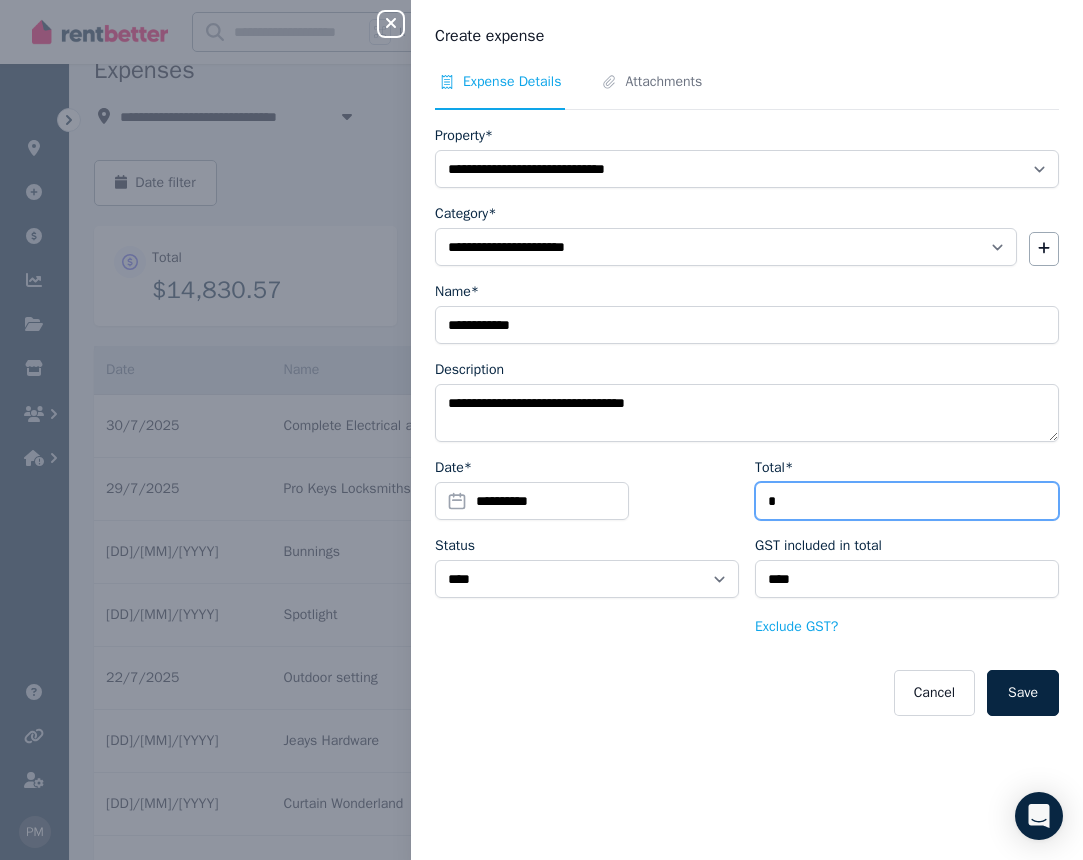 type on "****" 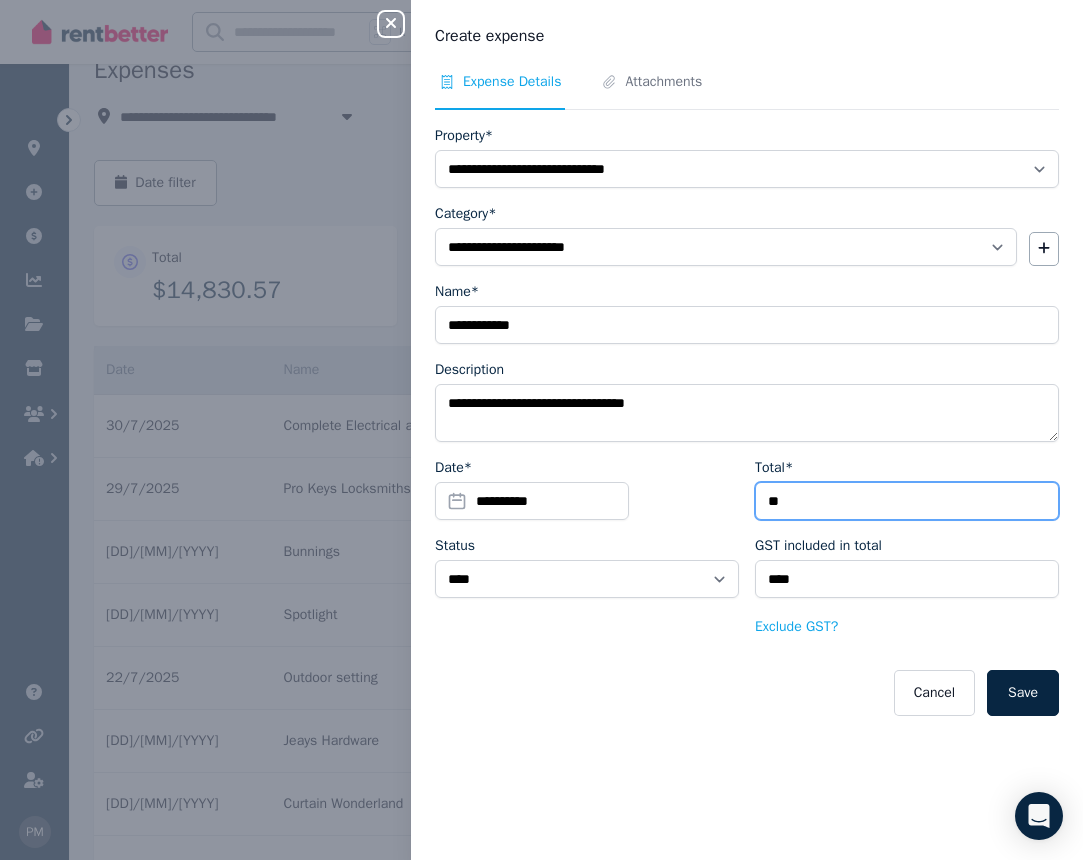 type on "***" 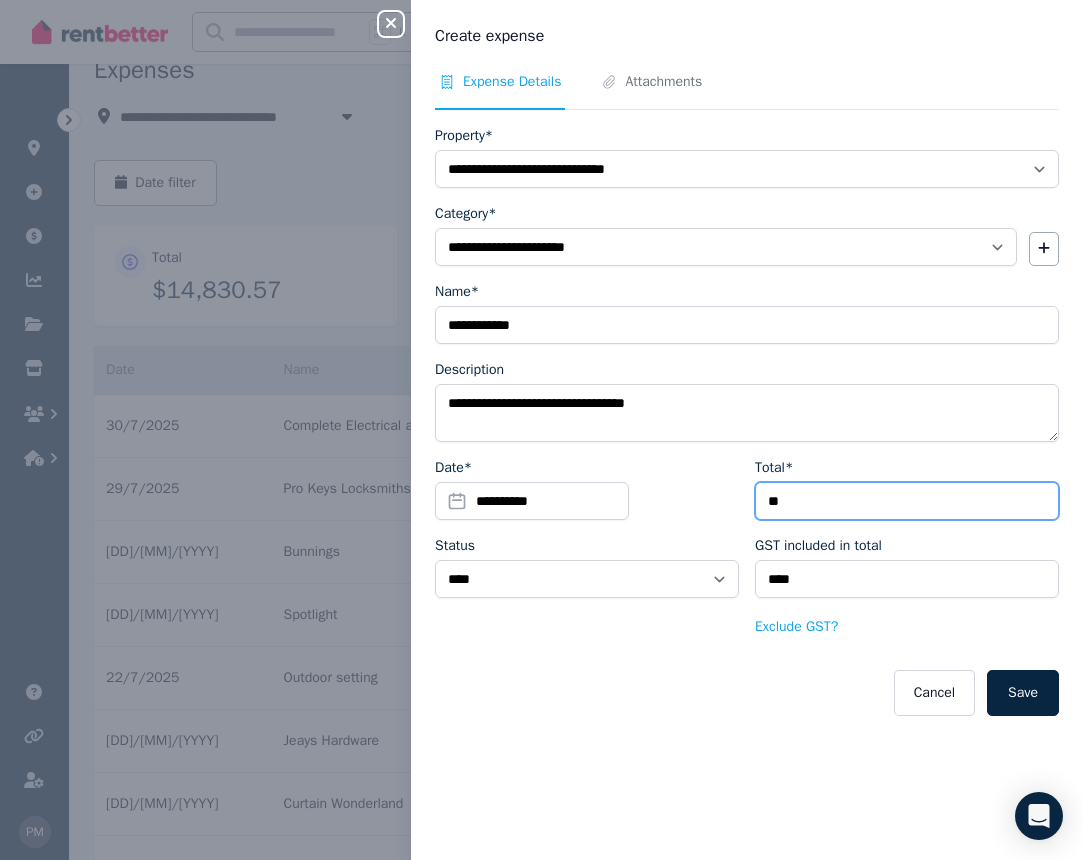 type on "*****" 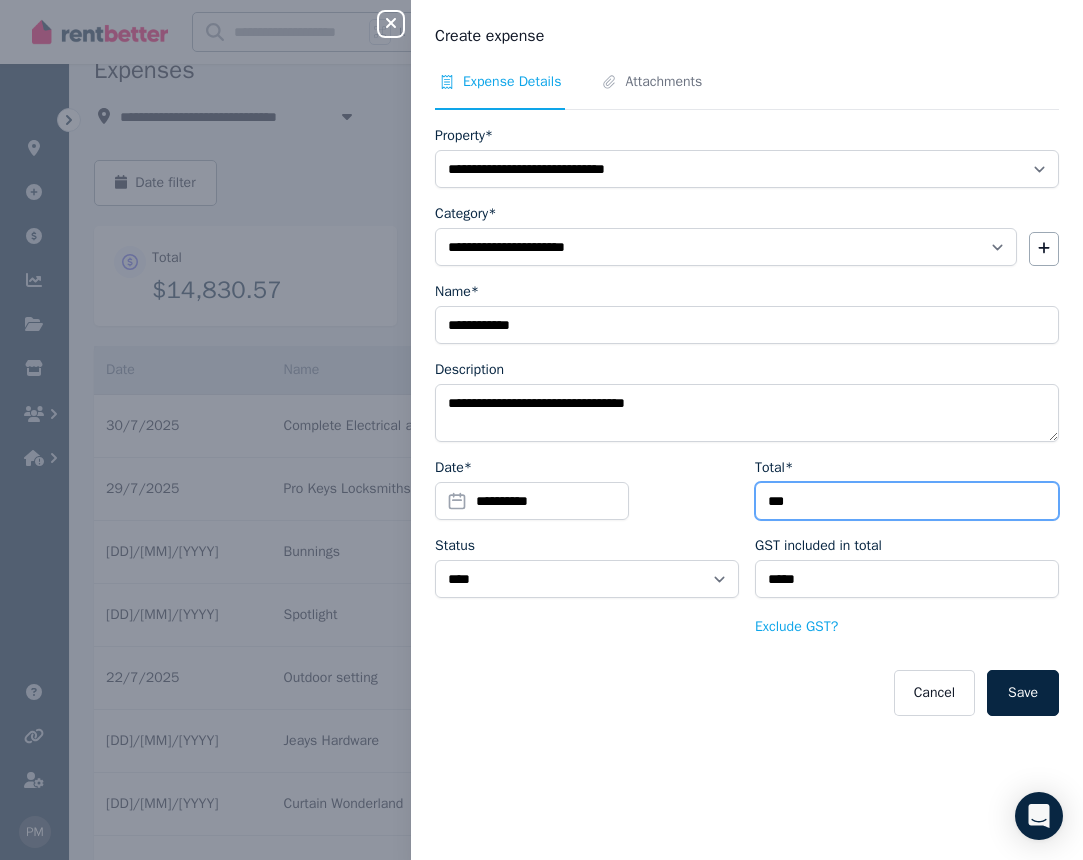 type on "****" 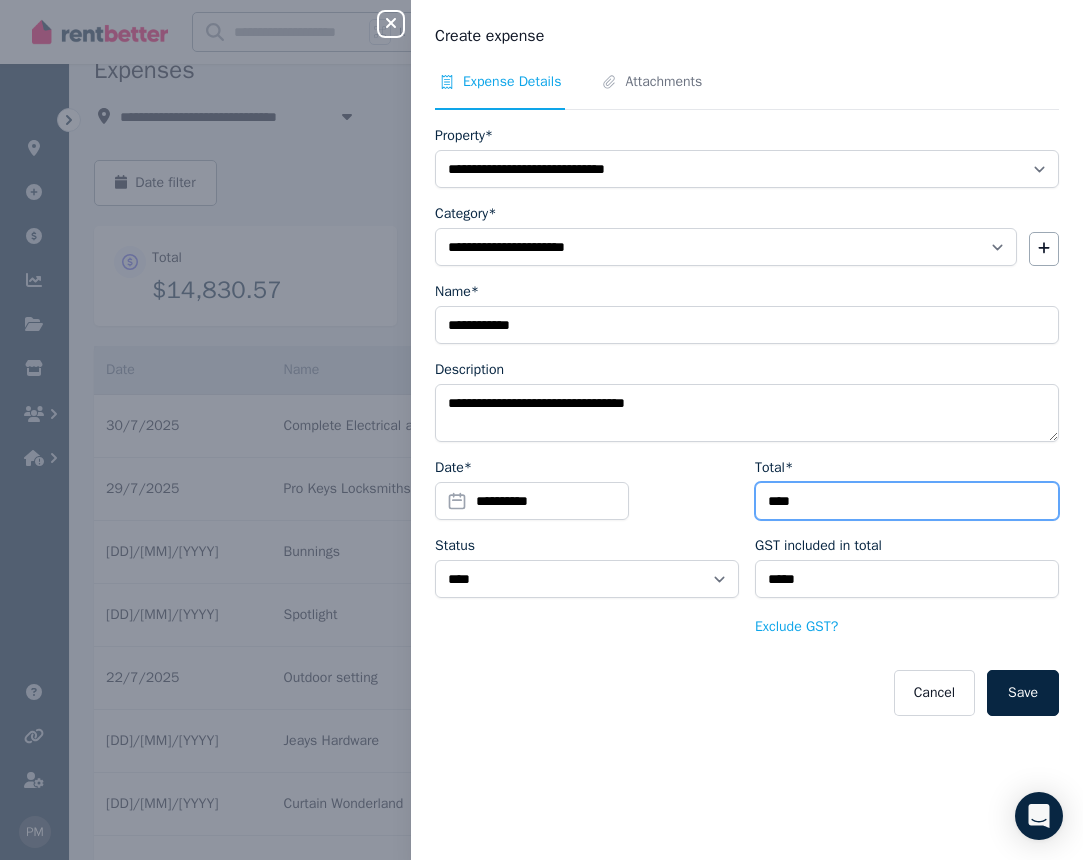 type on "******" 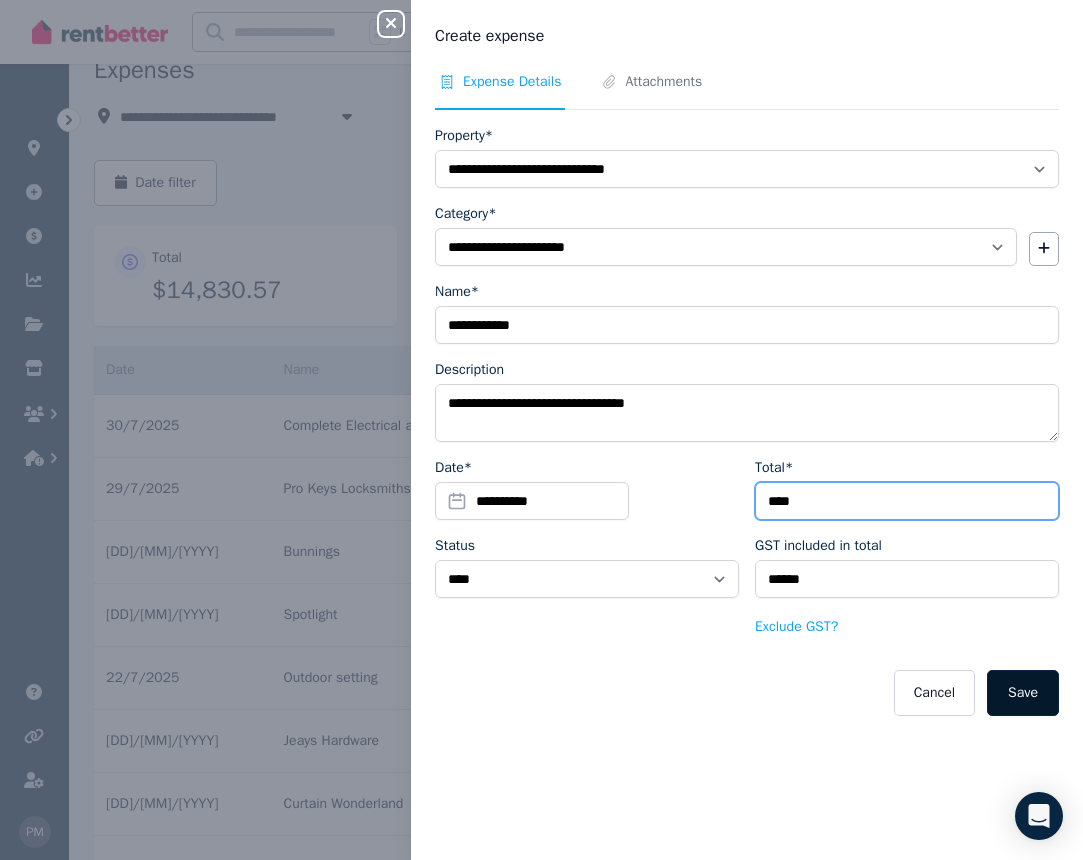 type on "****" 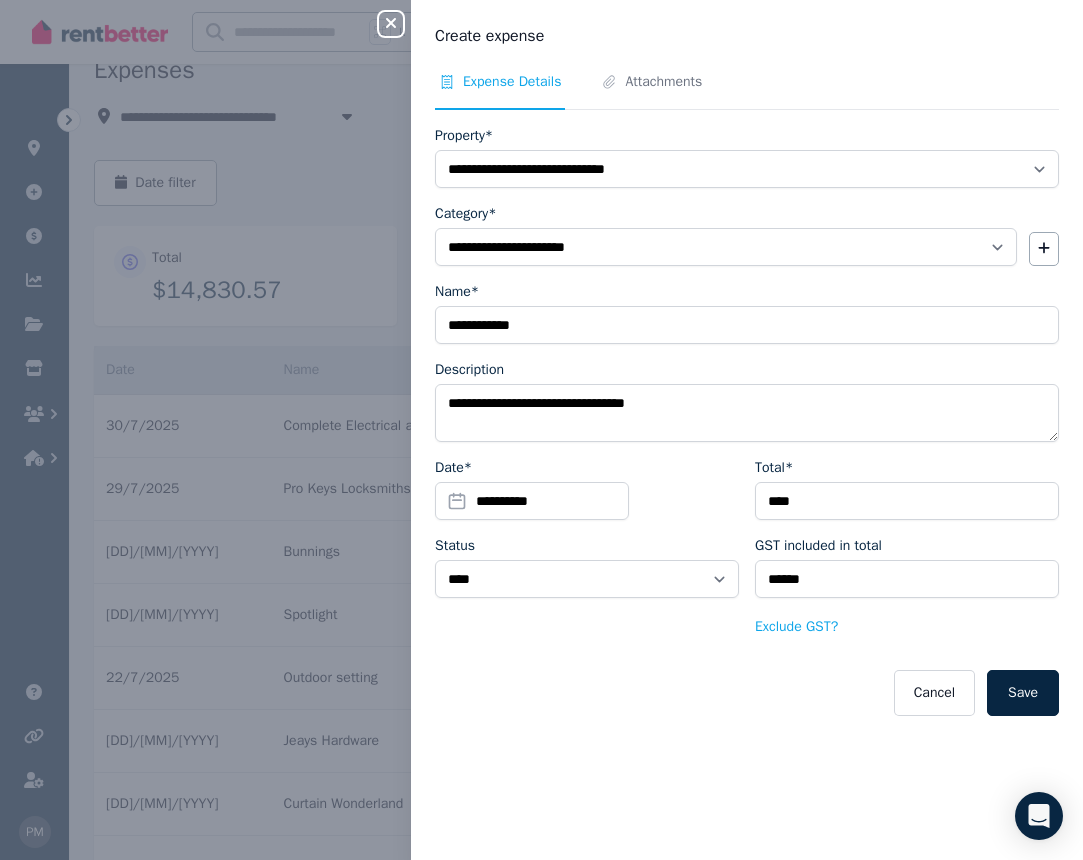 click on "Save" at bounding box center [1023, 693] 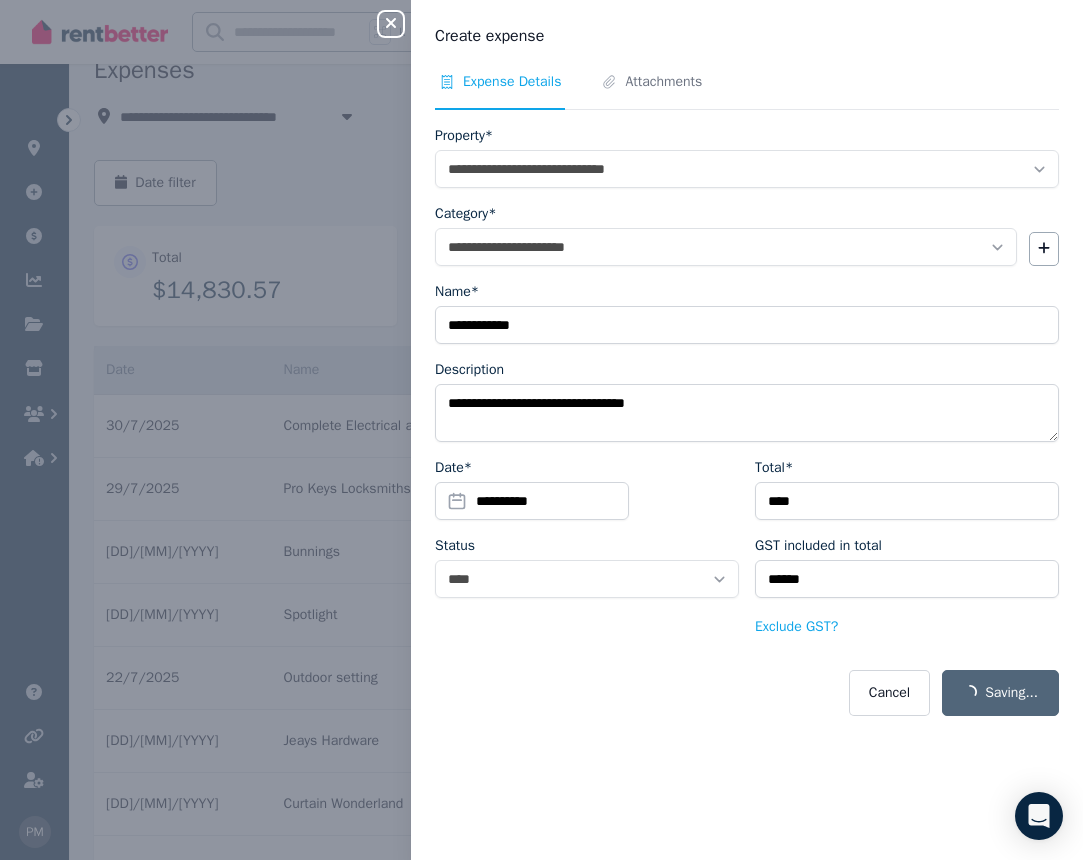 select on "**********" 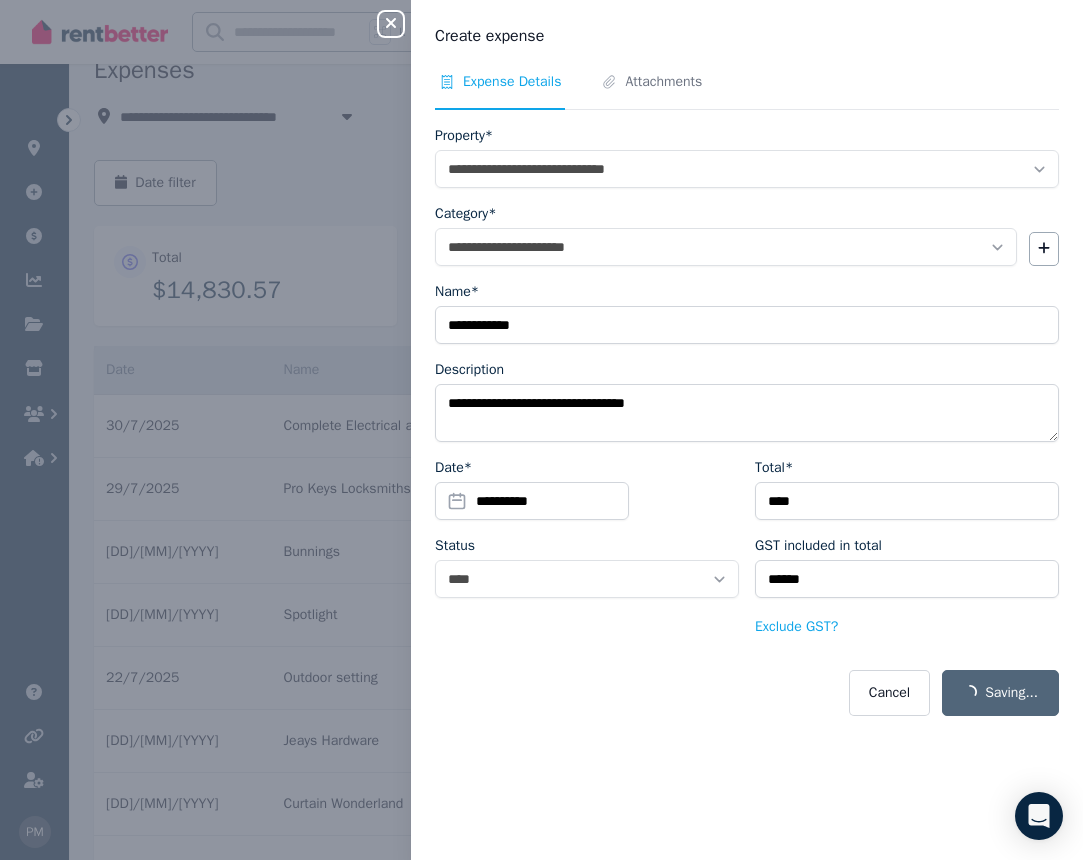 select on "**********" 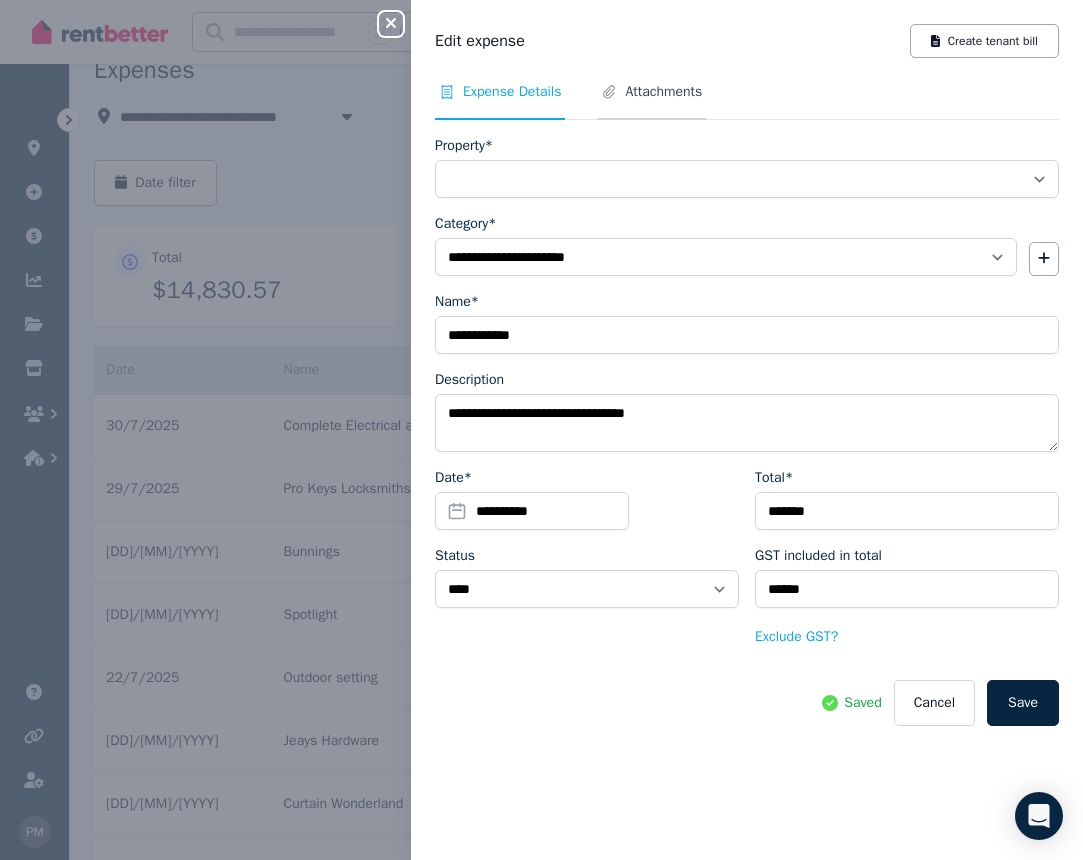 click on "Attachments" at bounding box center [663, 92] 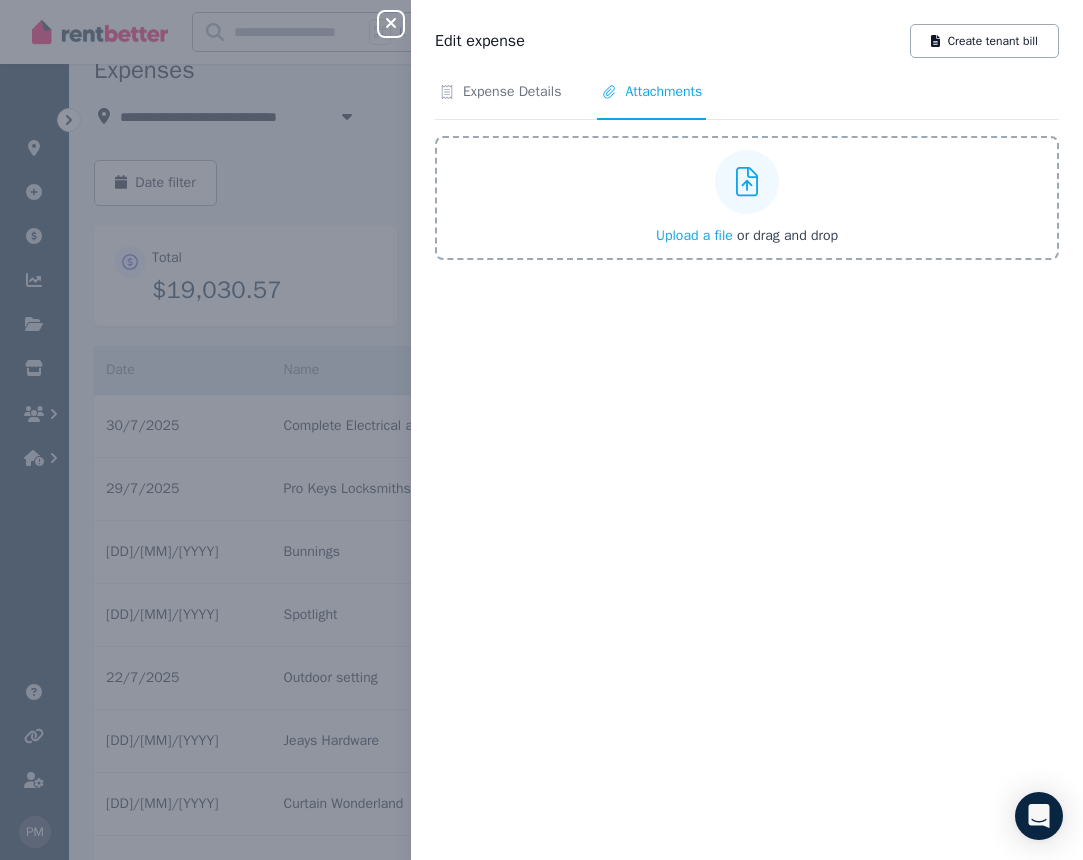 click on "Upload a file" at bounding box center [694, 235] 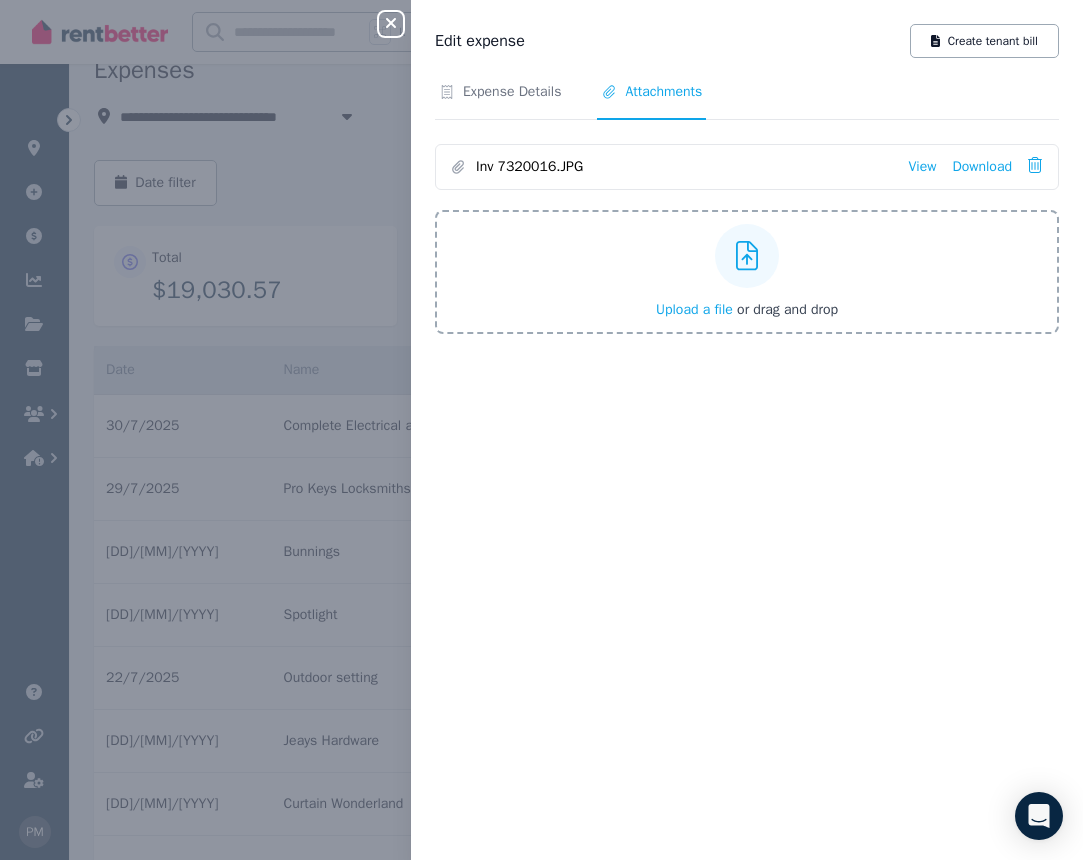 click 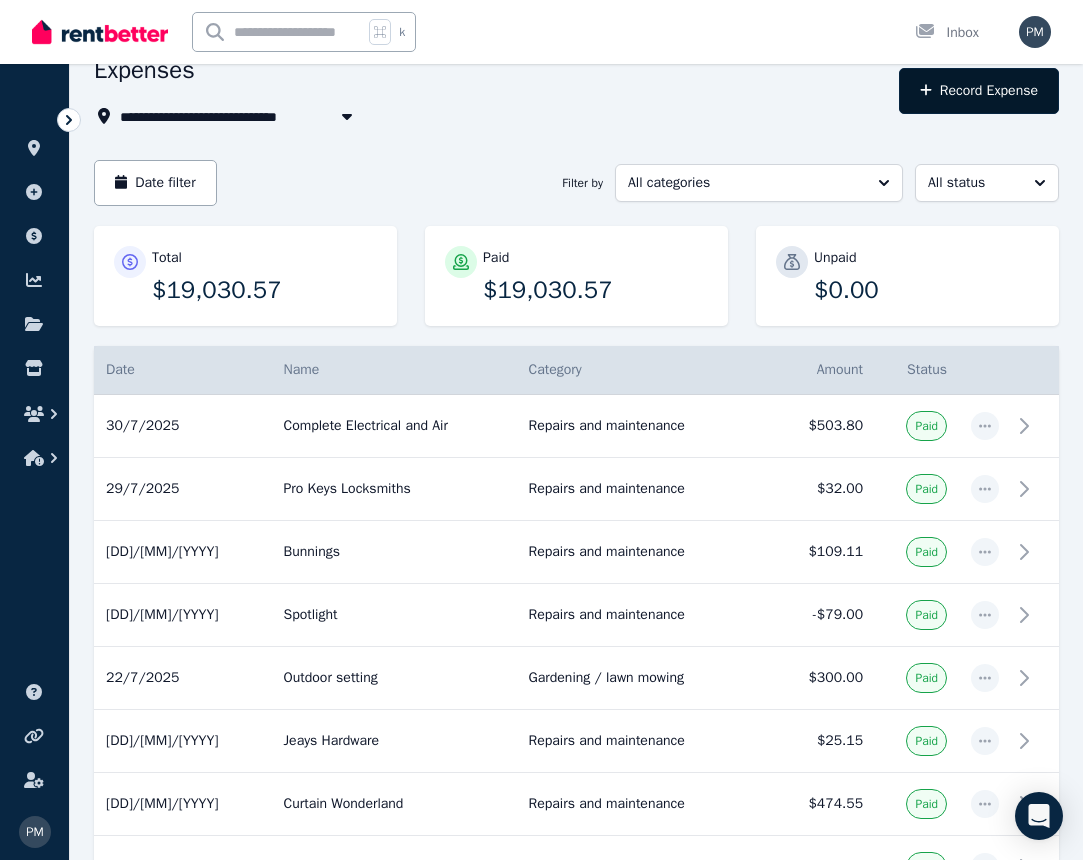 click on "Record Expense" at bounding box center (979, 91) 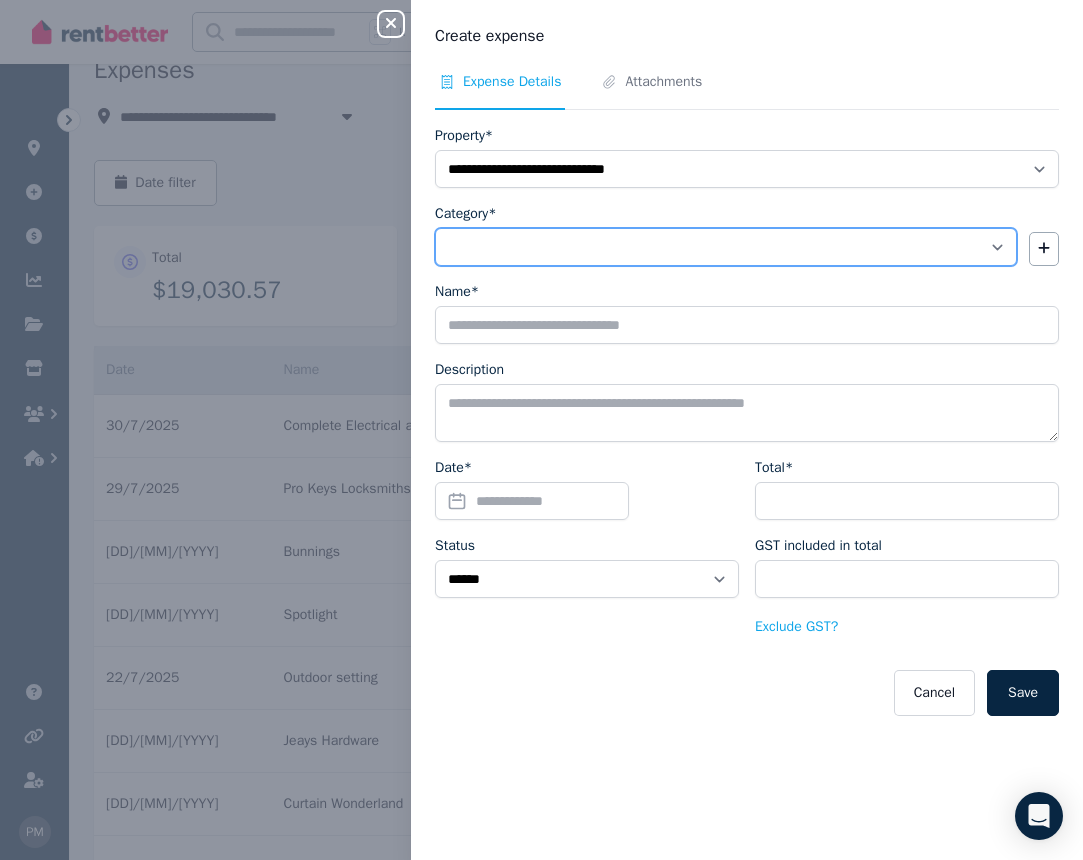 select on "**********" 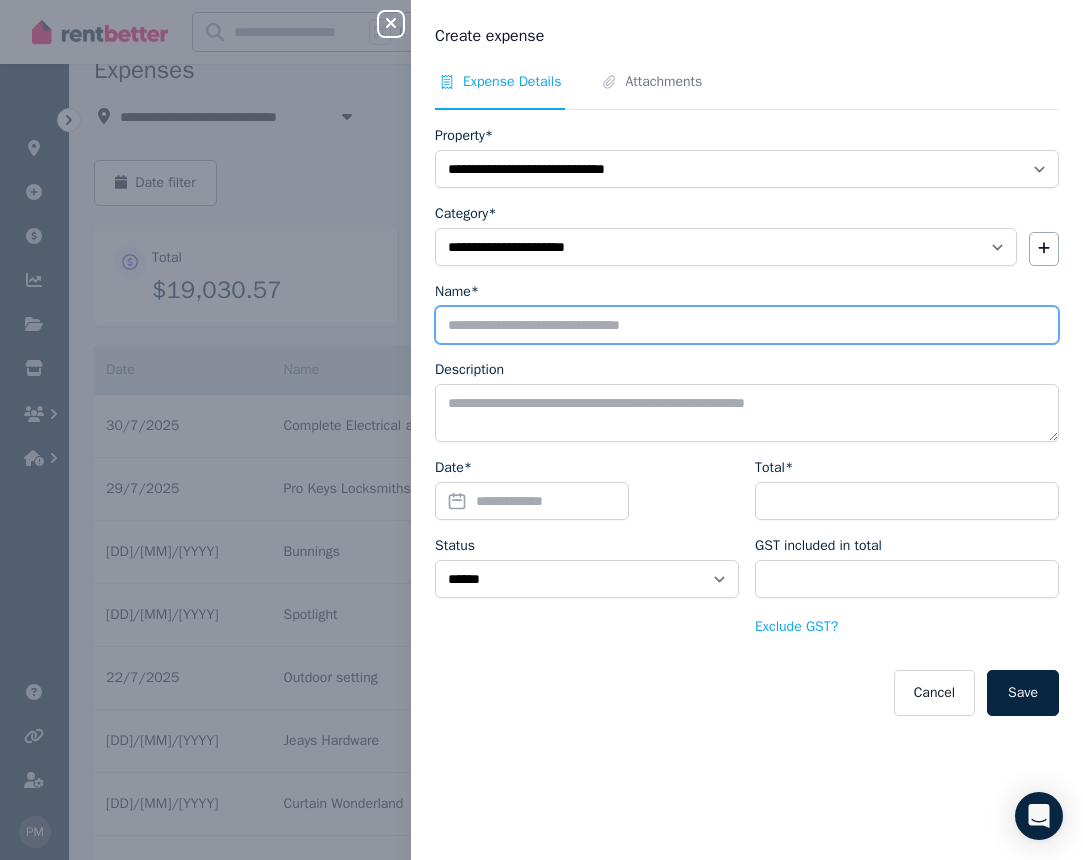 click on "Name*" at bounding box center [747, 325] 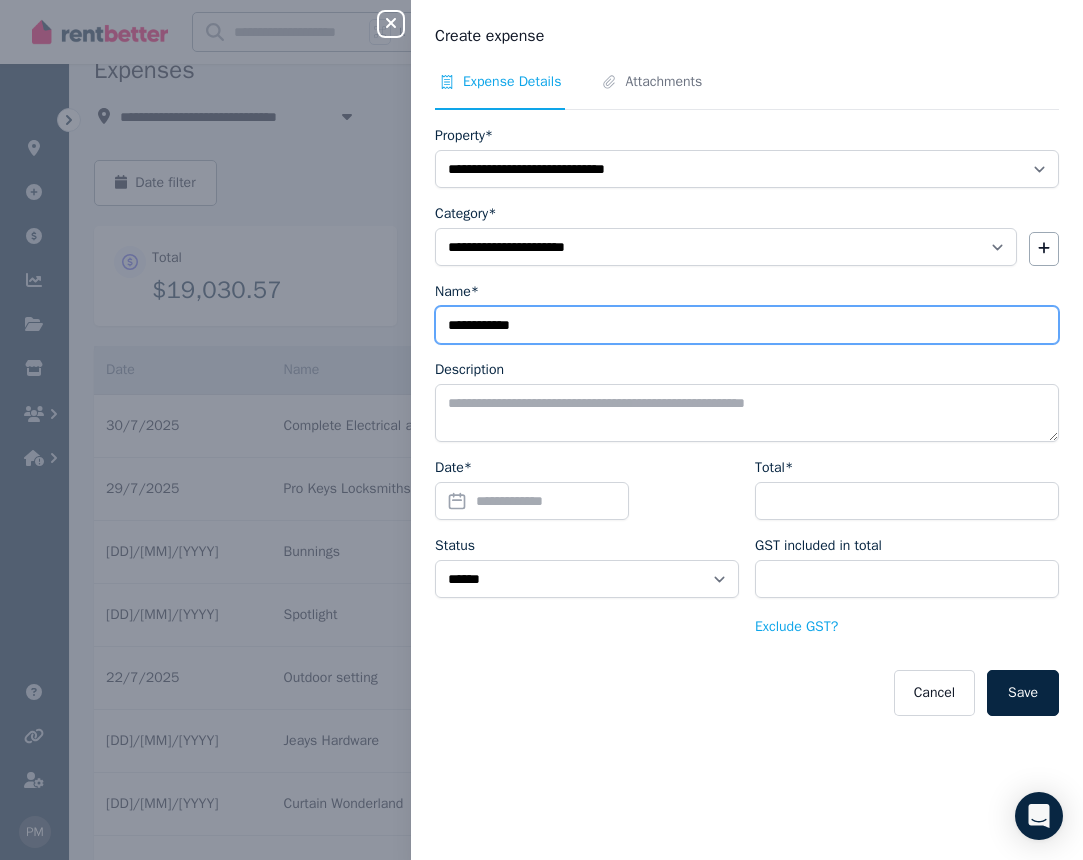 type on "**********" 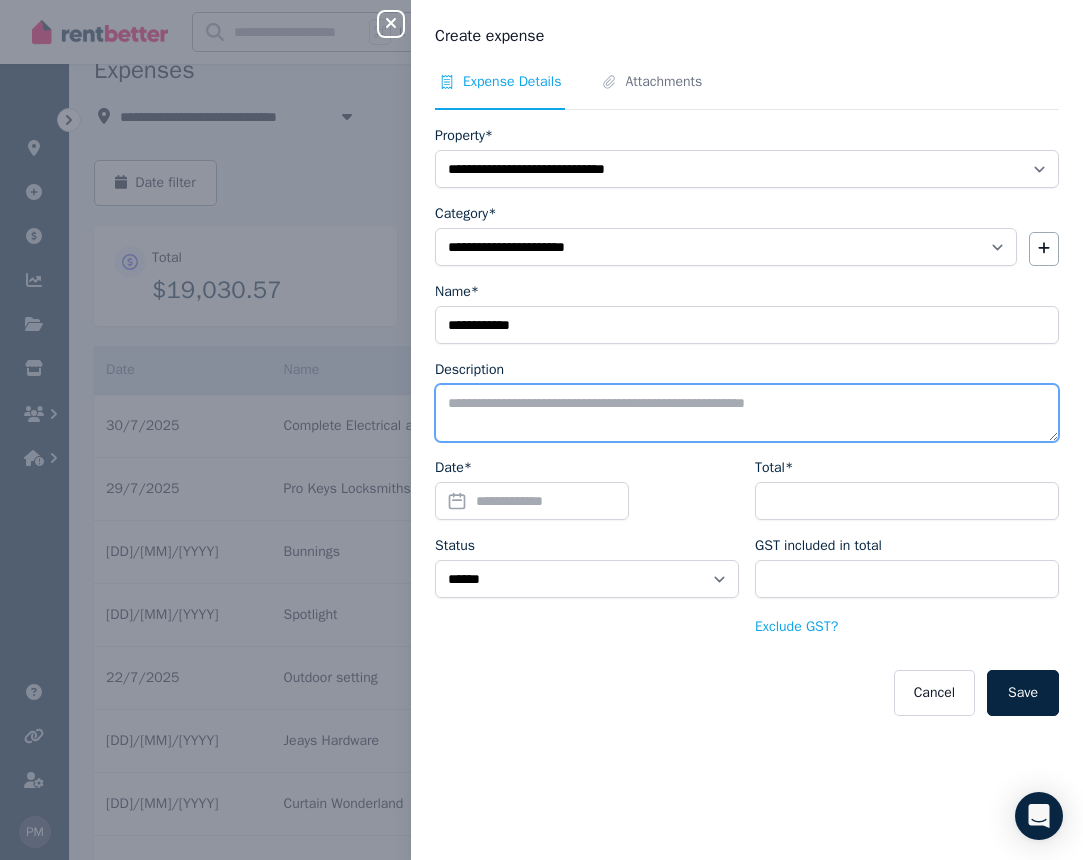 click on "Description" at bounding box center [747, 413] 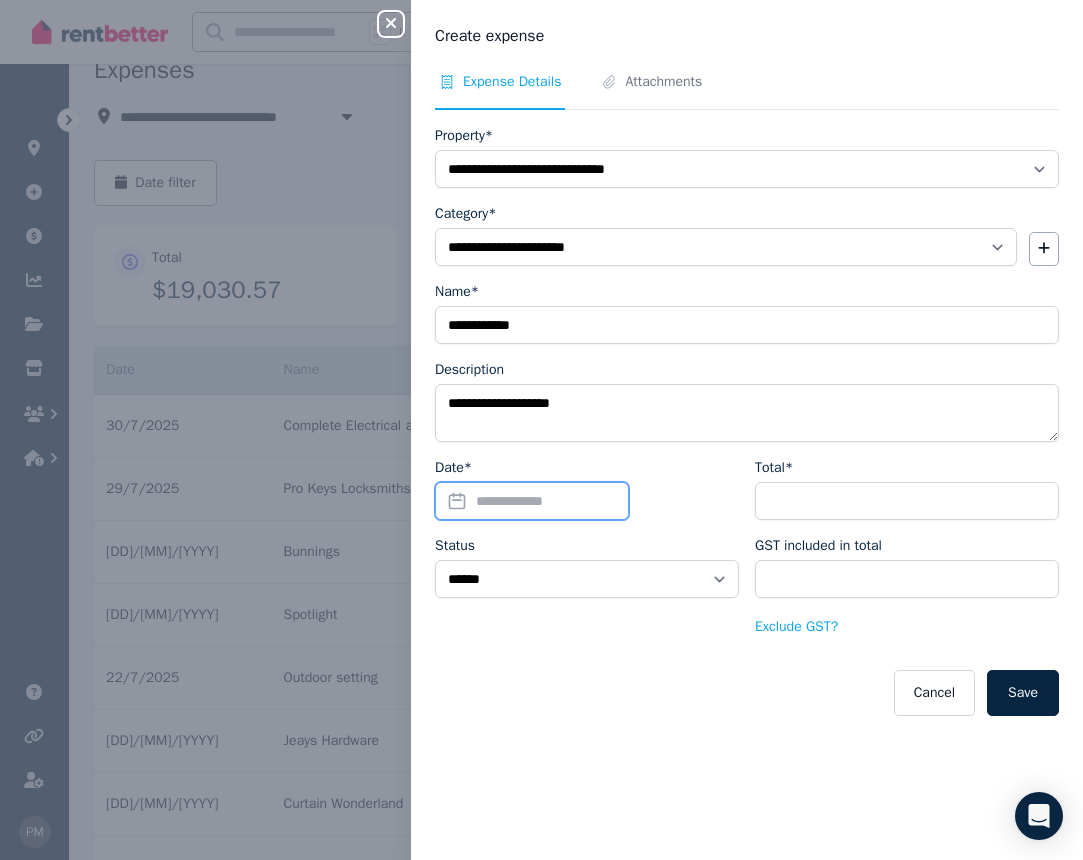 click on "Date*" at bounding box center [532, 501] 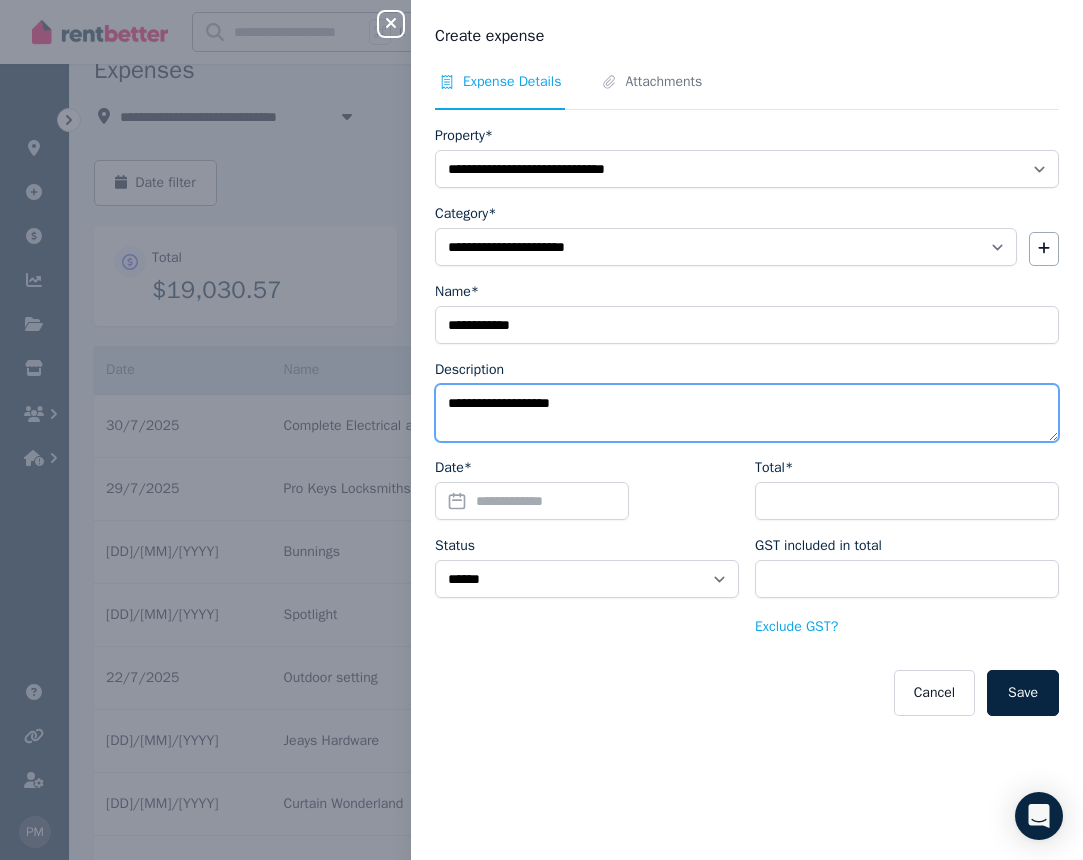 click on "**********" at bounding box center (747, 413) 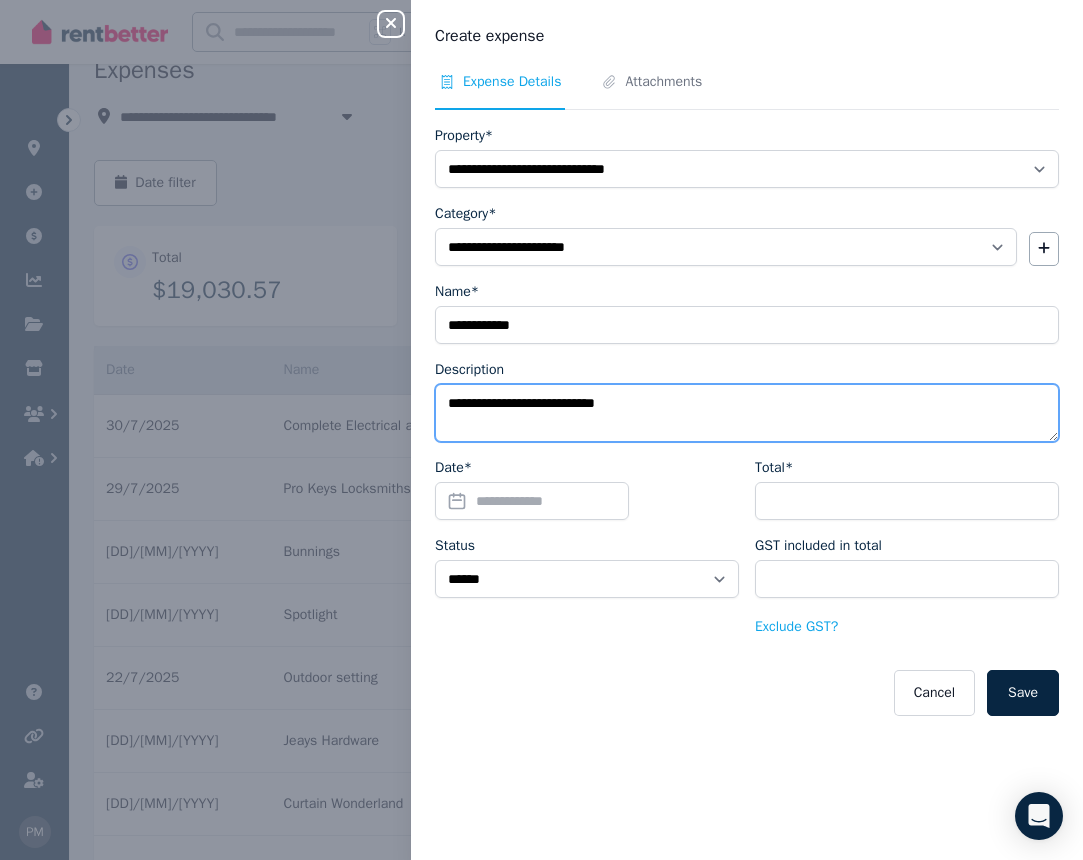 type on "**********" 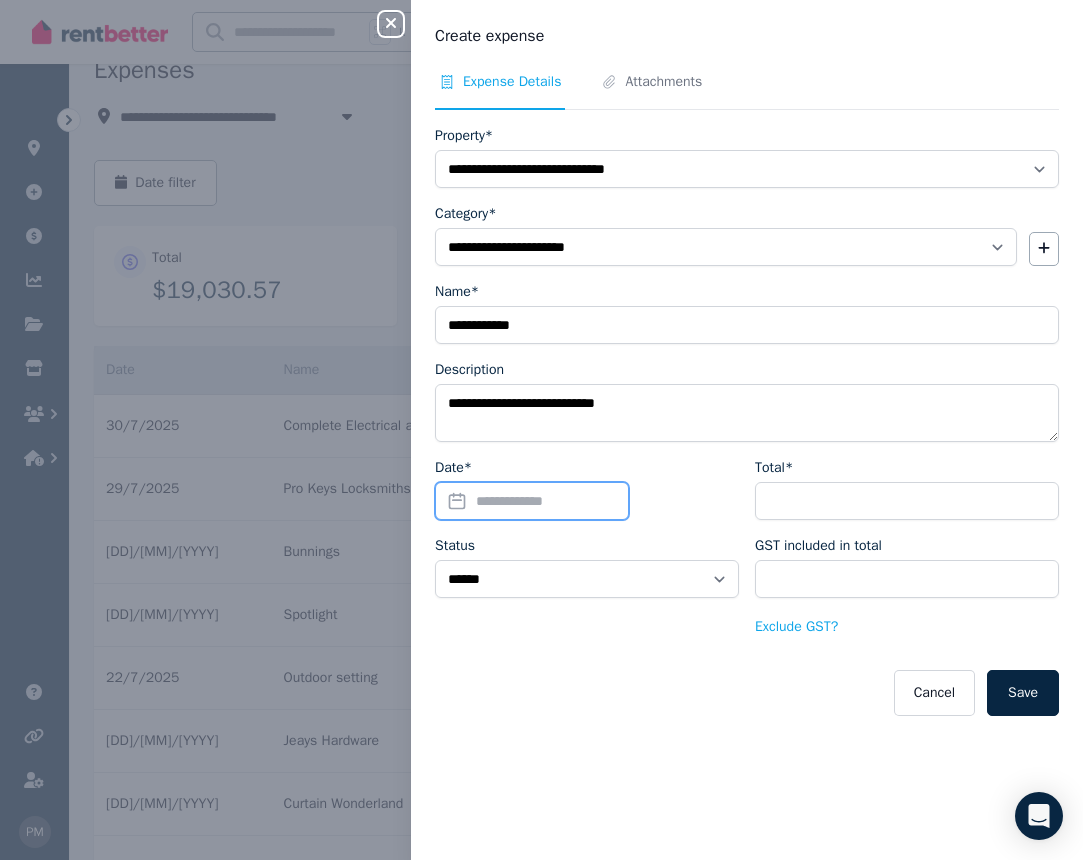 click on "Date*" at bounding box center (532, 501) 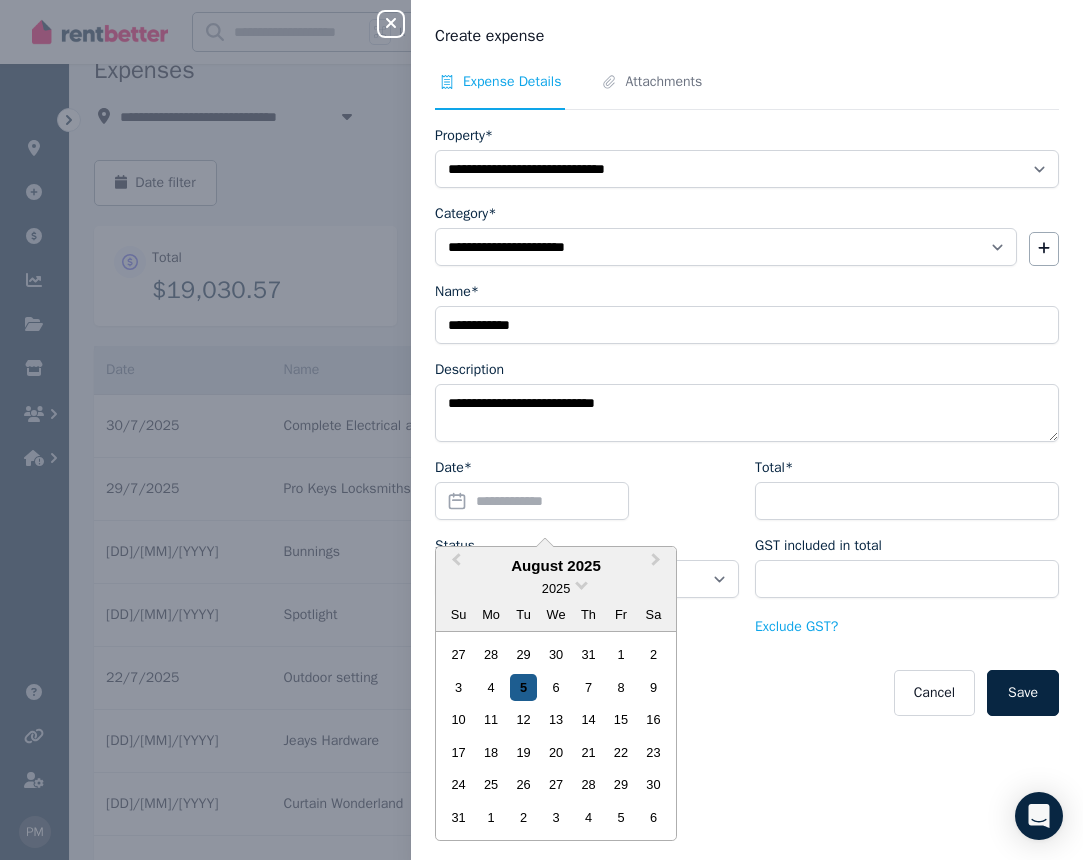 click on "5" at bounding box center [523, 687] 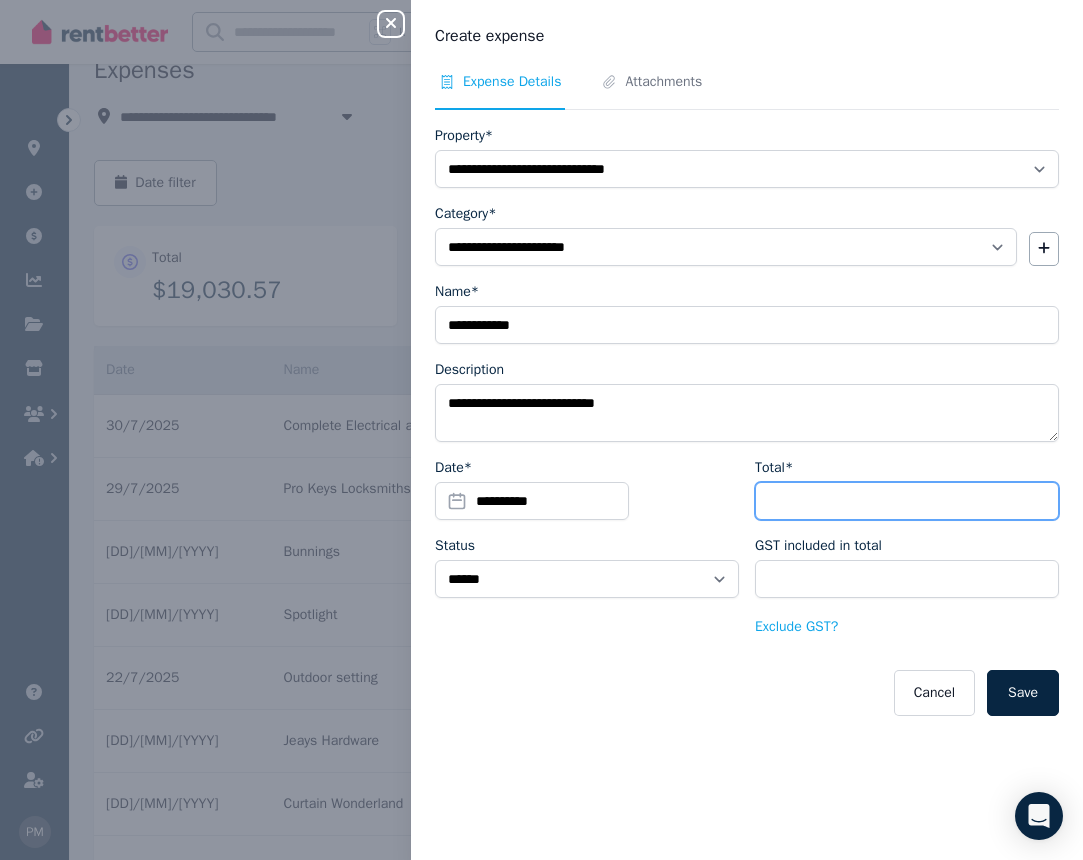 click on "Total*" at bounding box center (907, 501) 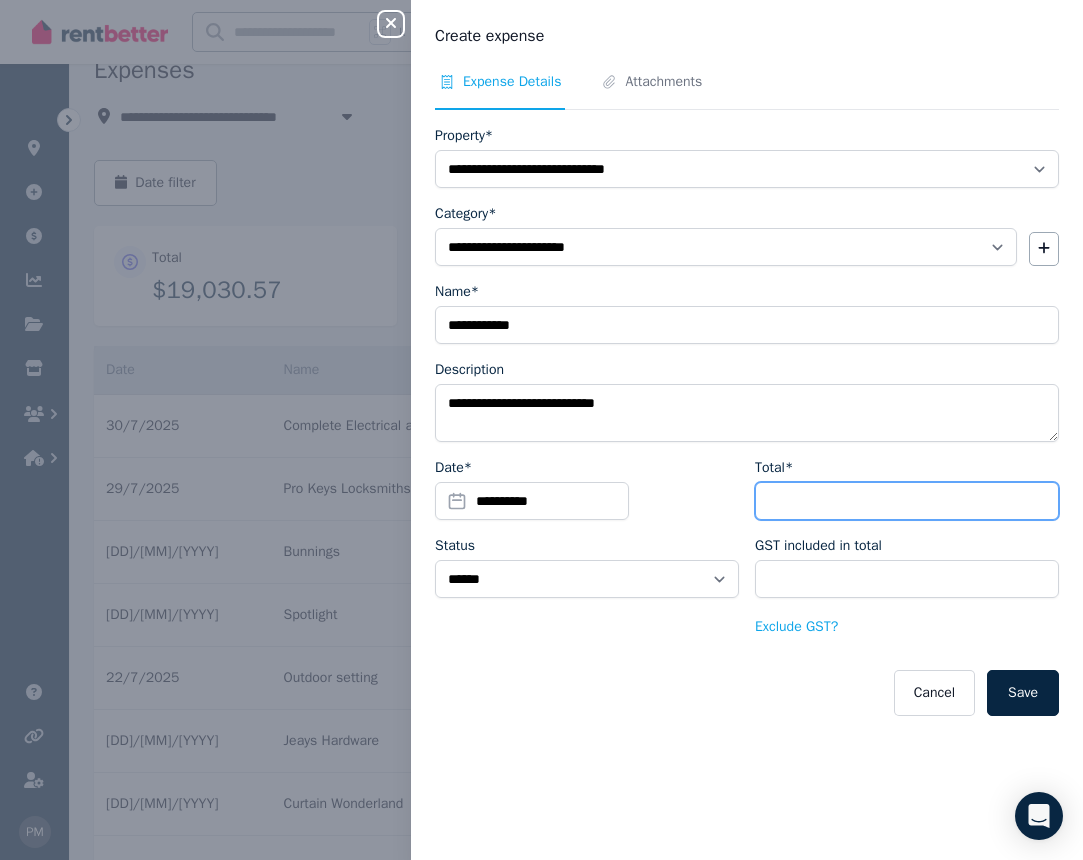 type on "*" 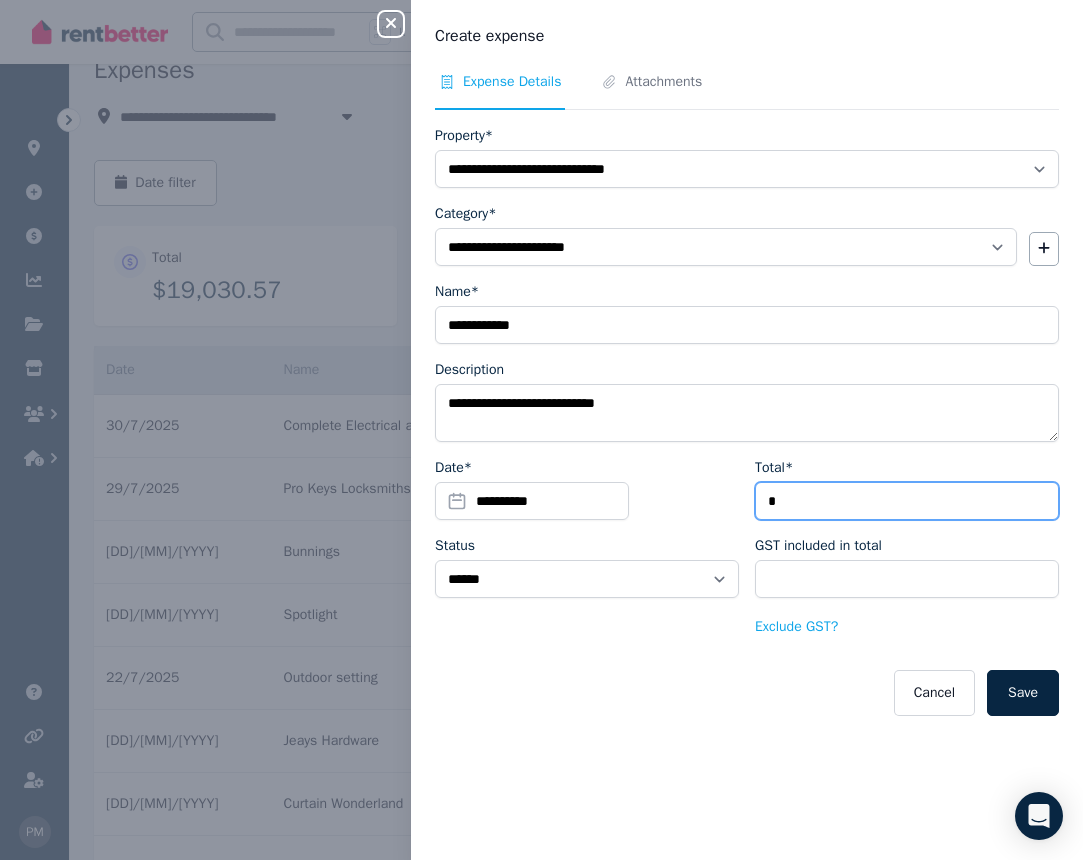 type on "****" 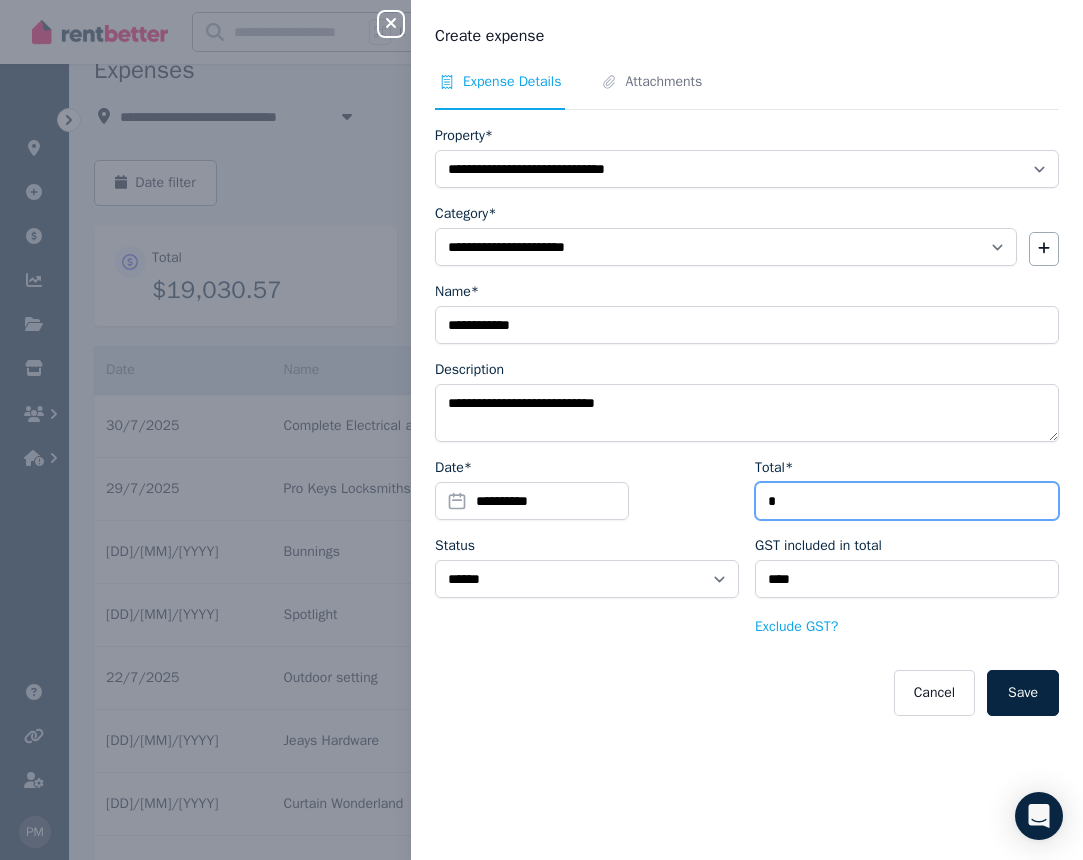 type on "**" 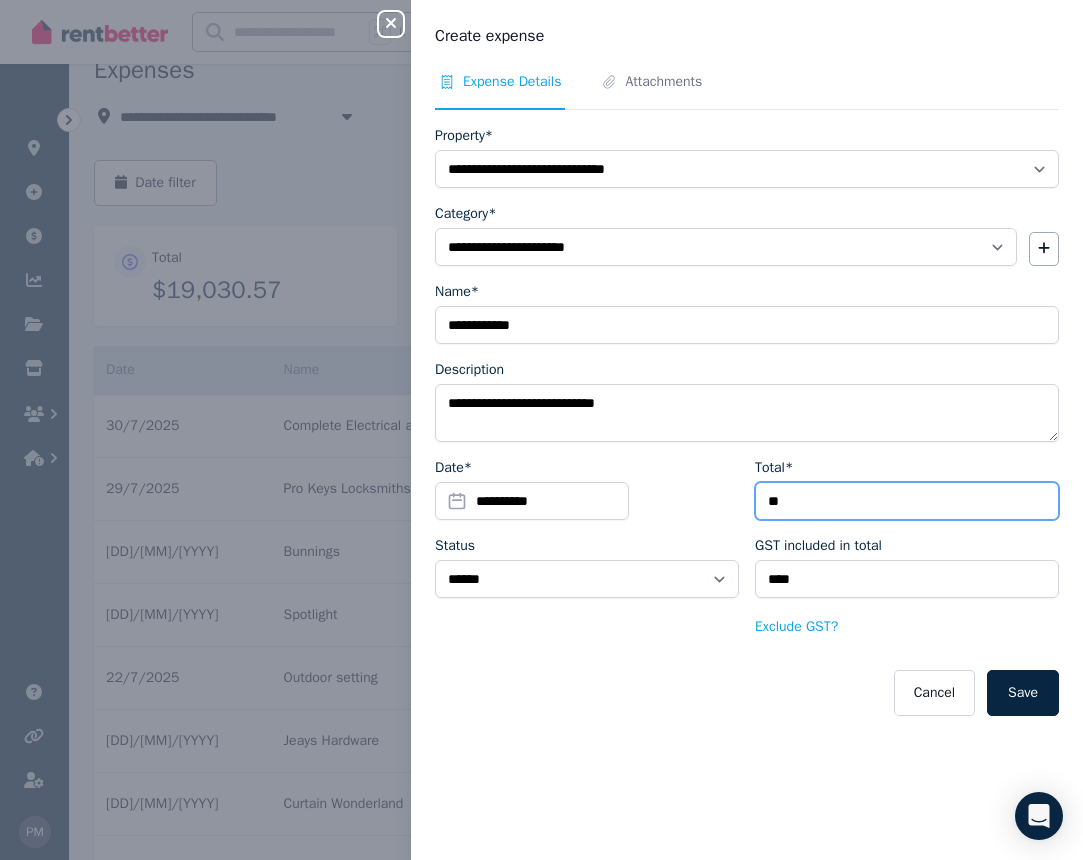 type on "***" 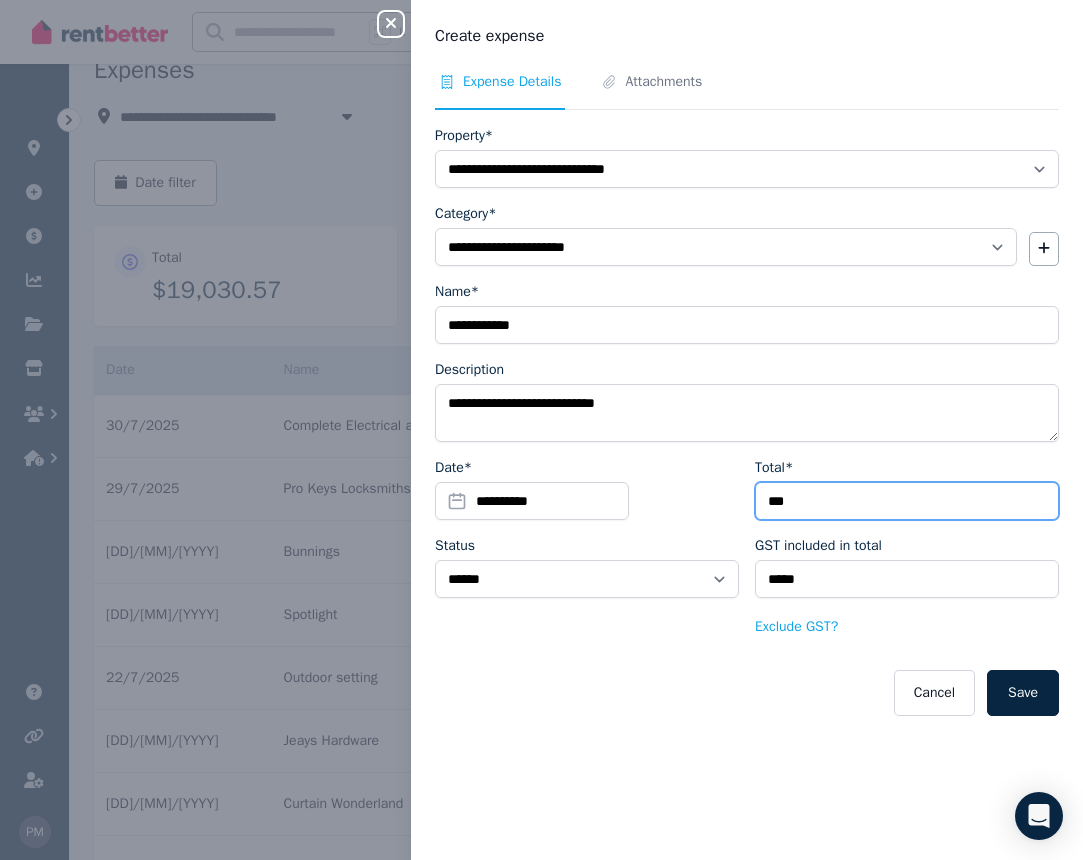 type on "***" 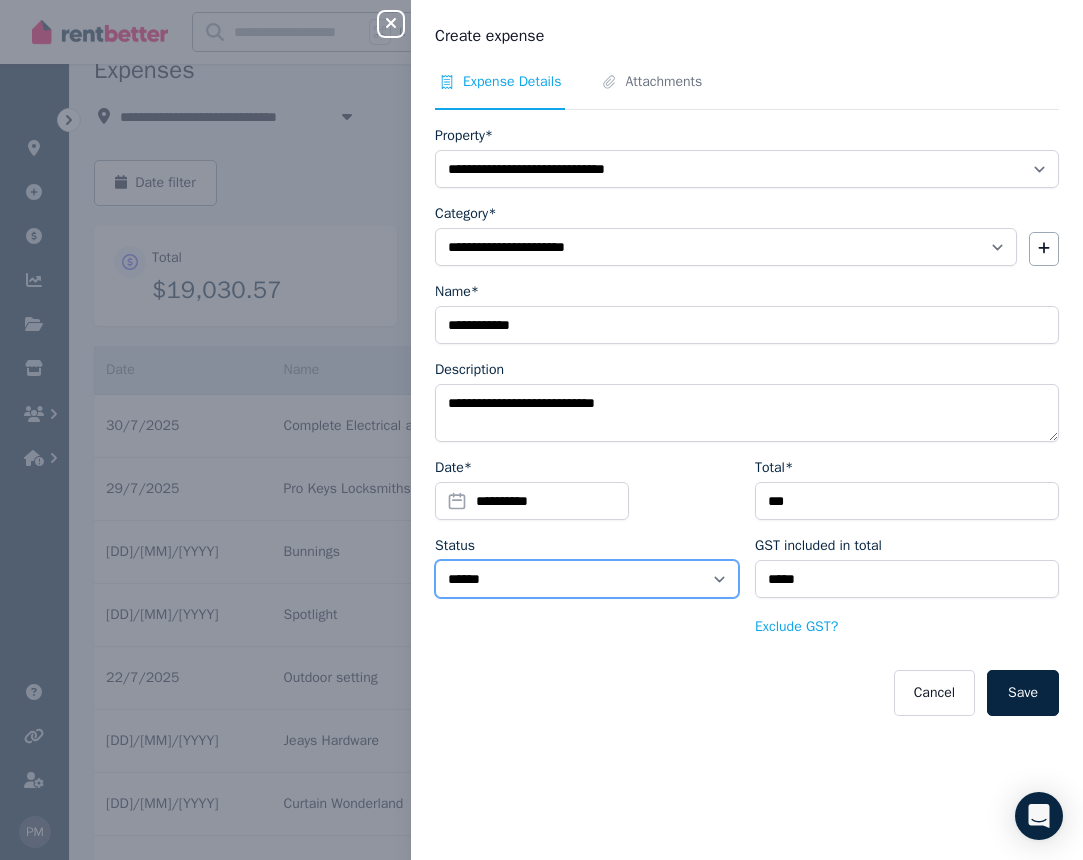 select on "**********" 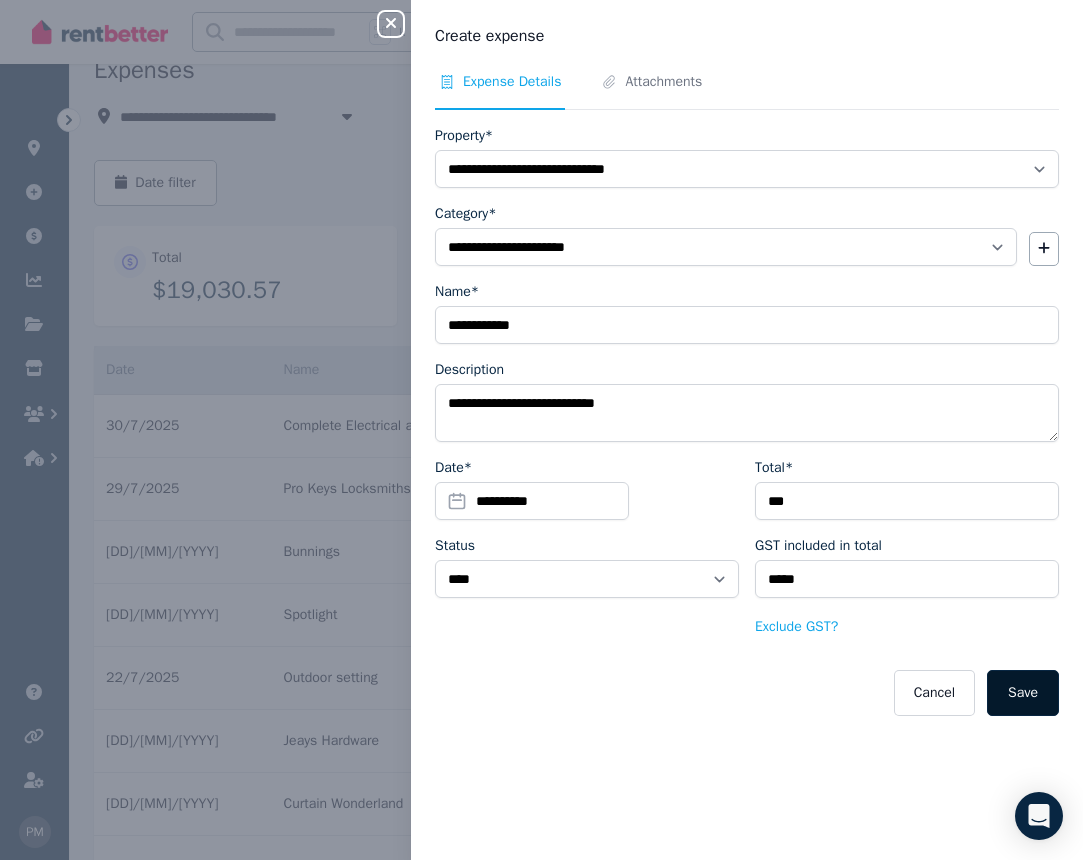 click on "Save" at bounding box center [1023, 693] 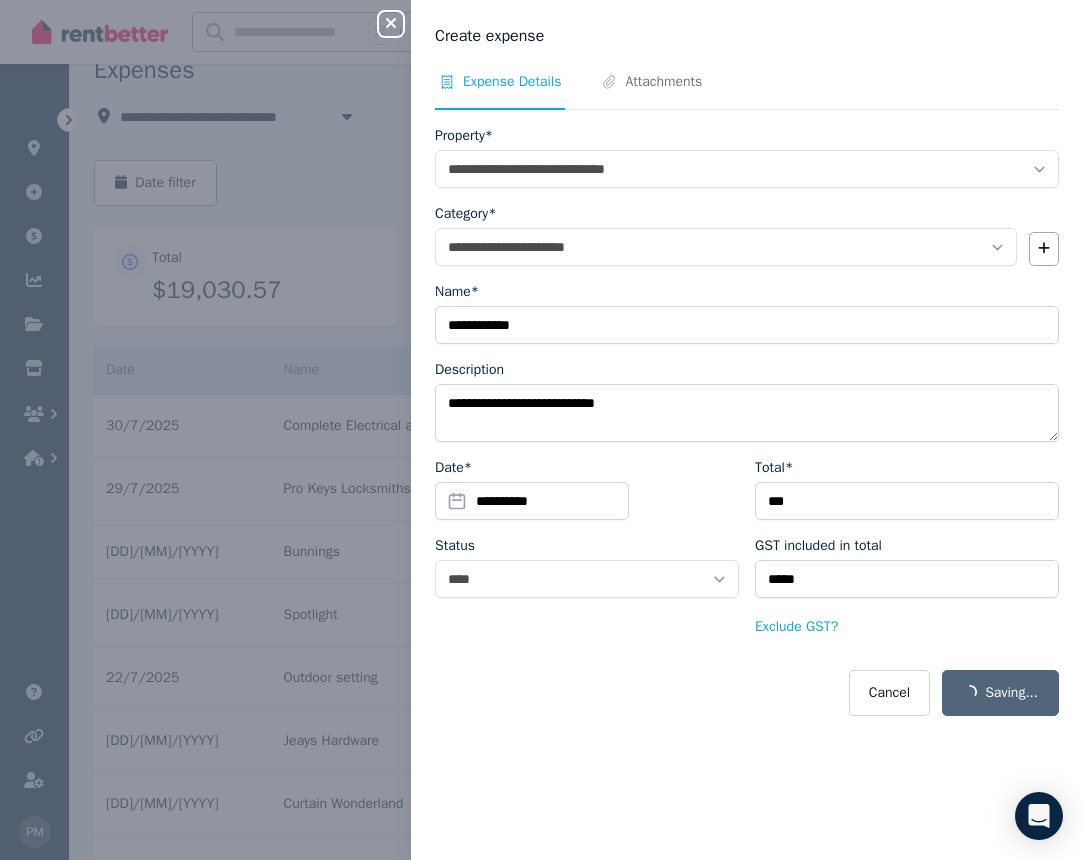select on "**********" 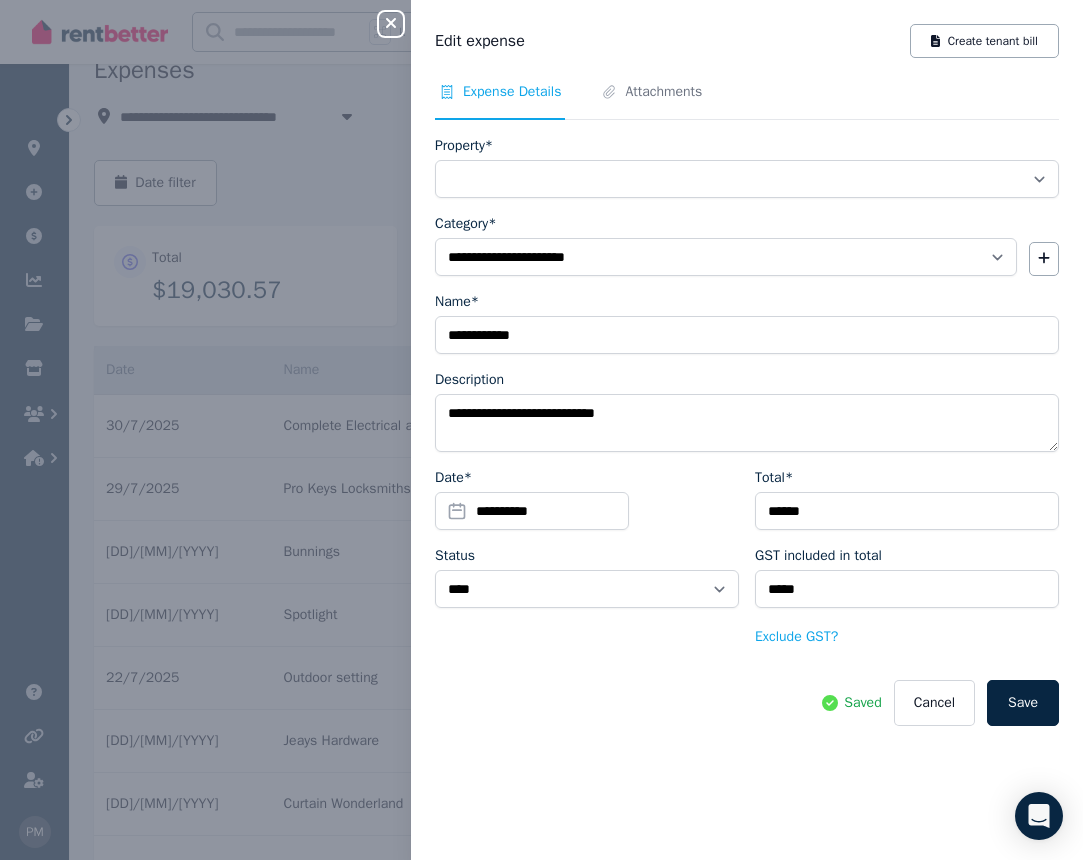 select on "**********" 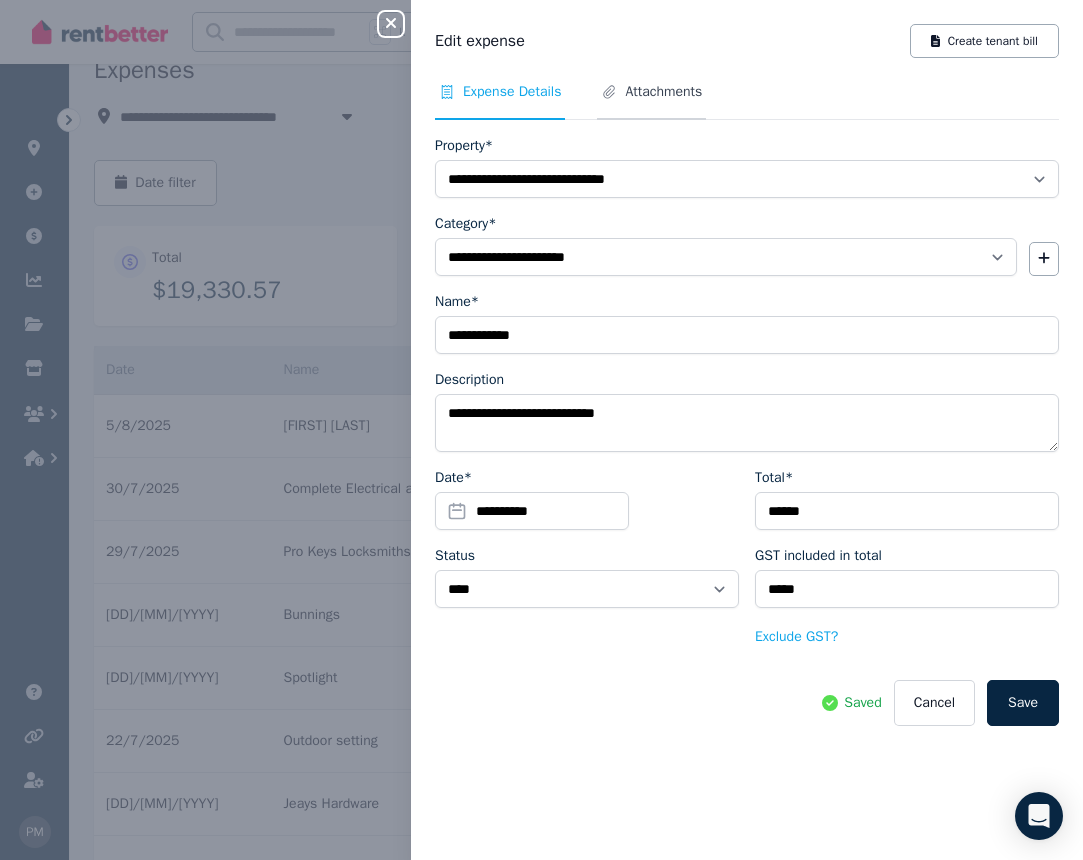 click on "Attachments" at bounding box center [663, 92] 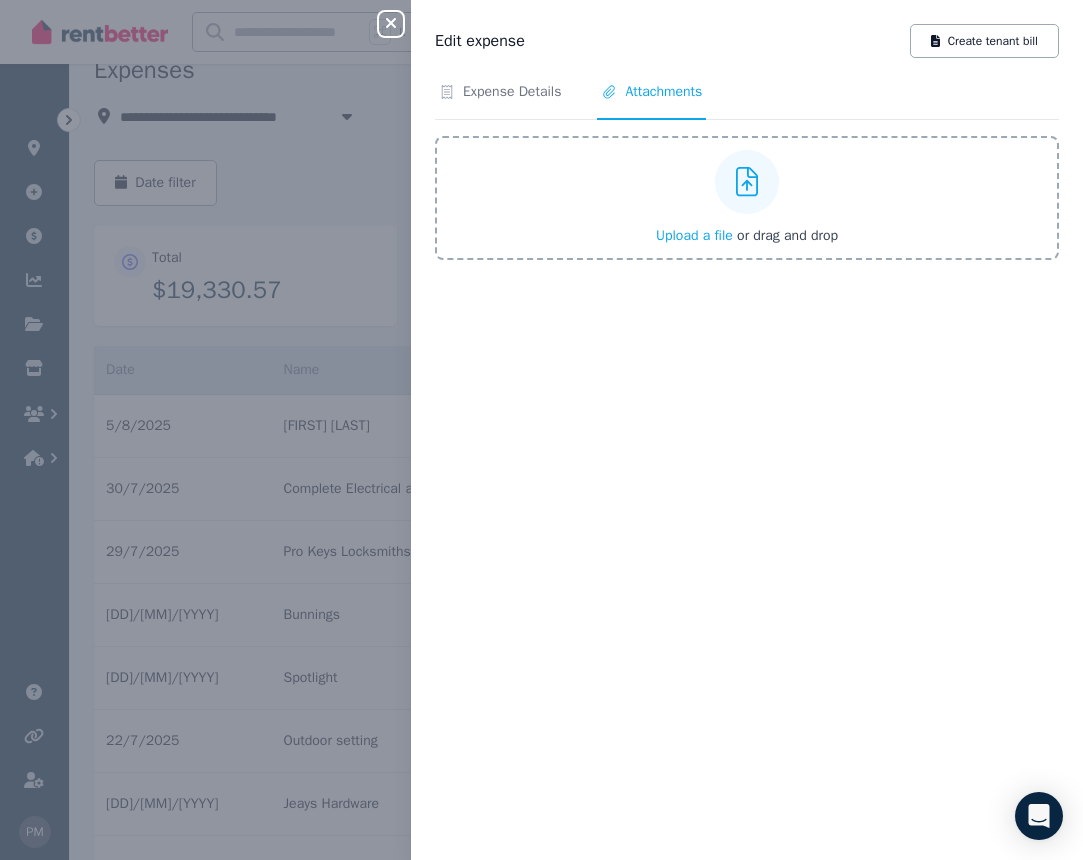 click on "Upload a file" at bounding box center (694, 235) 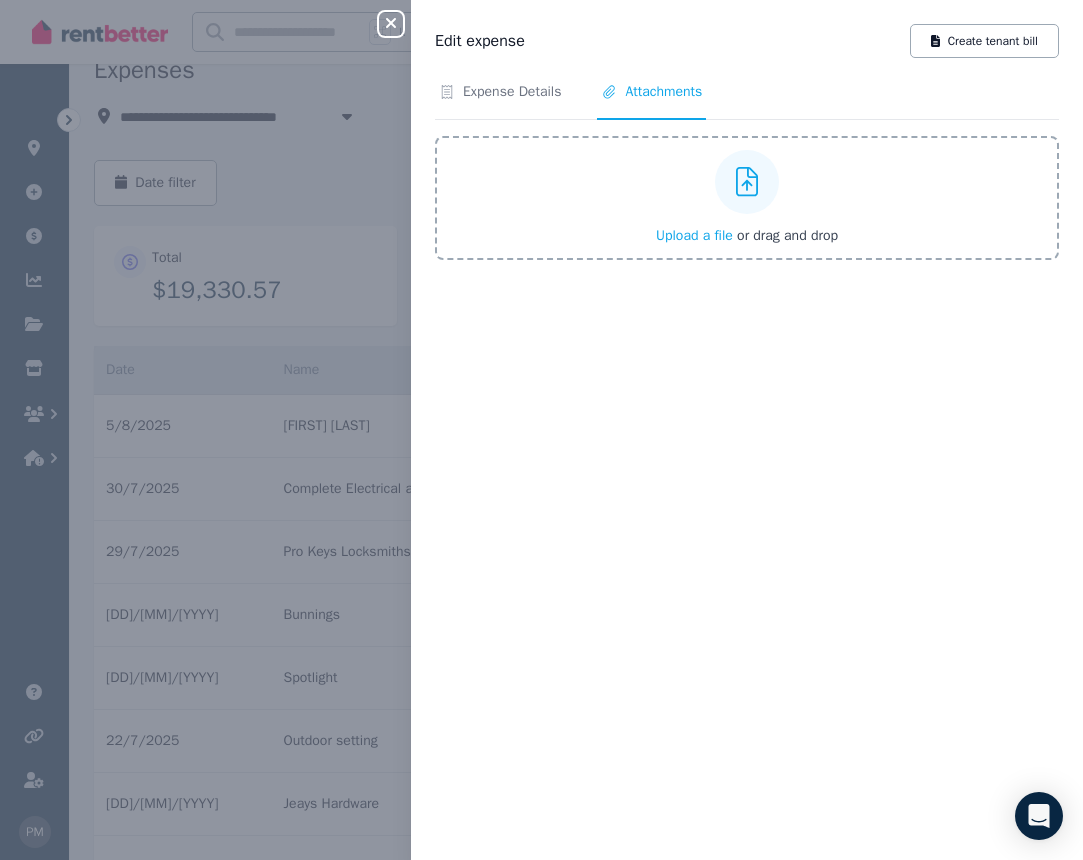click on "Upload a file" at bounding box center (694, 235) 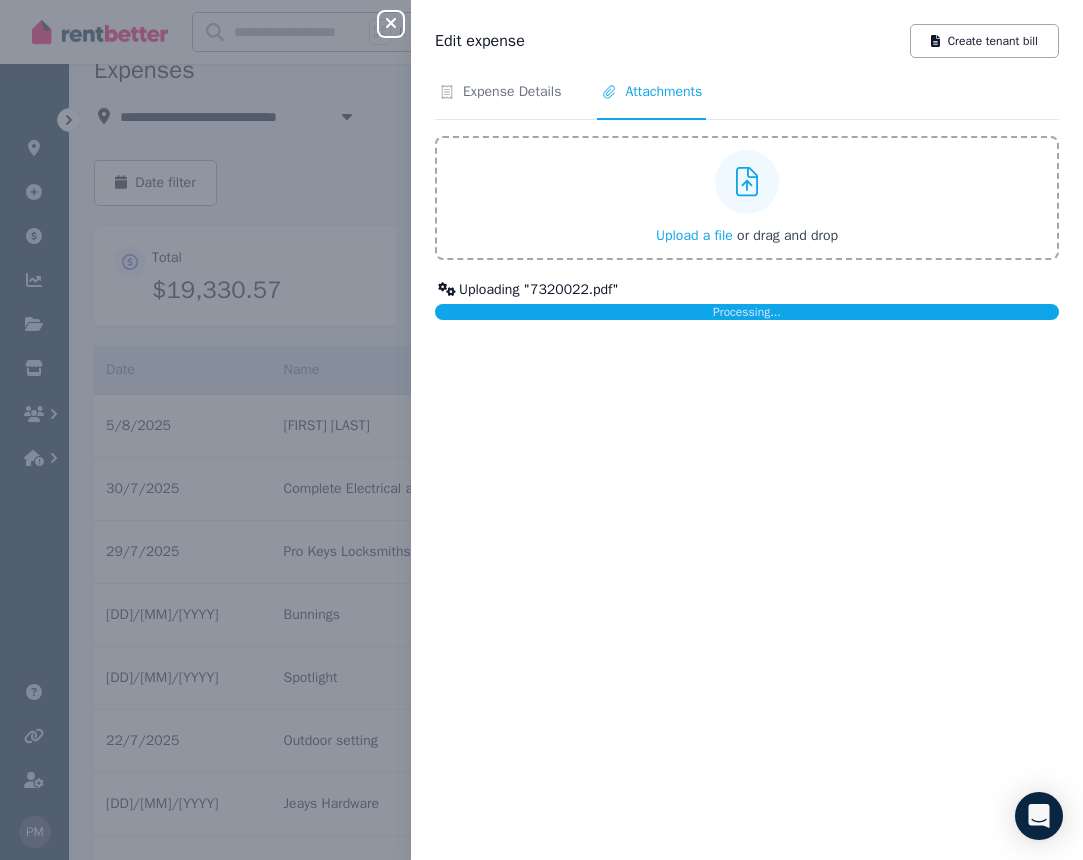 click 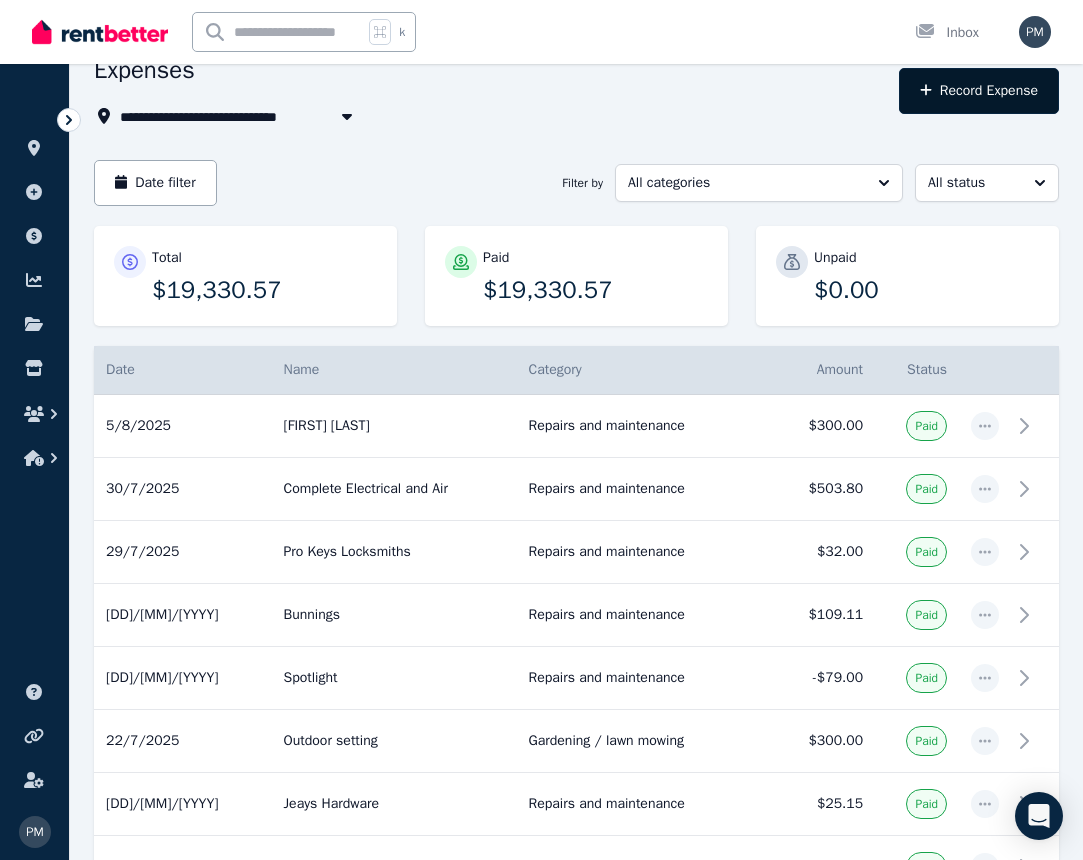 click on "Record Expense" at bounding box center (979, 91) 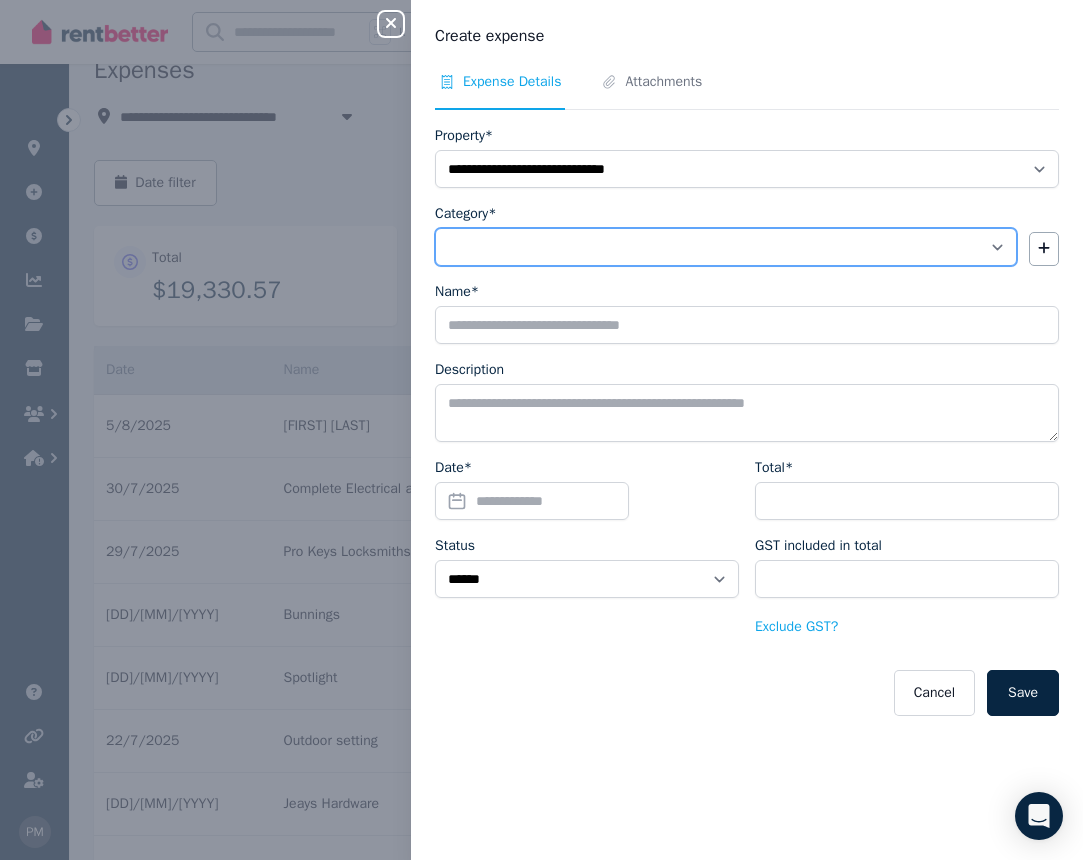 select on "**********" 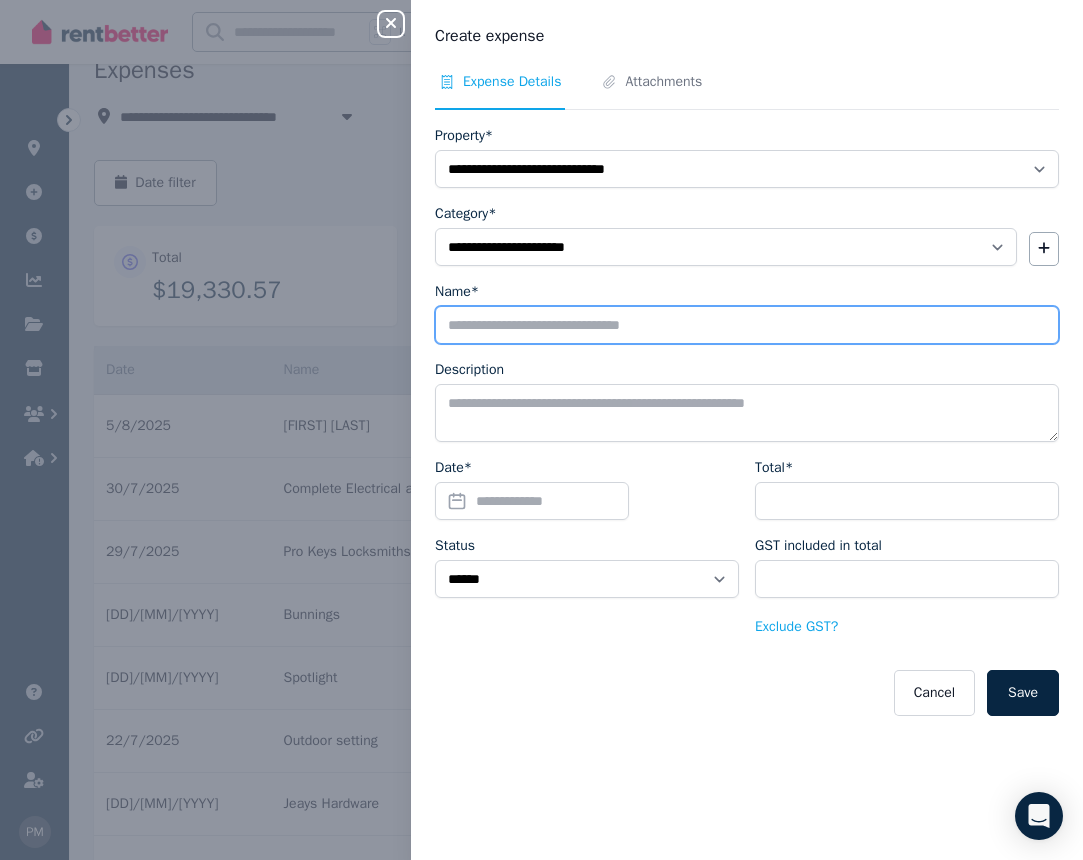 click on "Name*" at bounding box center [747, 325] 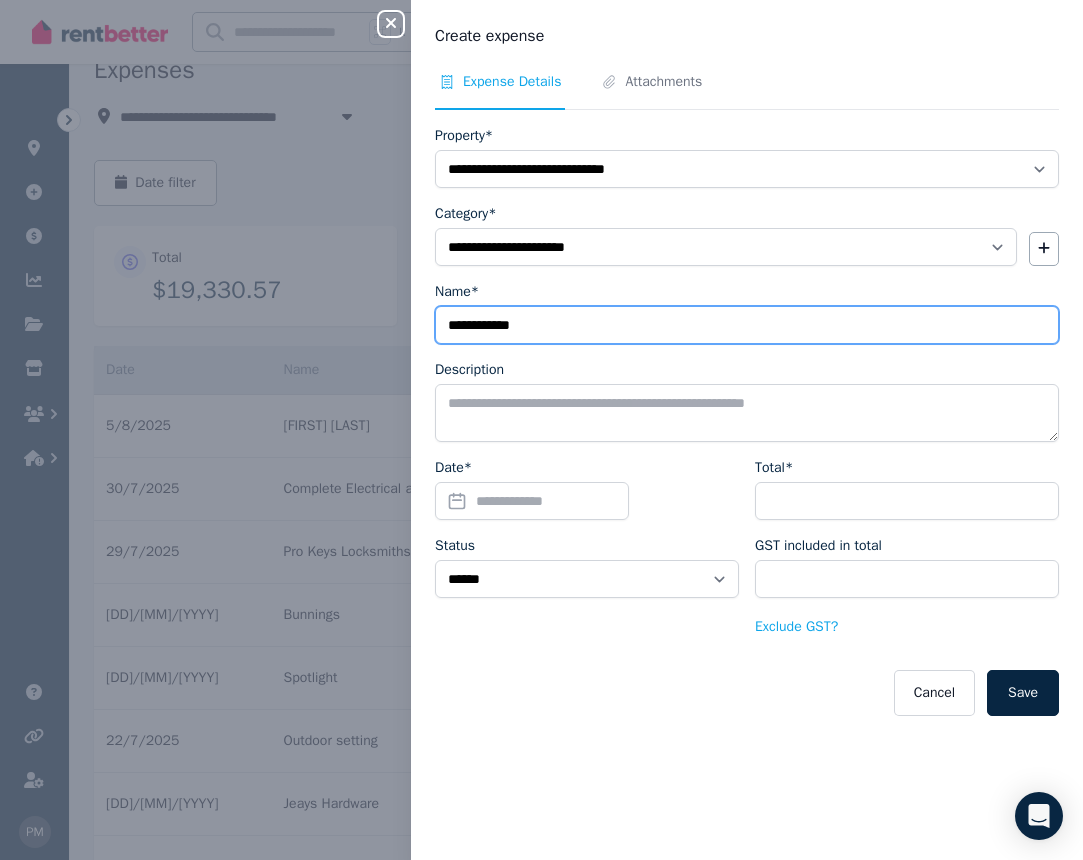 type on "**********" 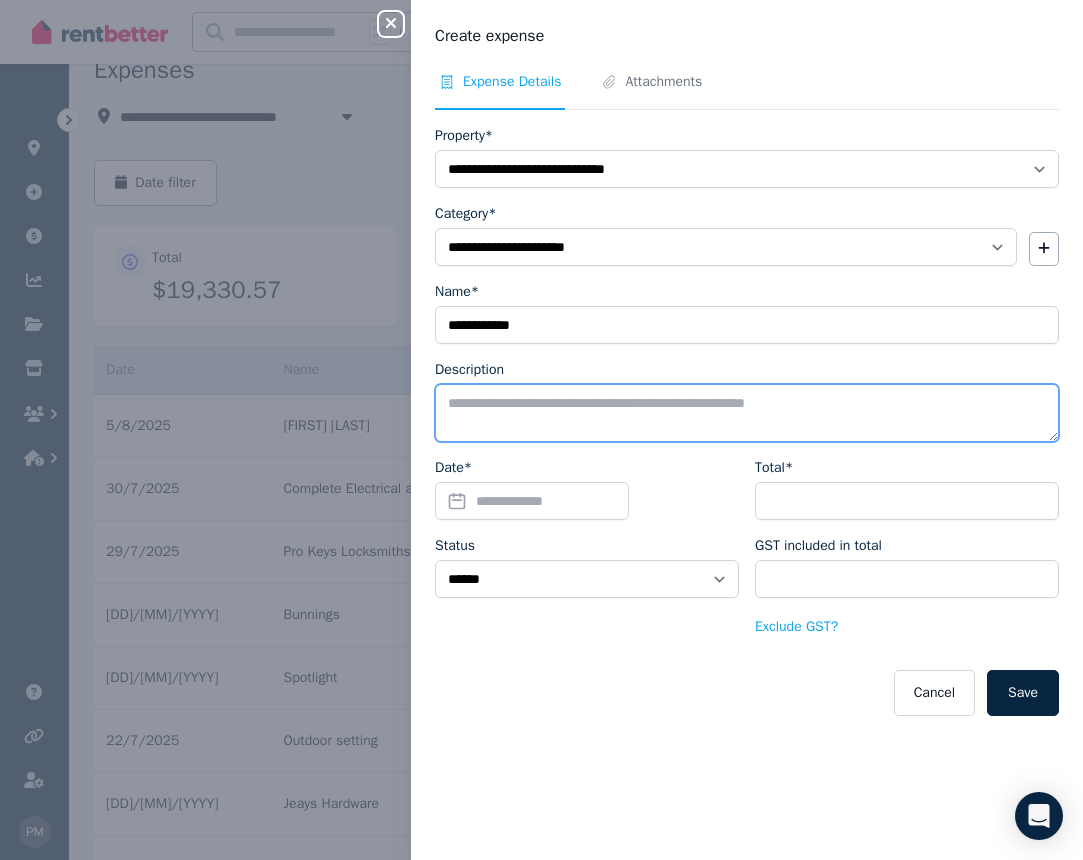 click on "Description" at bounding box center (747, 413) 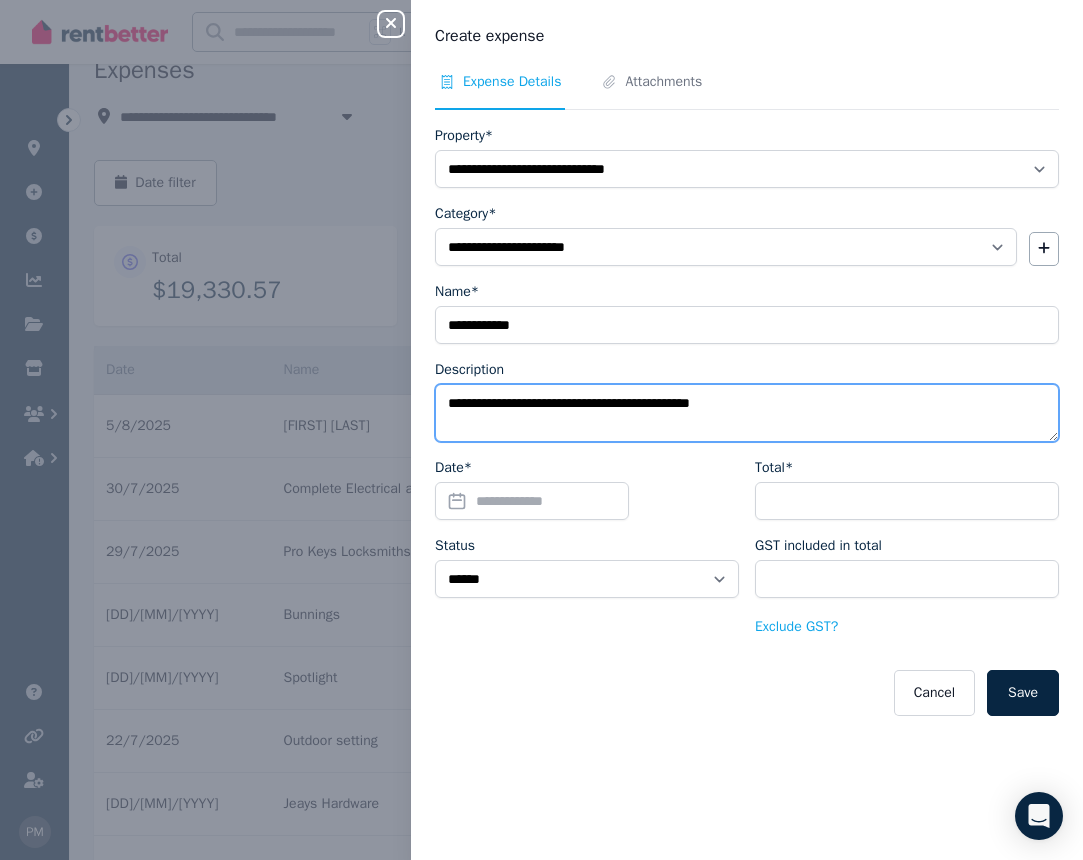 type on "**********" 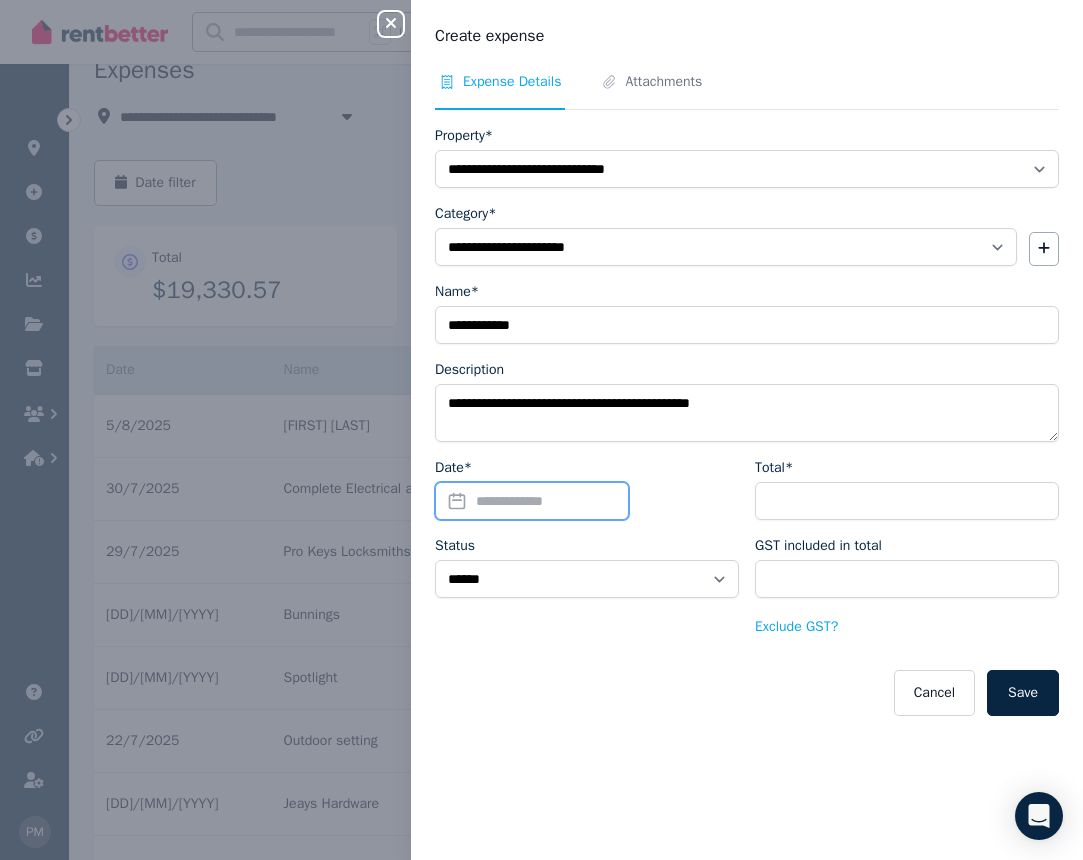 click on "Date*" at bounding box center [532, 501] 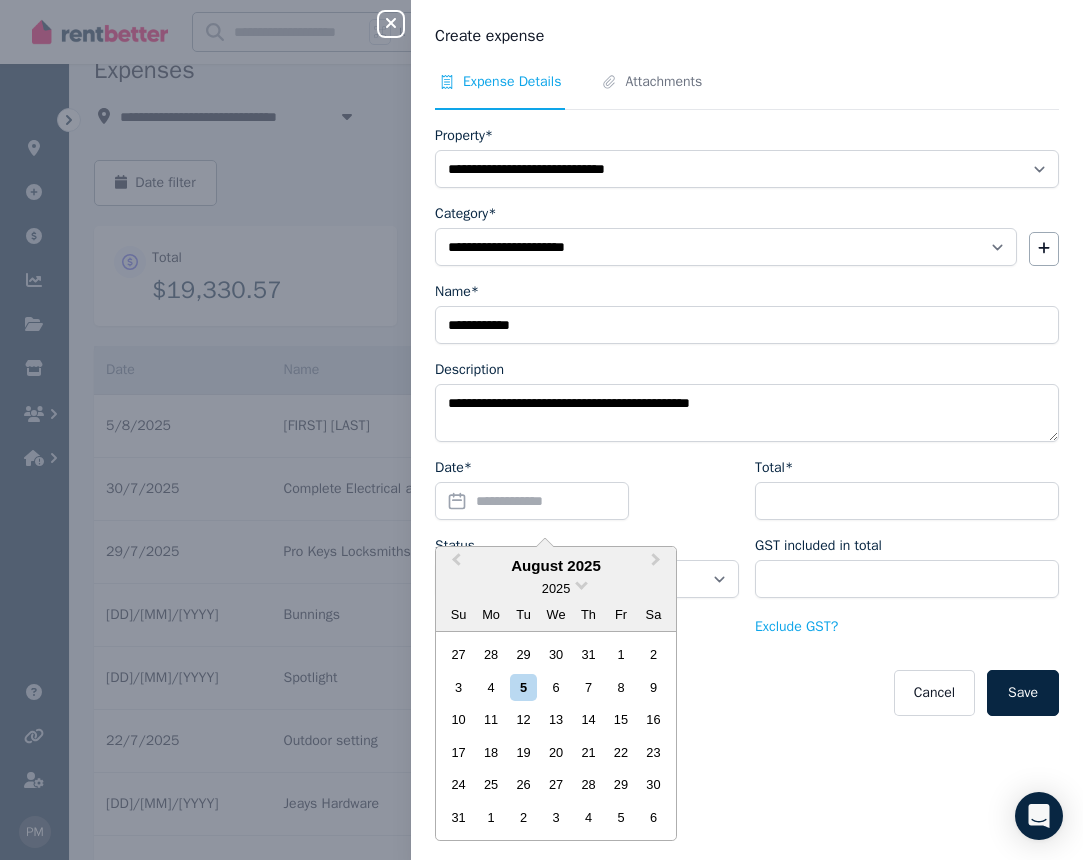 drag, startPoint x: 525, startPoint y: 689, endPoint x: 549, endPoint y: 661, distance: 36.878178 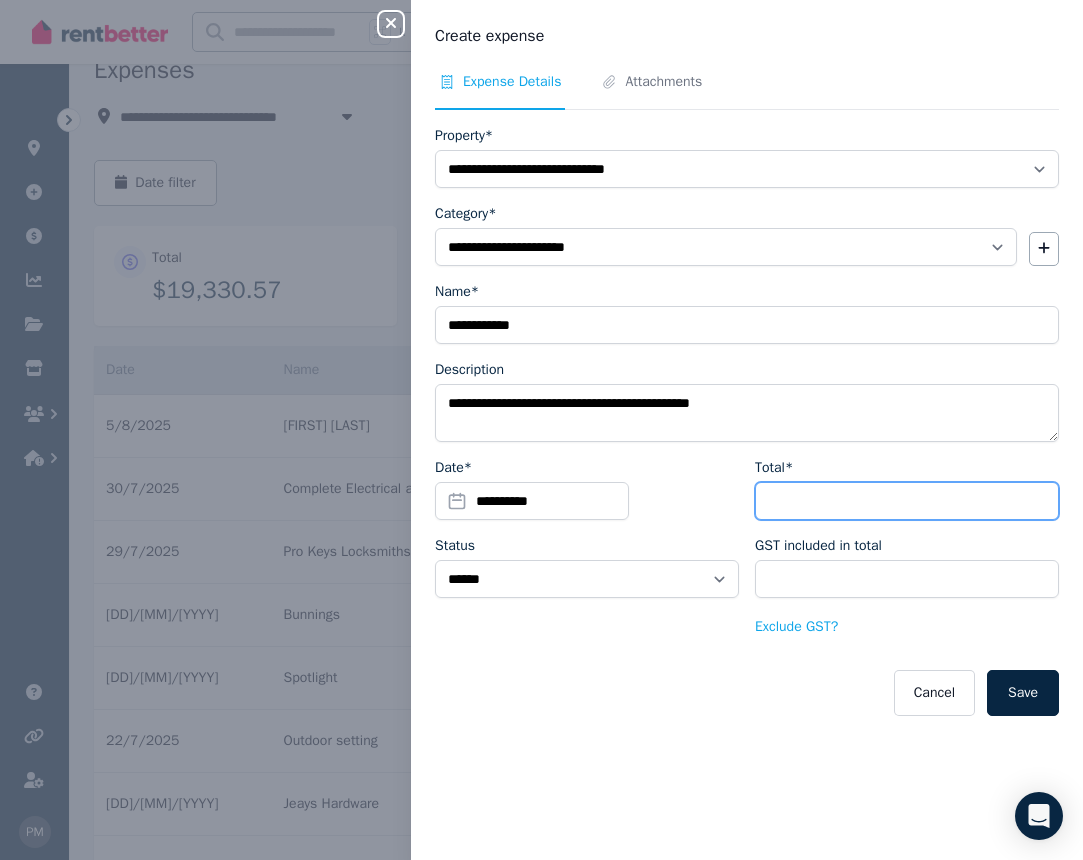 click on "Total*" at bounding box center [907, 501] 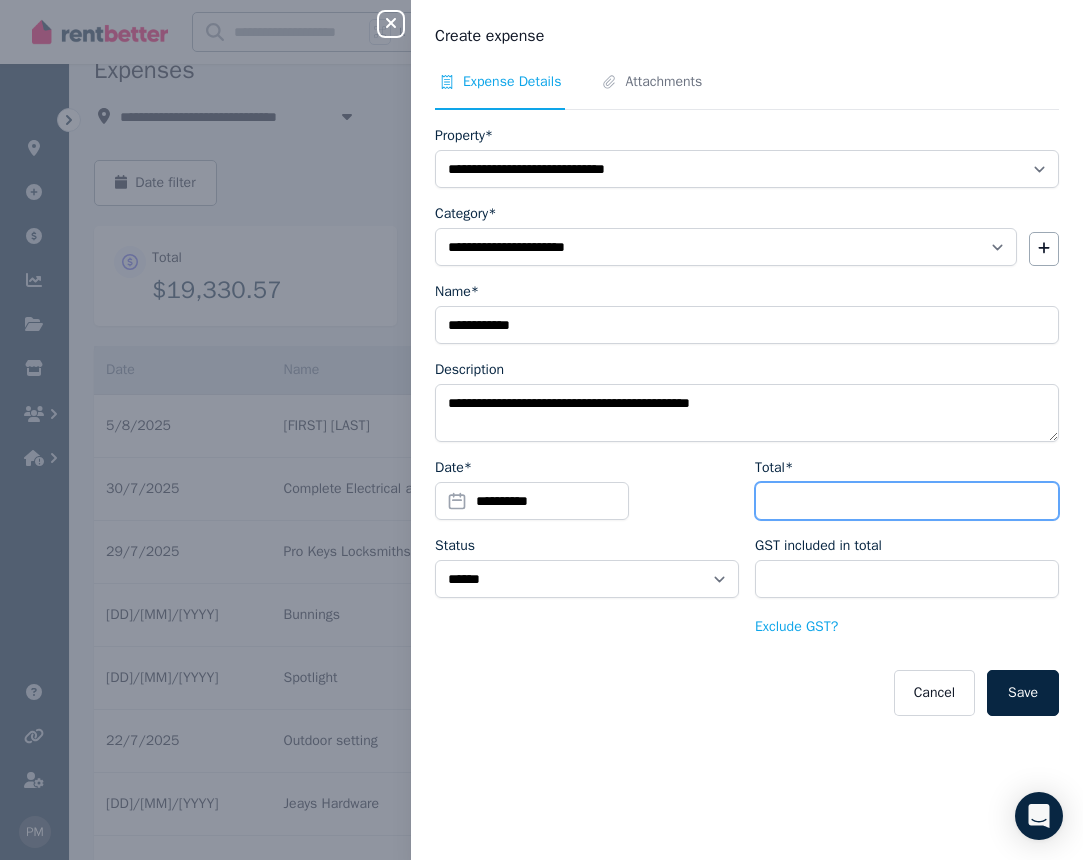 type on "*" 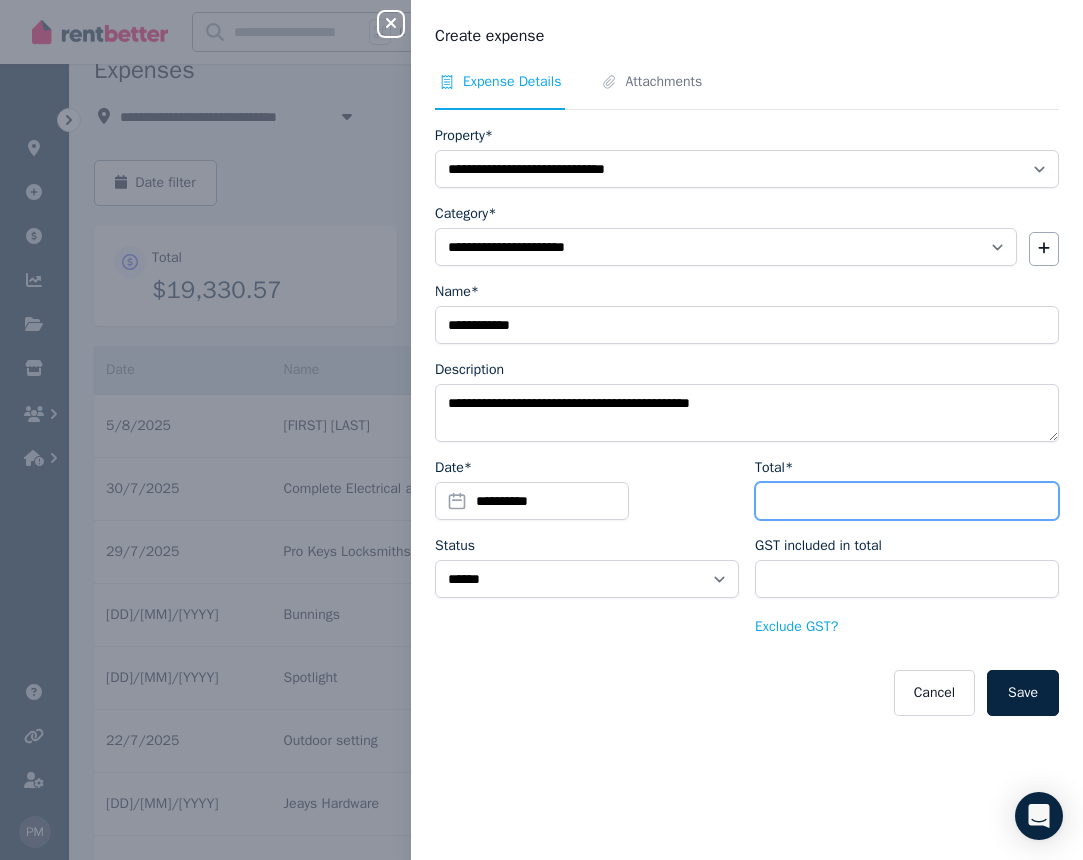 type on "****" 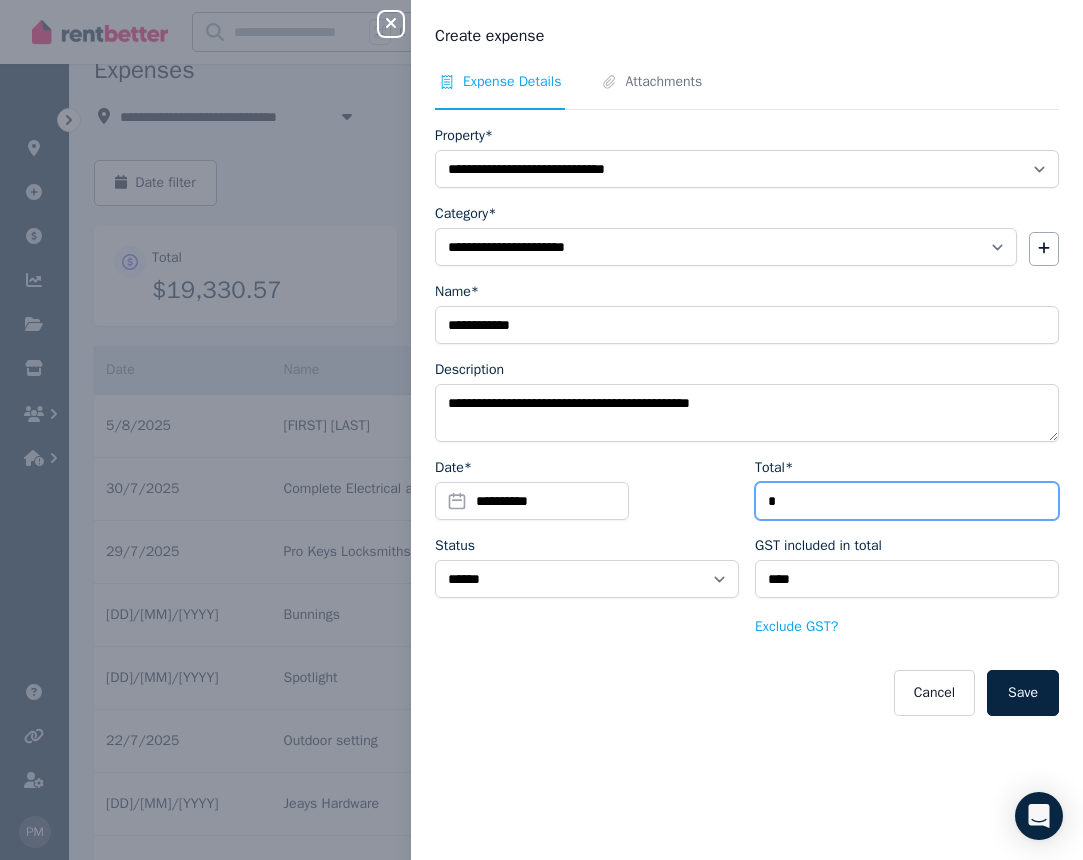type on "**" 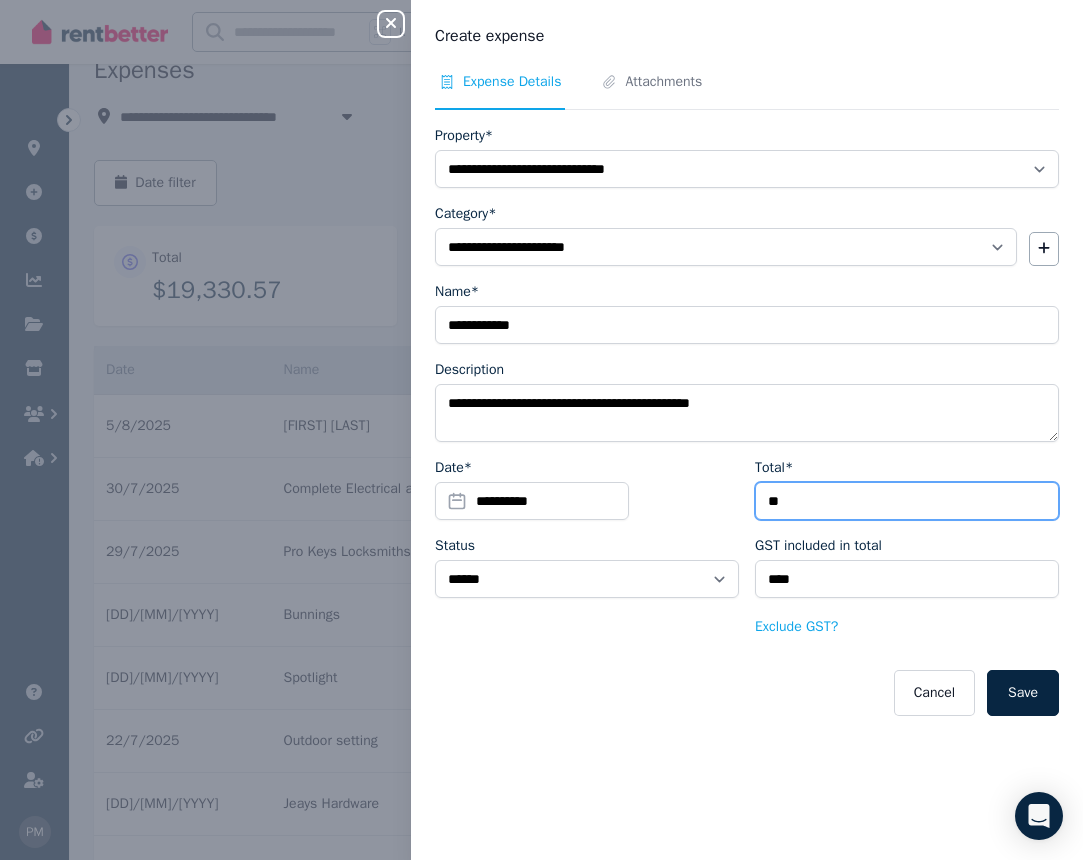 type on "***" 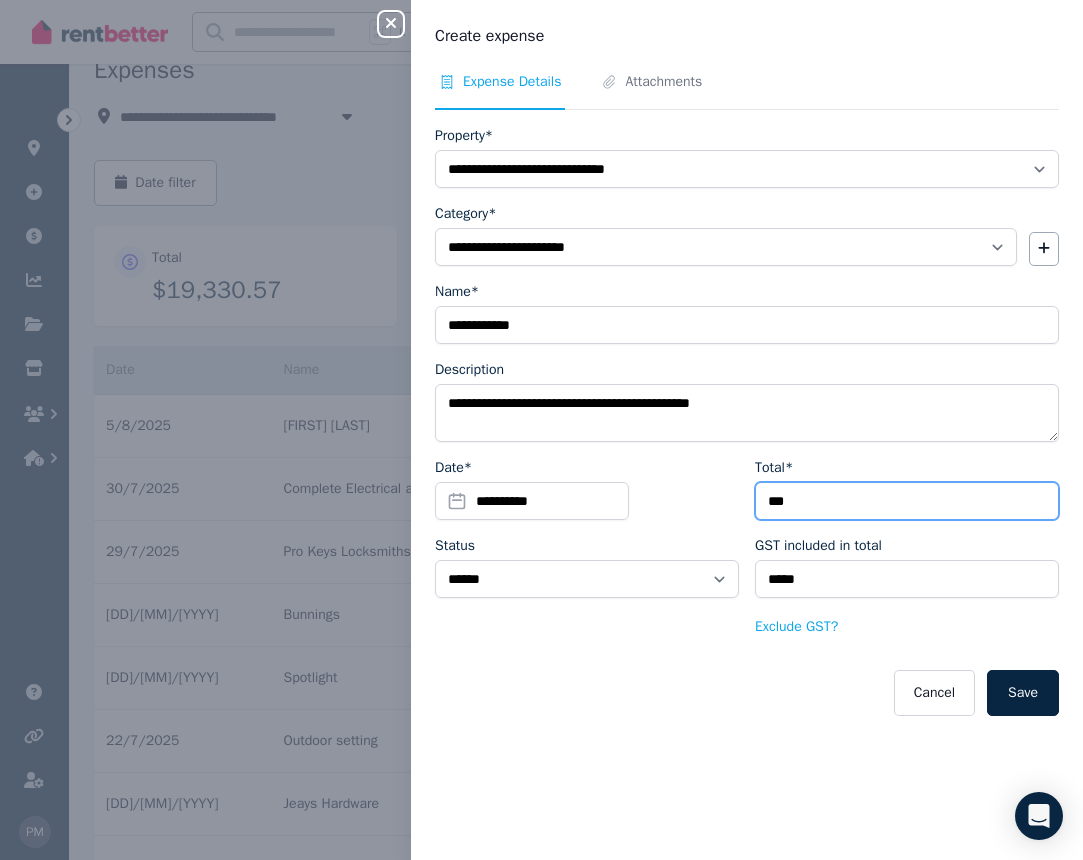 type on "***" 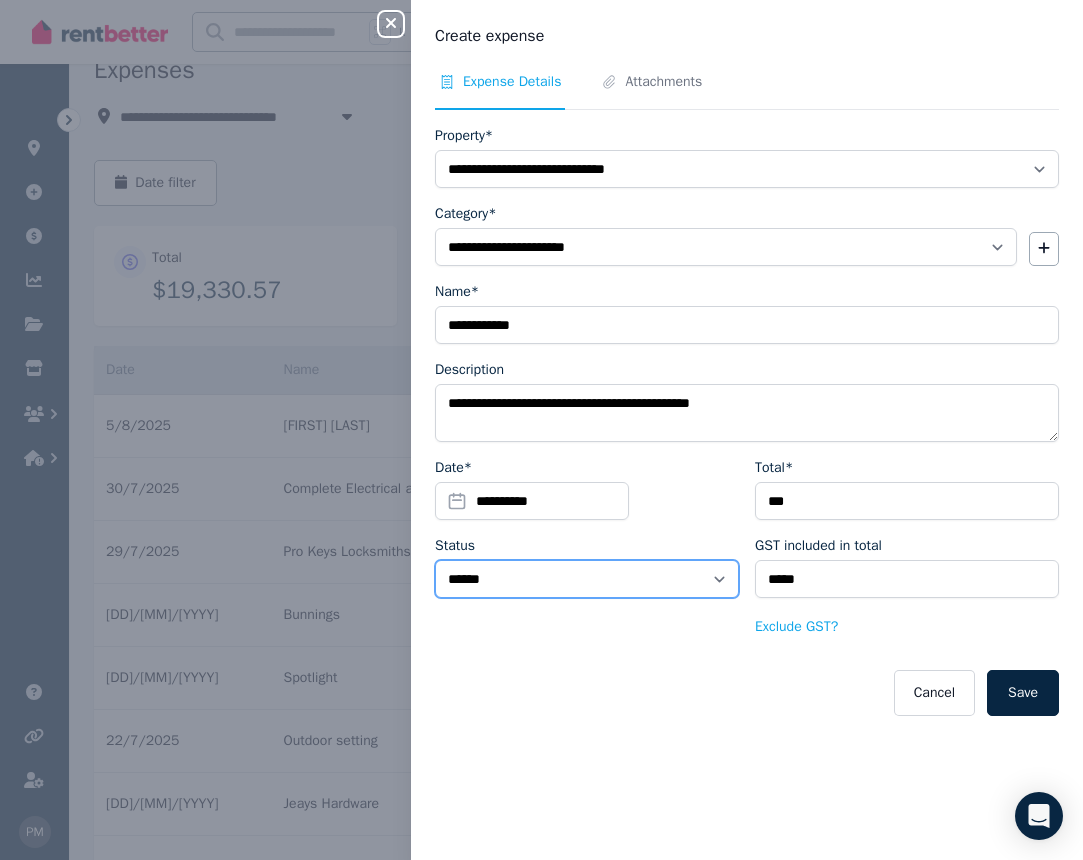 select on "**********" 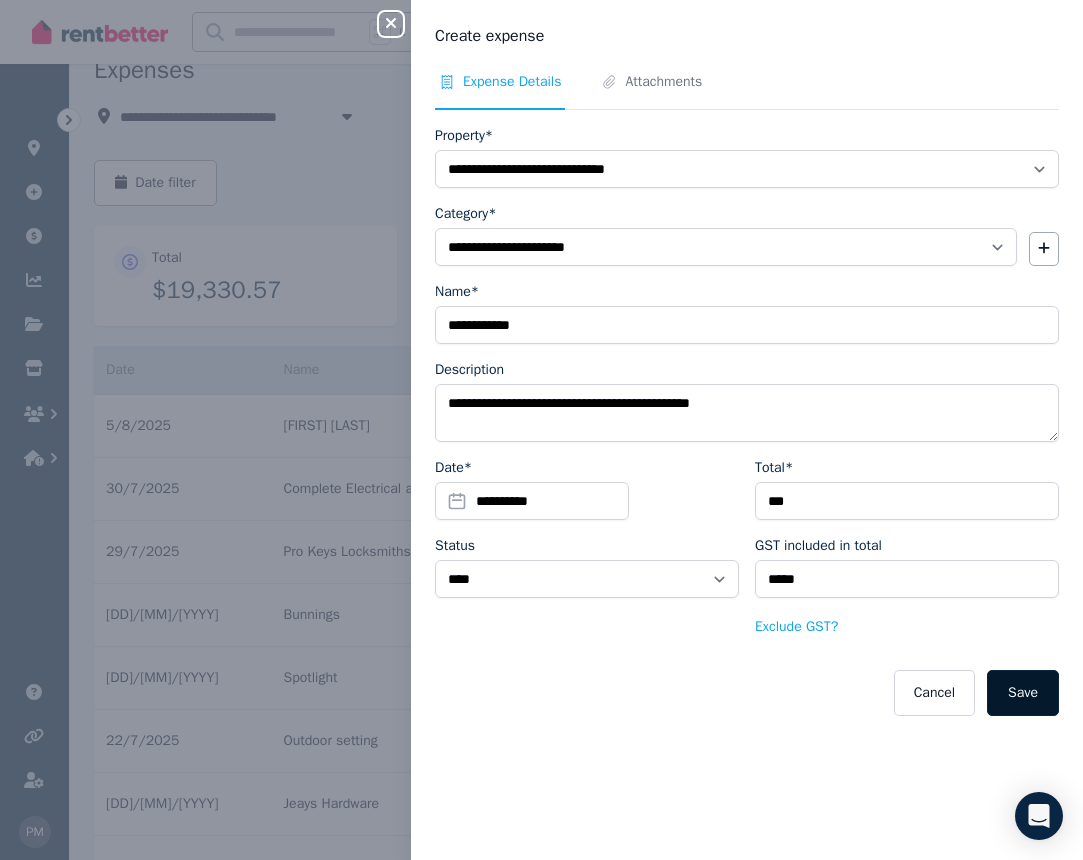 click on "Save" at bounding box center [1023, 693] 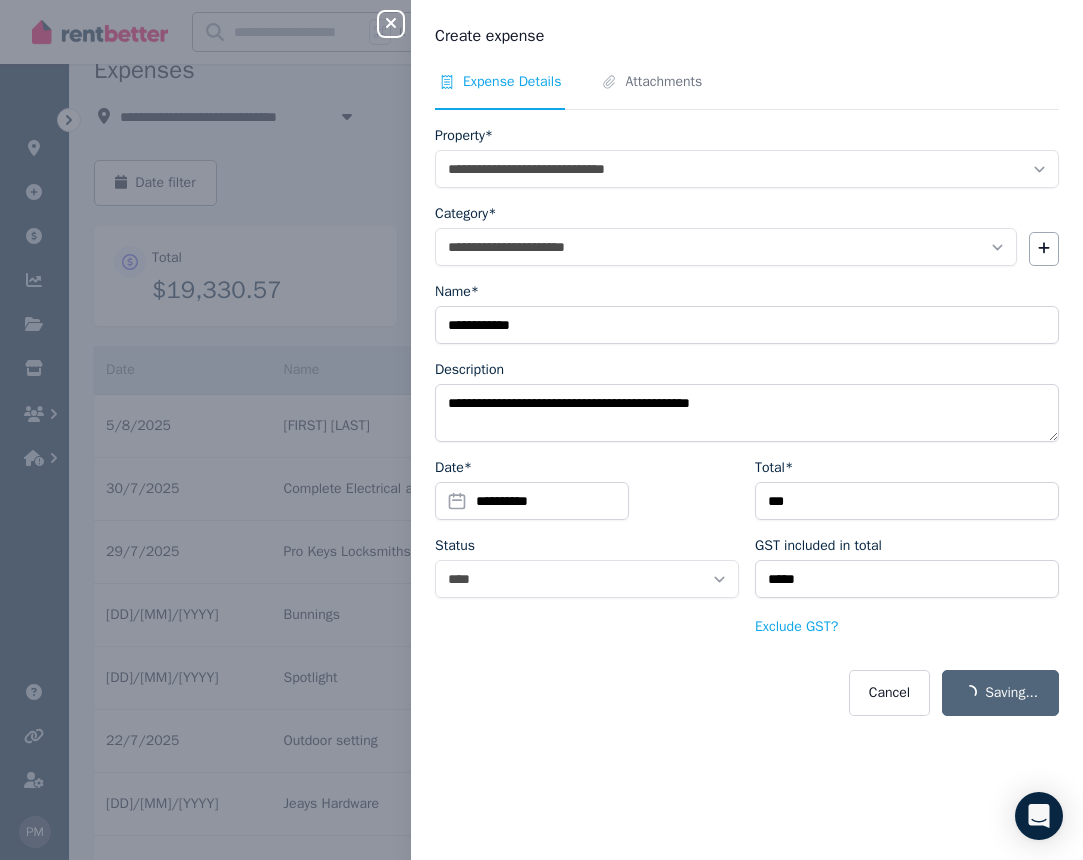 select on "**********" 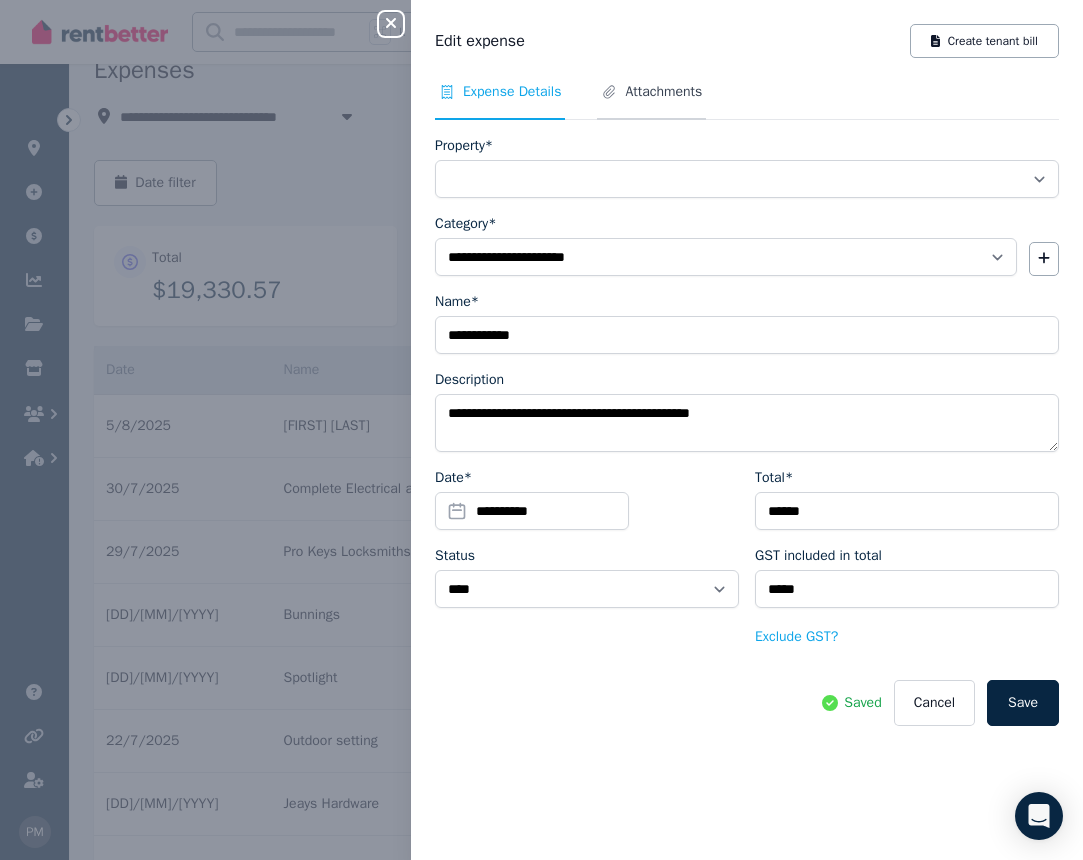 select on "**********" 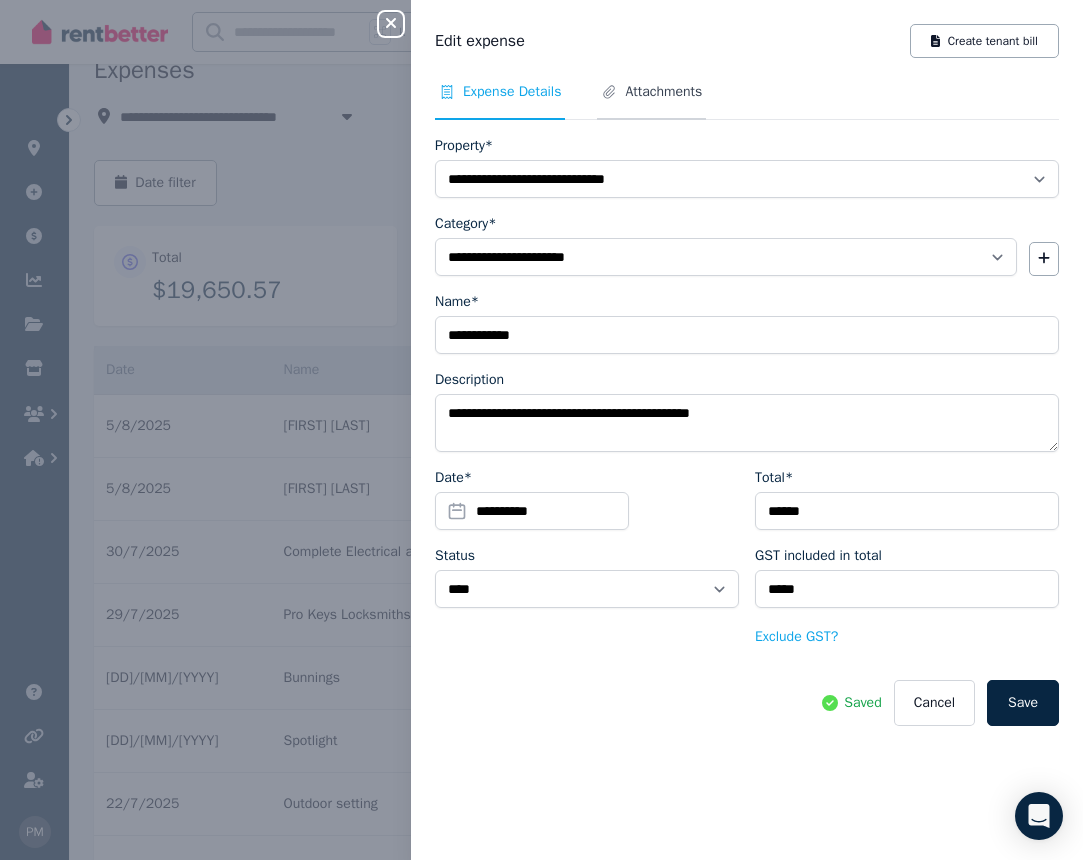 click on "Attachments" at bounding box center (663, 92) 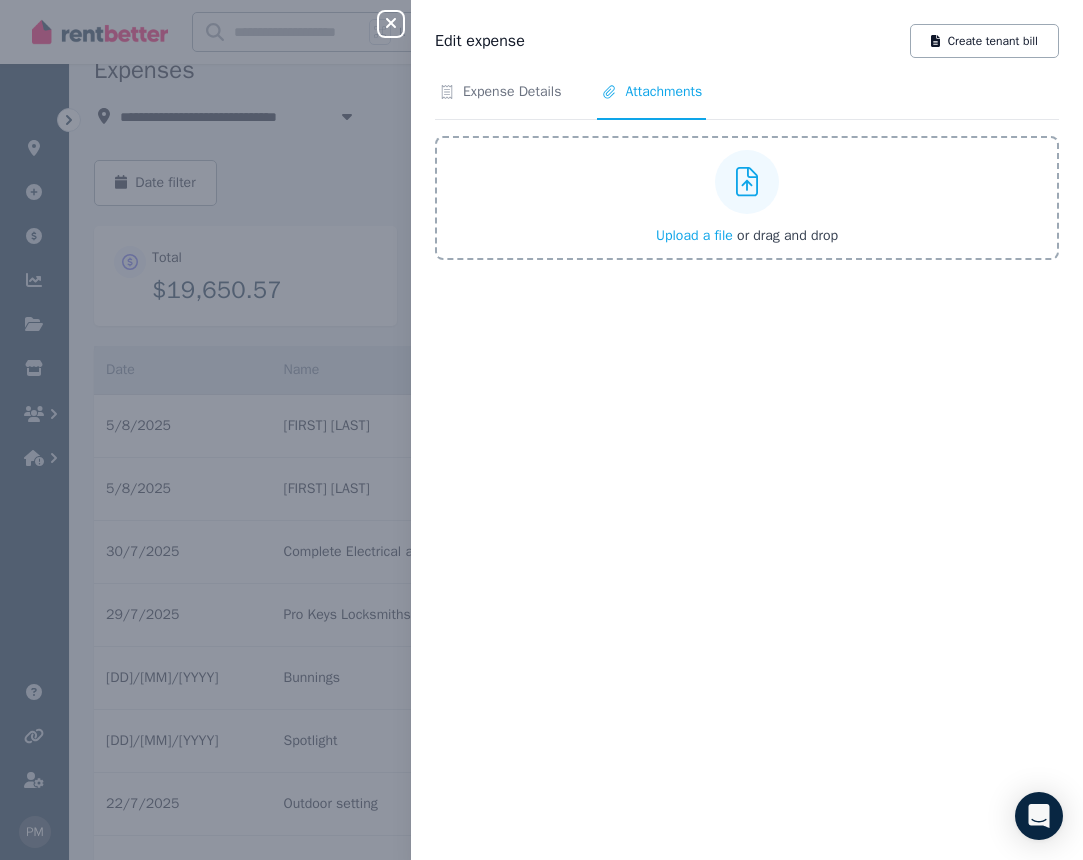 click on "Upload a file" at bounding box center [694, 235] 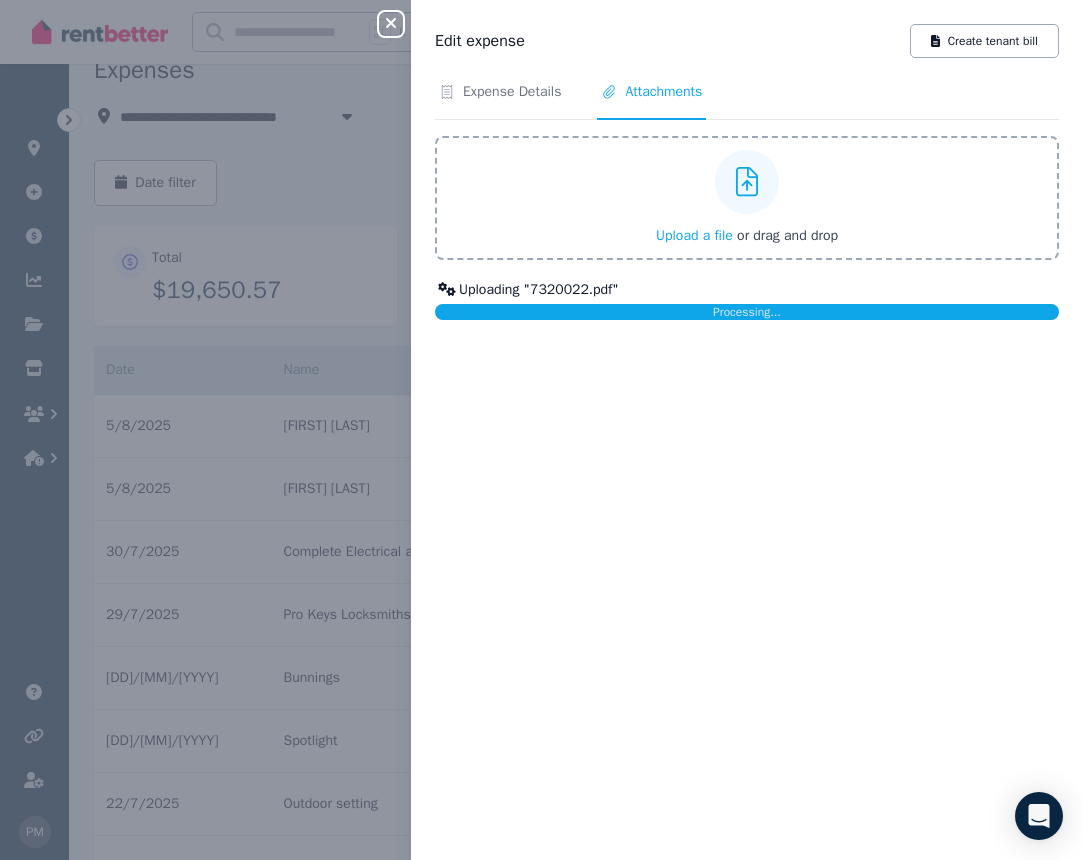 click 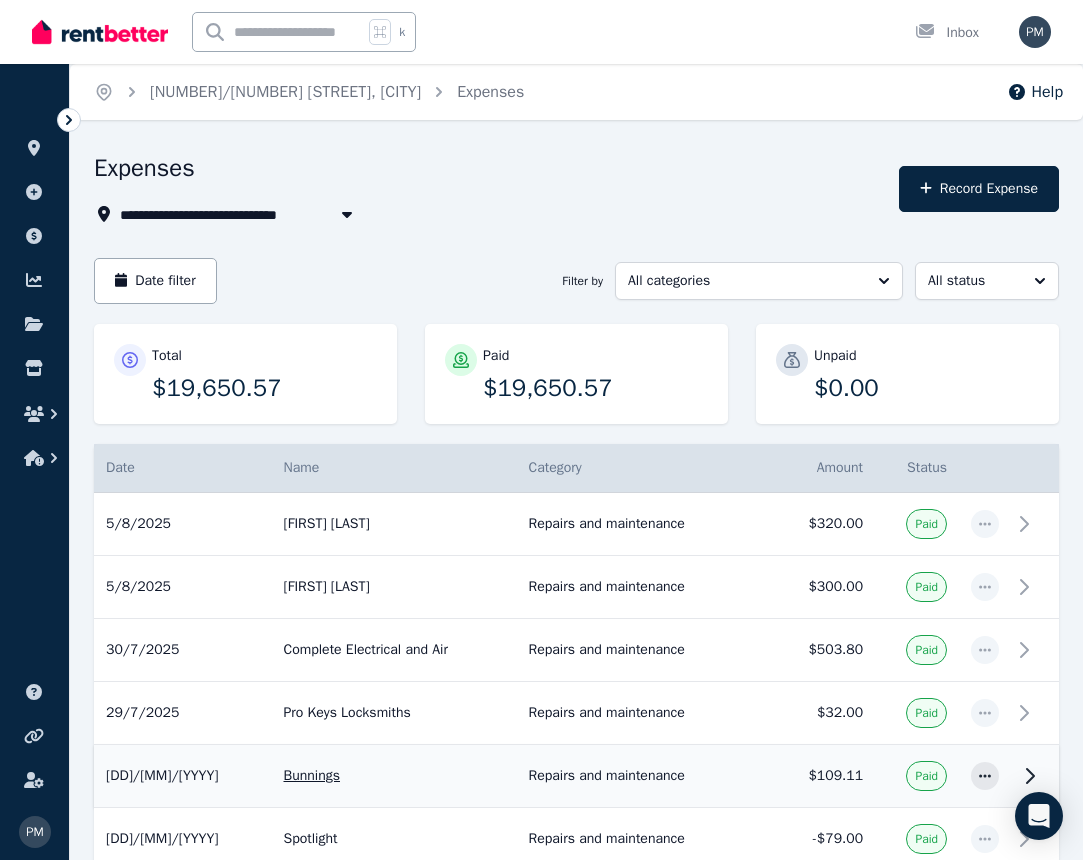 scroll, scrollTop: 0, scrollLeft: 0, axis: both 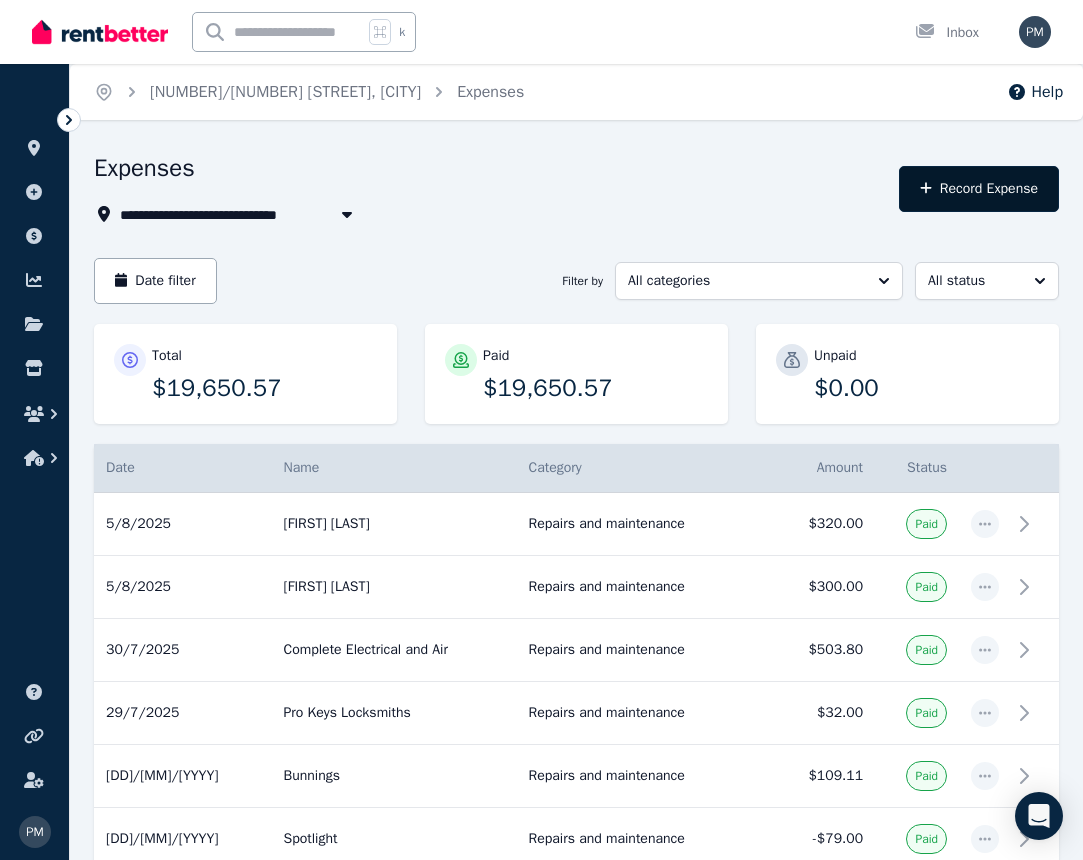 click on "Record Expense" at bounding box center (979, 189) 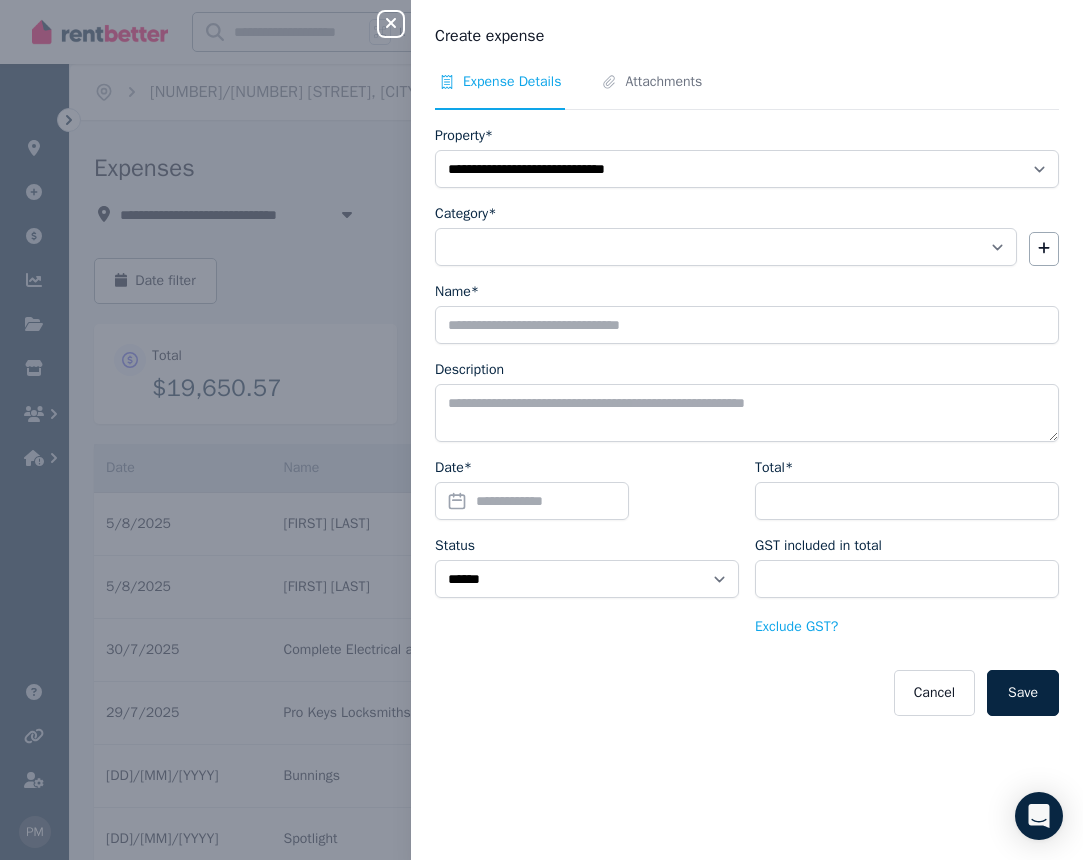 drag, startPoint x: 931, startPoint y: 691, endPoint x: 918, endPoint y: 669, distance: 25.553865 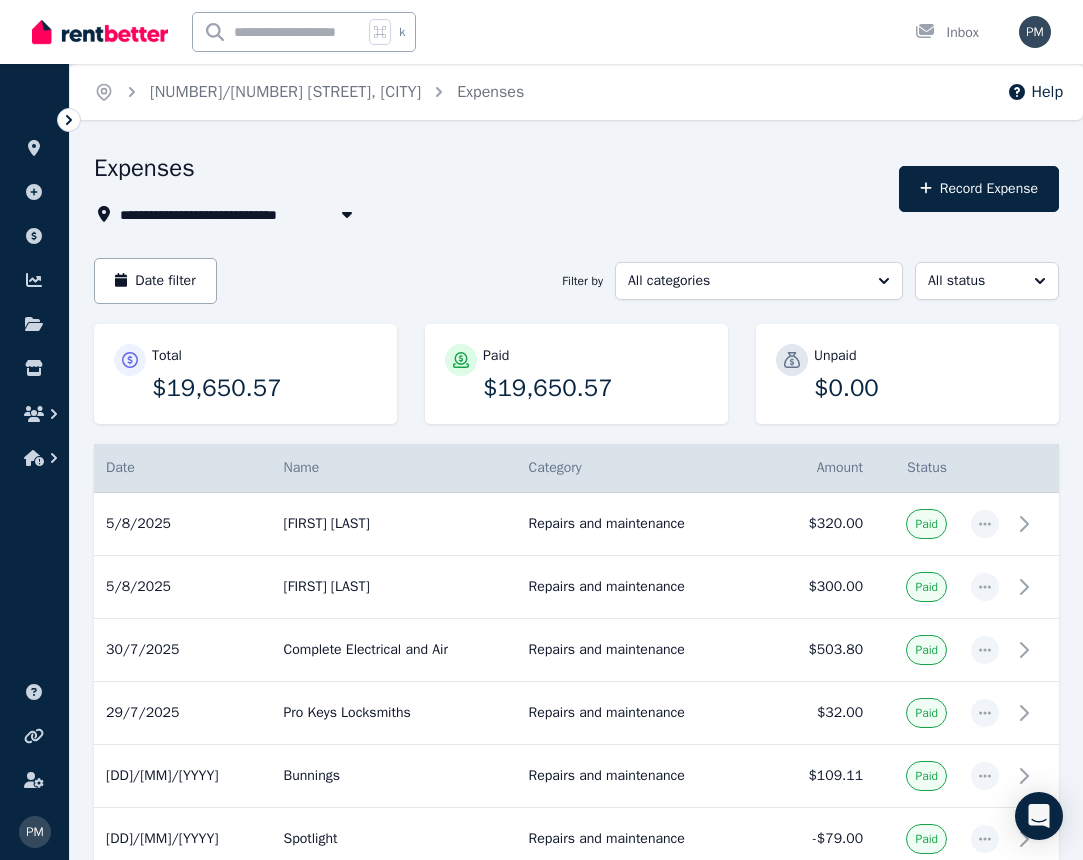 click 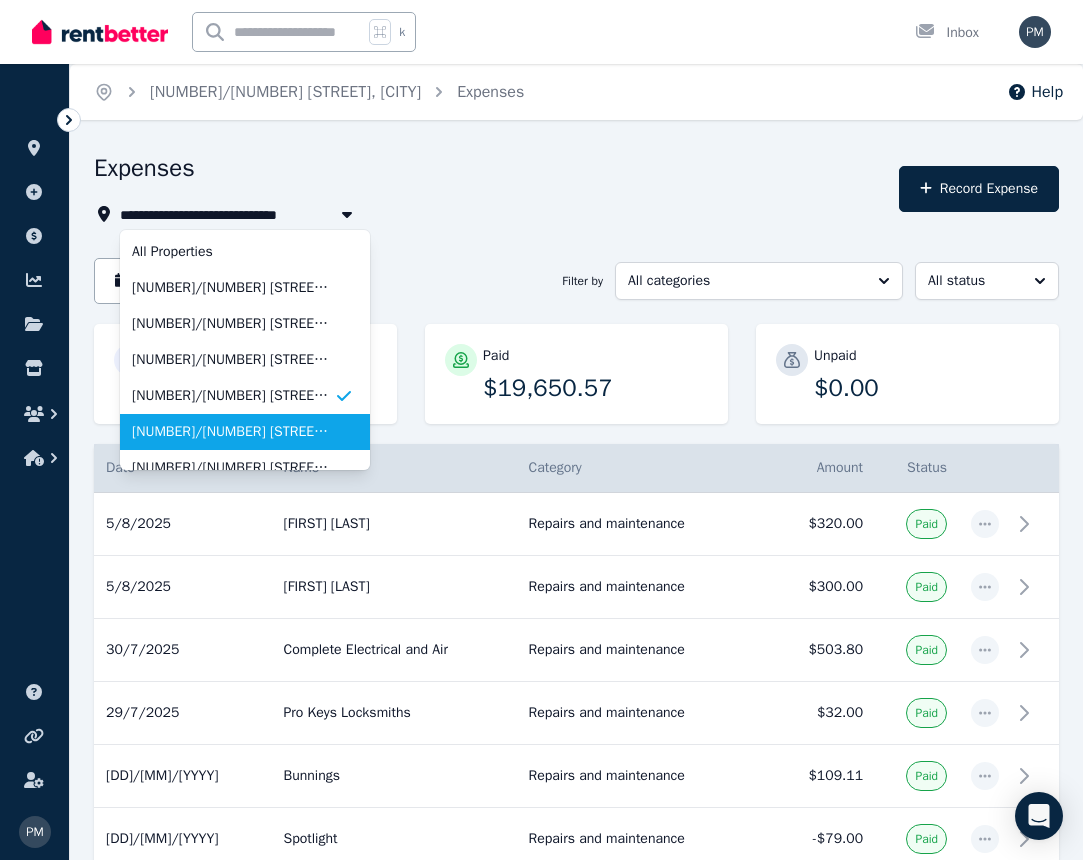click on "[NUMBER]/[NUMBER] [STREET], [CITY]" at bounding box center [245, 432] 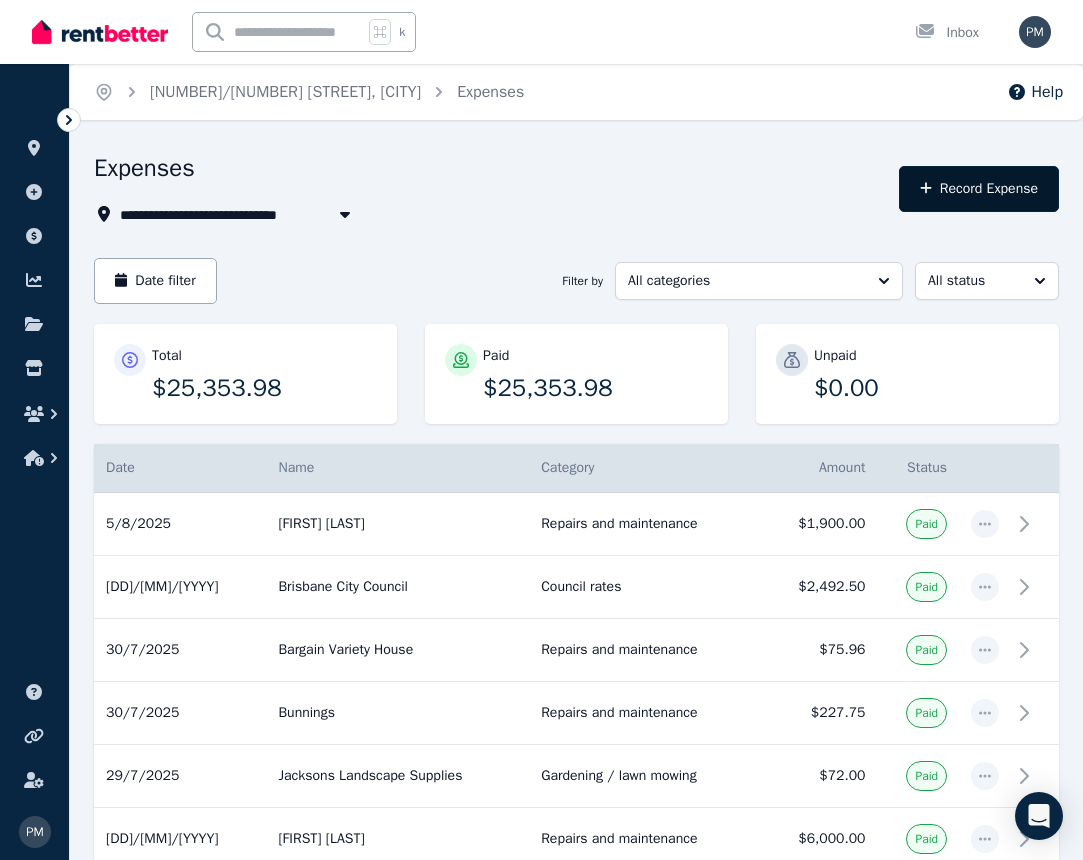 click on "Record Expense" at bounding box center (979, 189) 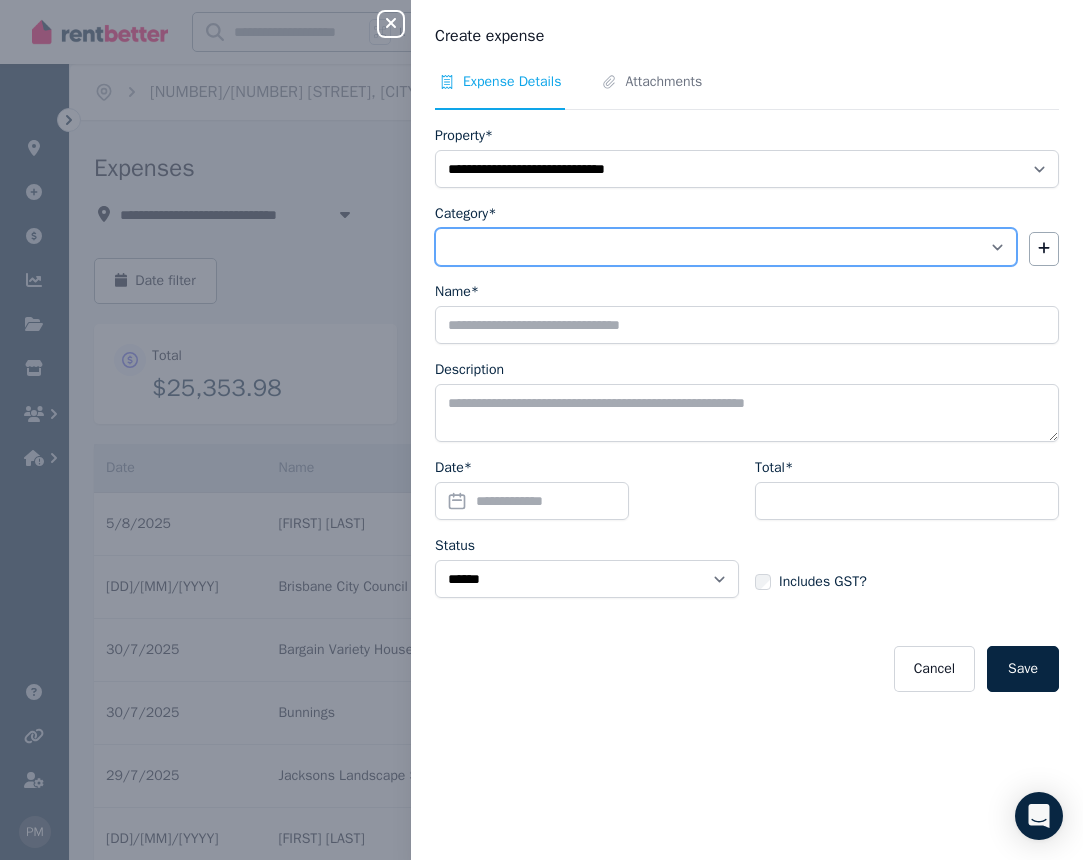 select on "**********" 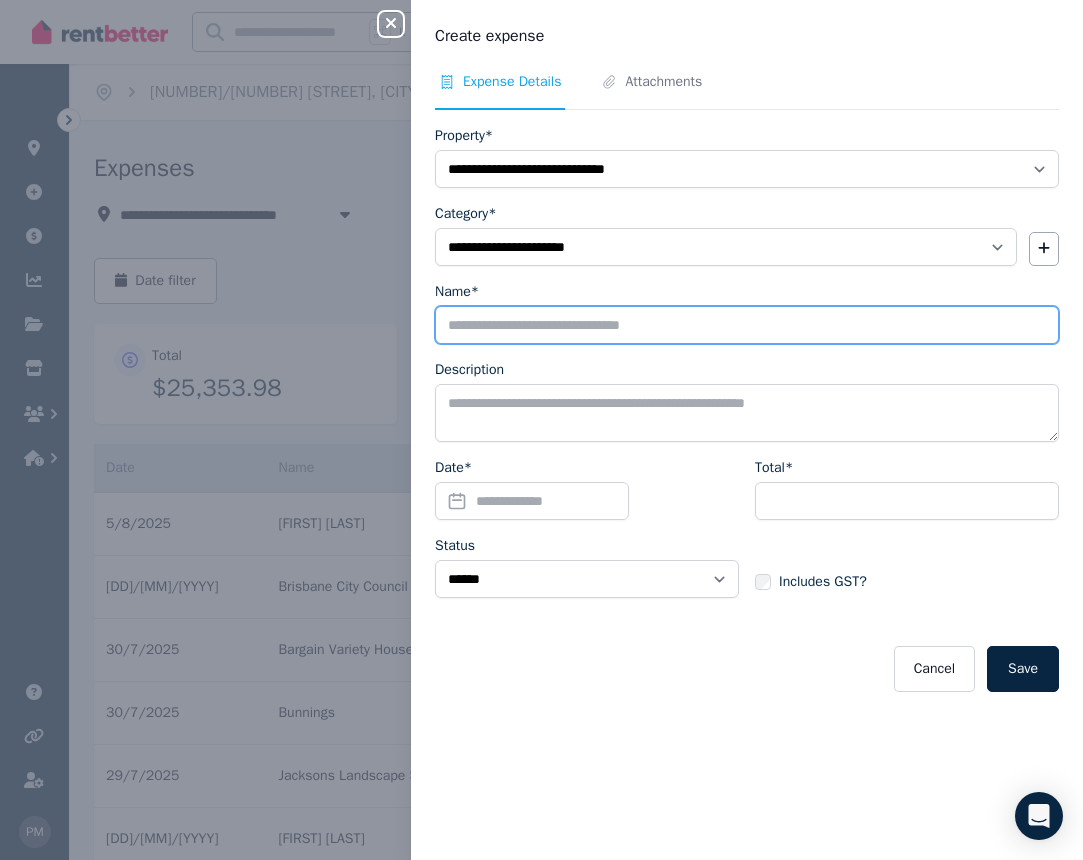 click on "Name*" at bounding box center (747, 325) 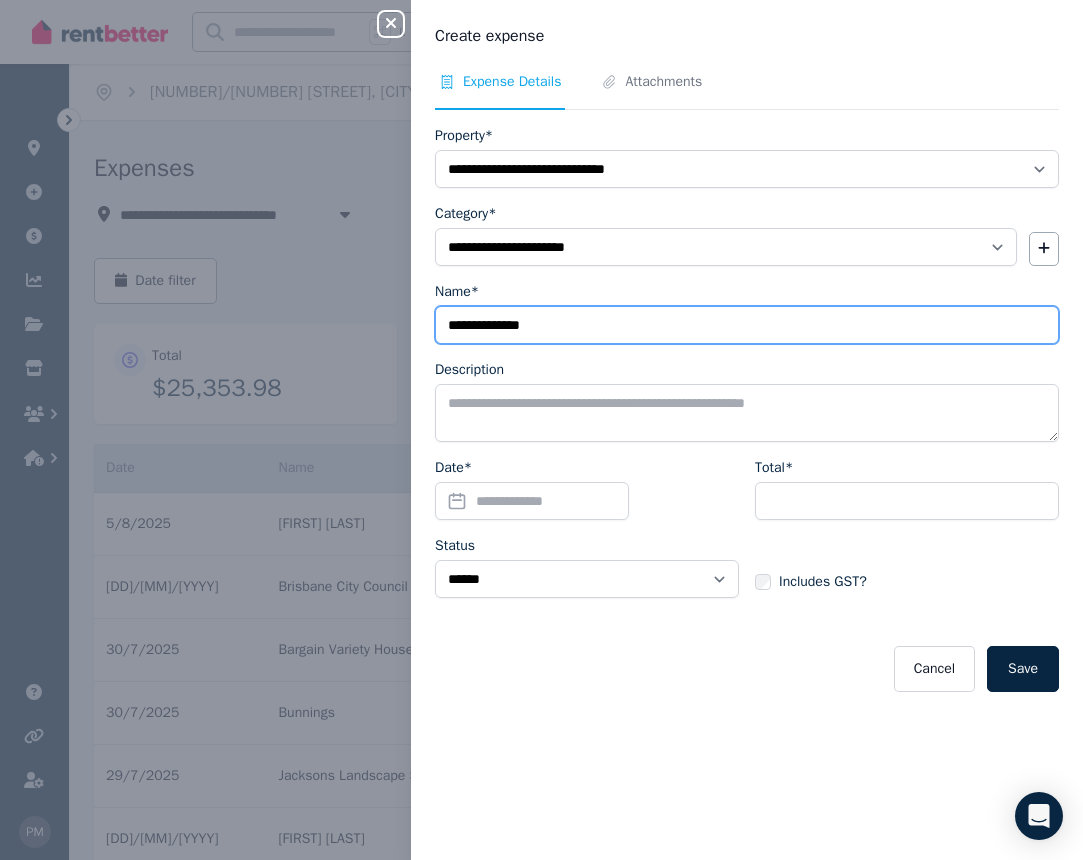type on "**********" 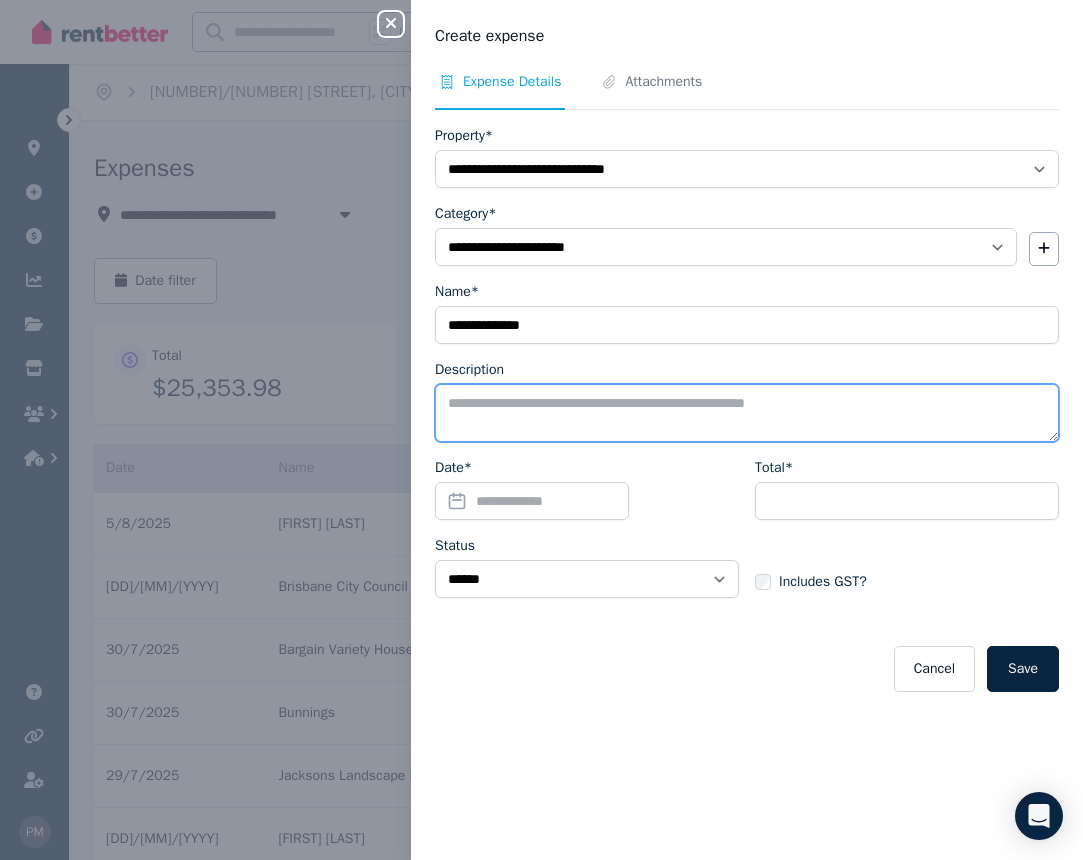 click on "Description" at bounding box center [747, 413] 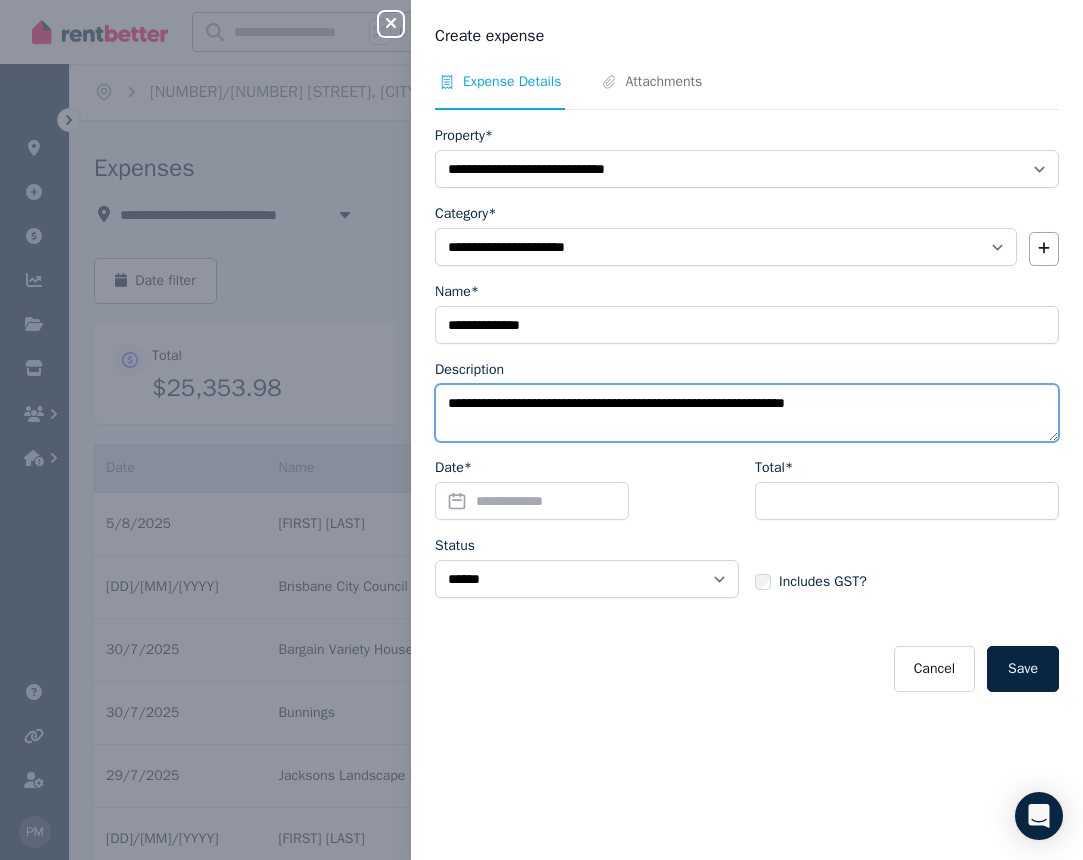 type on "**********" 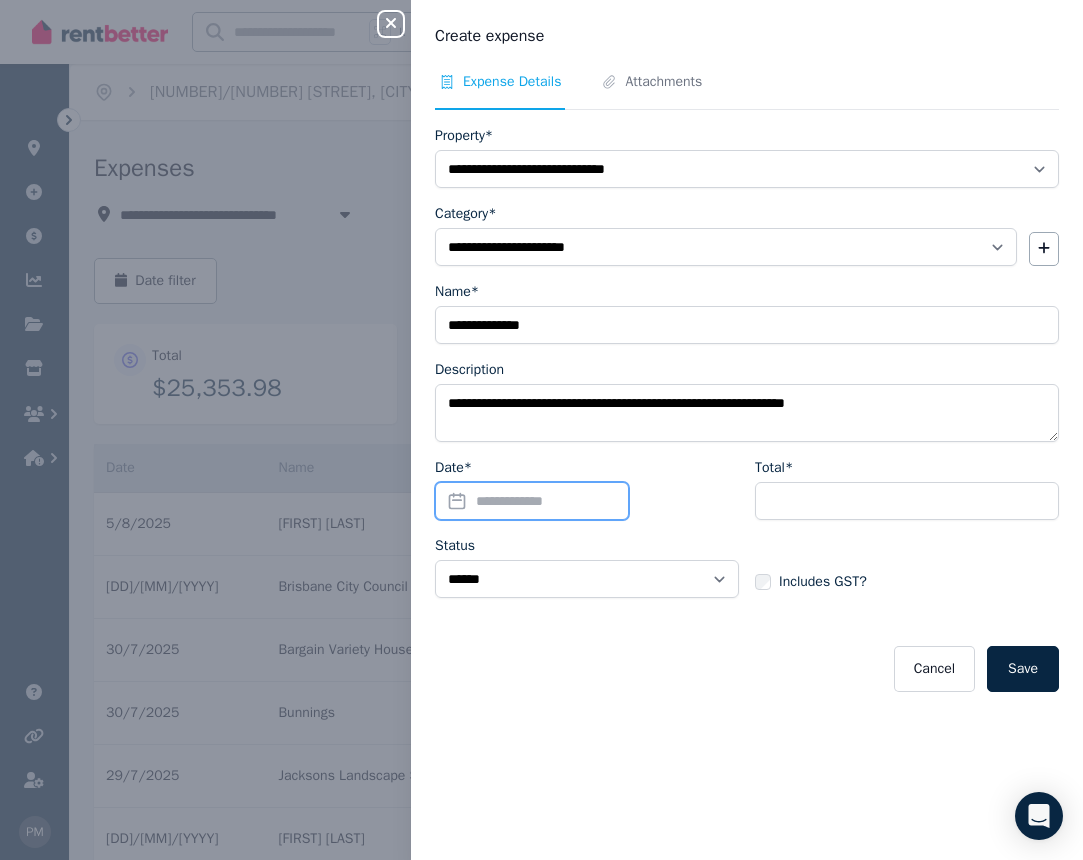 click on "Date*" at bounding box center [532, 501] 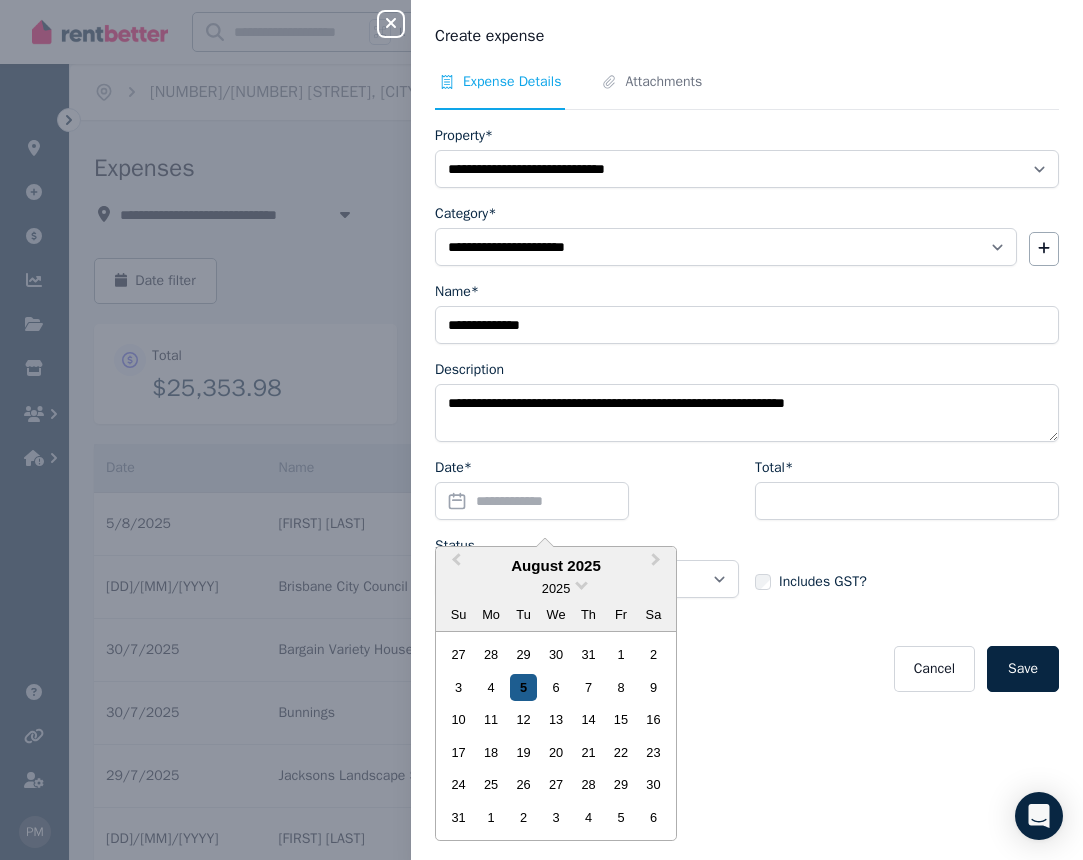 click on "5" at bounding box center [523, 687] 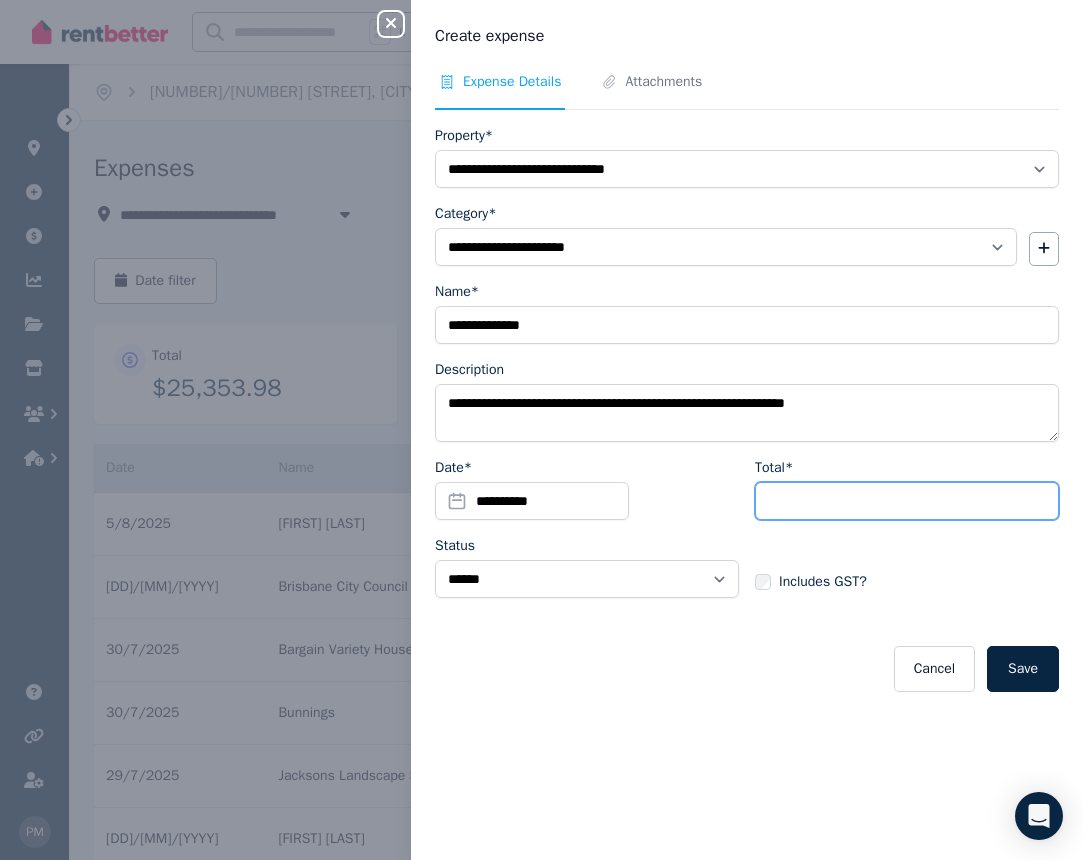 click on "Total*" at bounding box center (907, 501) 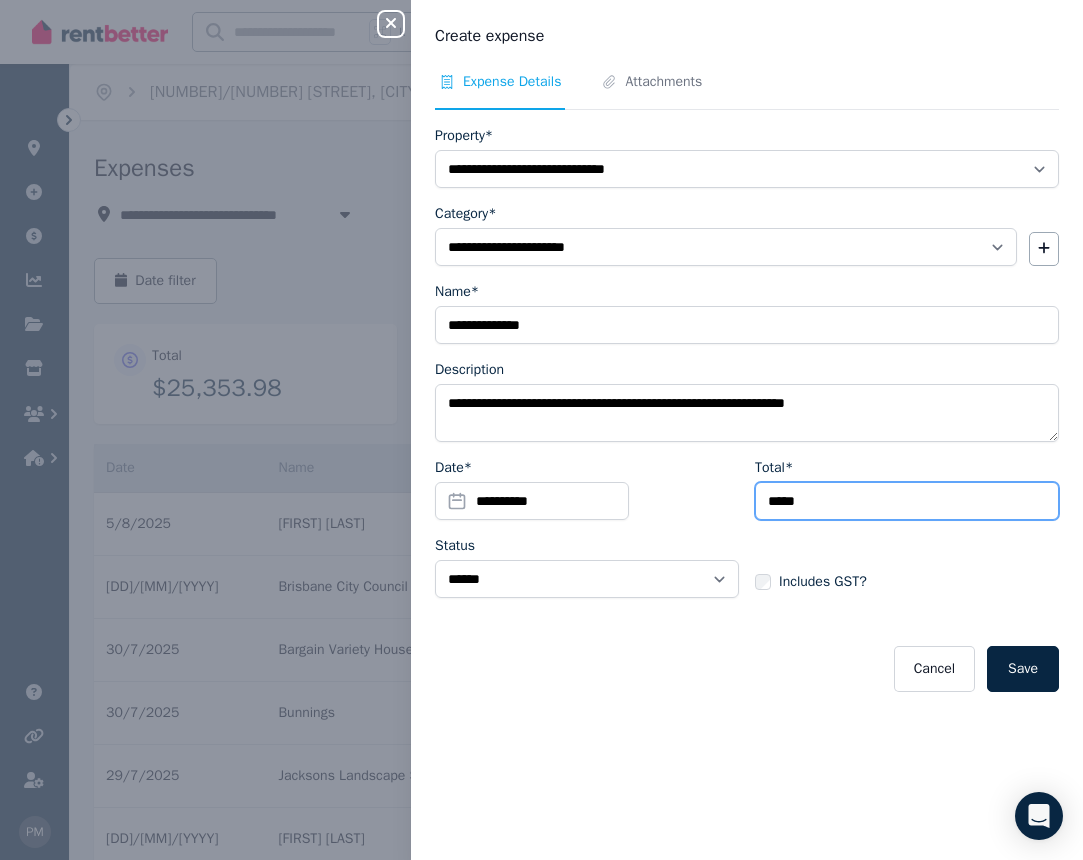 type on "*****" 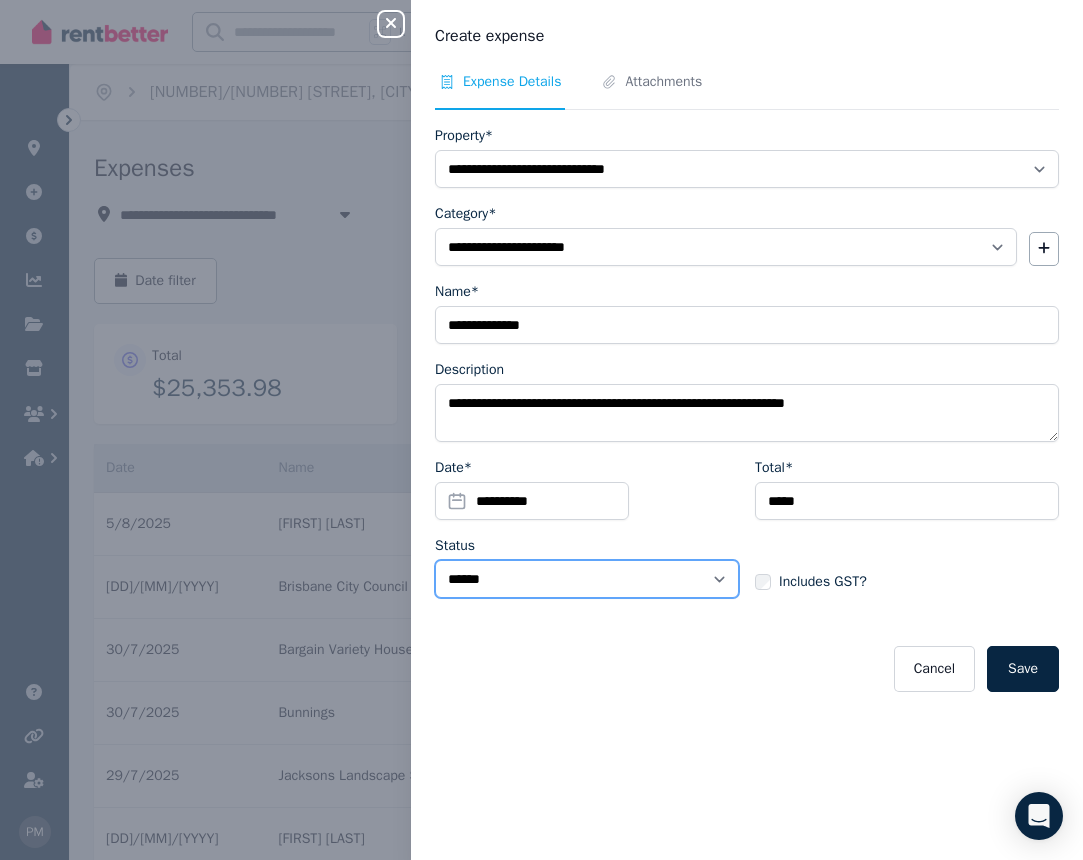 select on "**********" 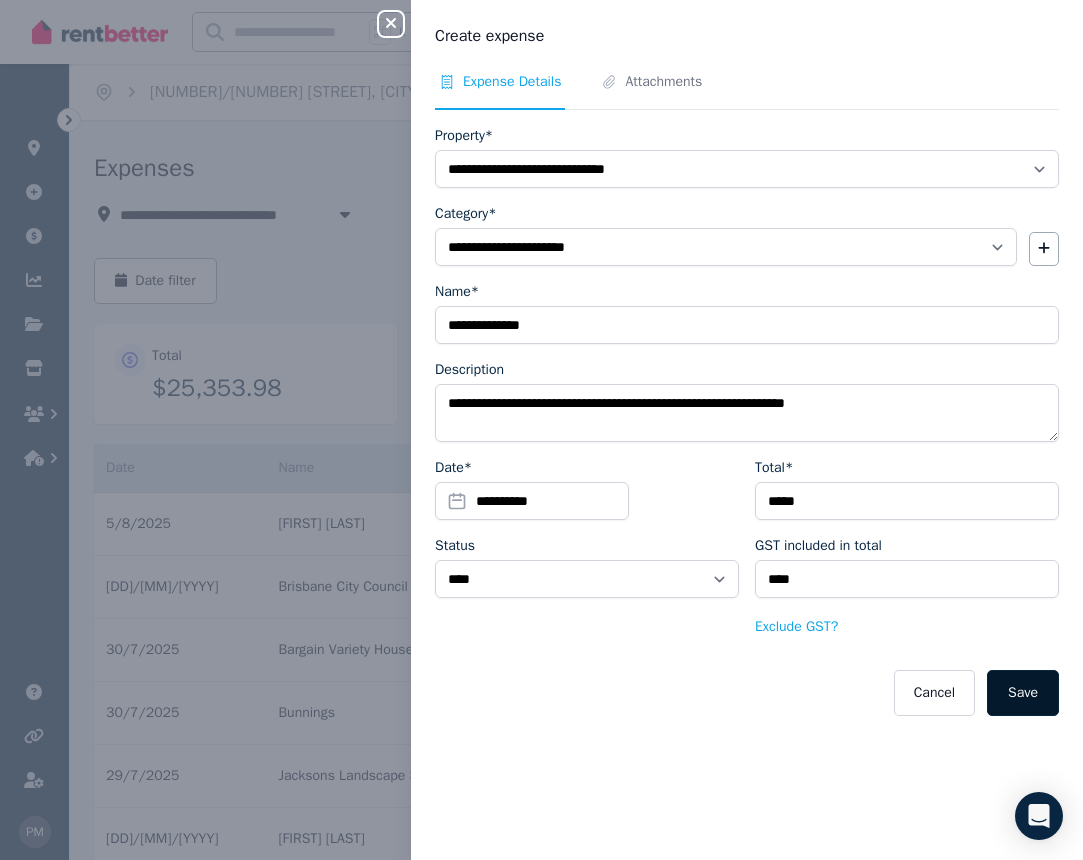 click on "Save" at bounding box center [1023, 693] 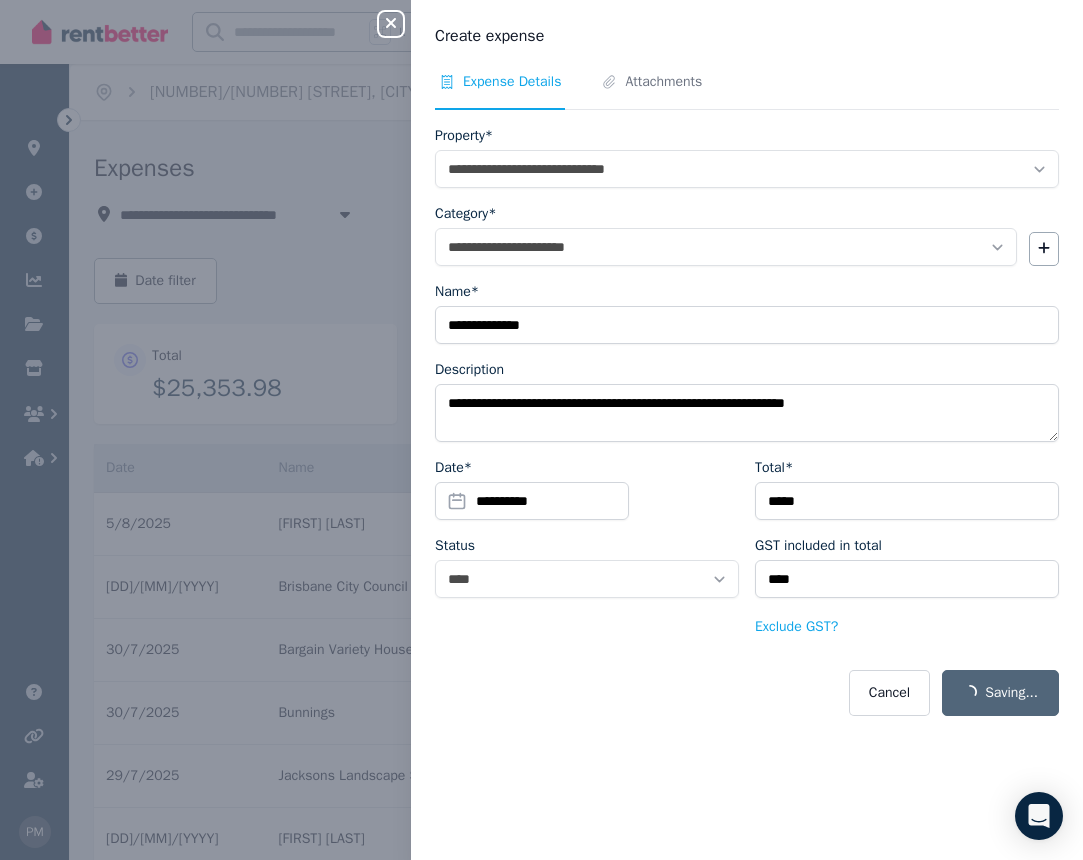 select on "**********" 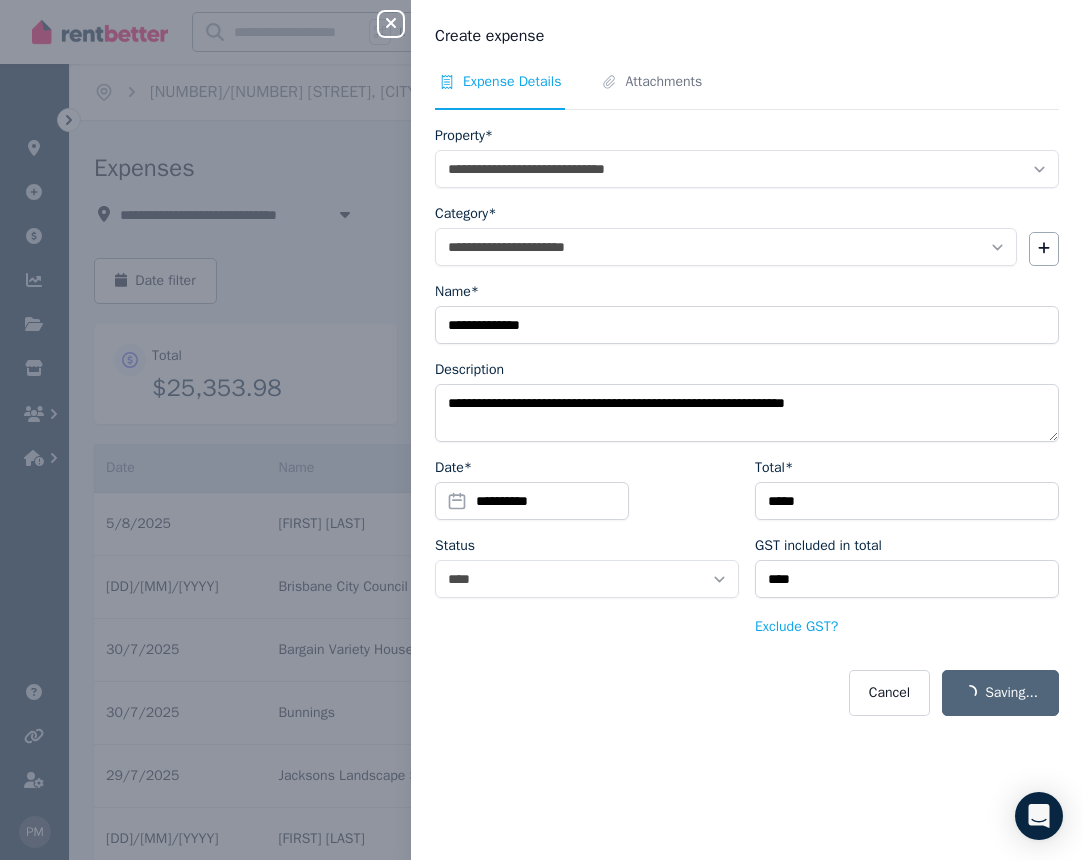 select on "**********" 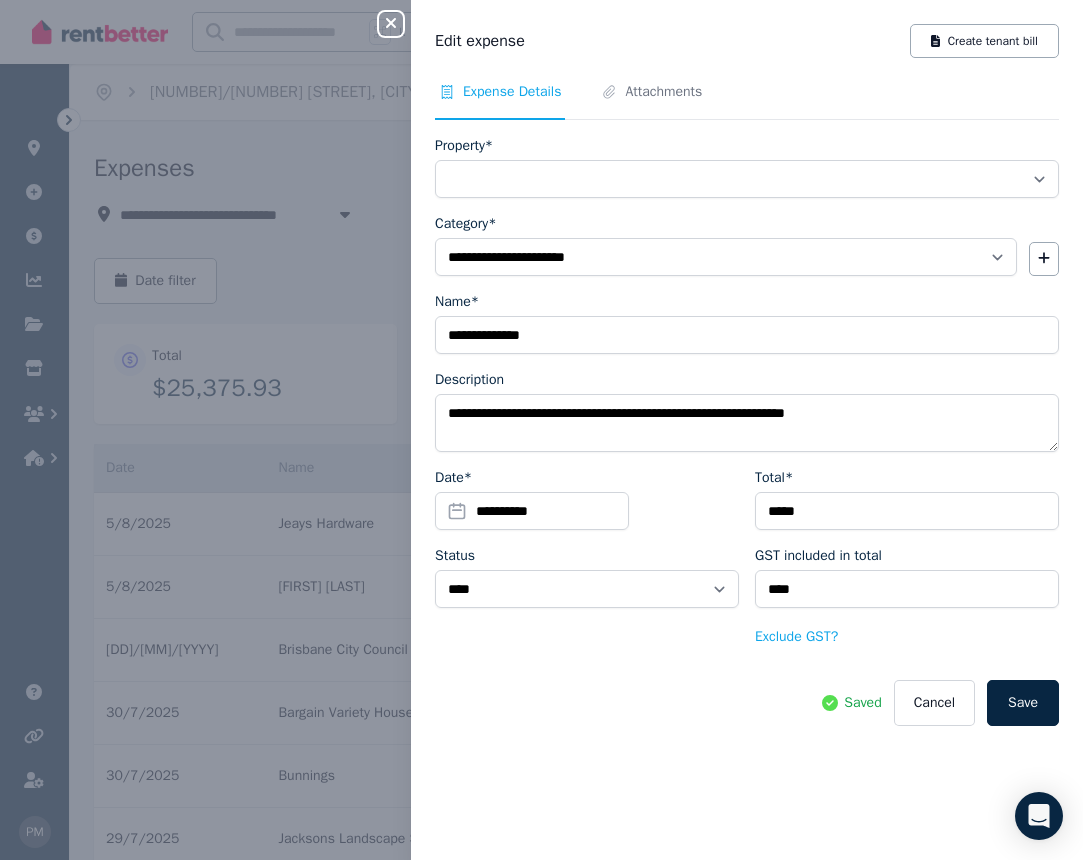 select on "**********" 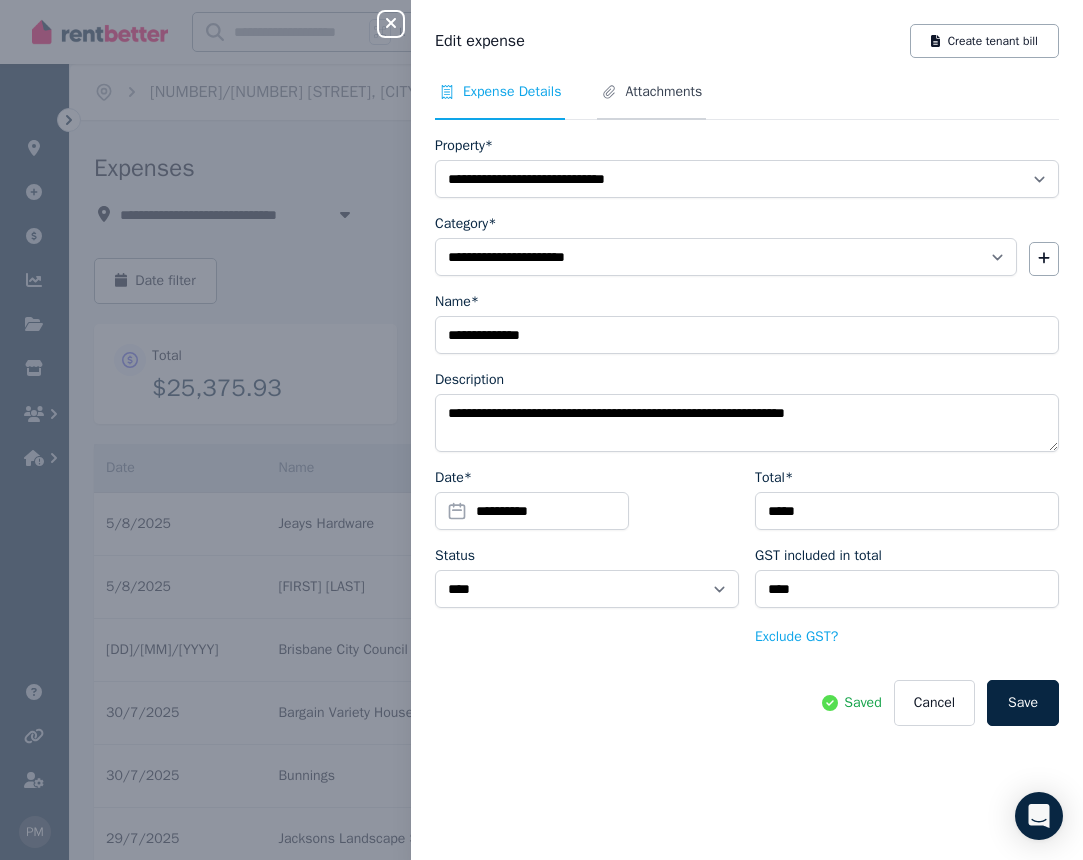 click on "Attachments" at bounding box center (663, 92) 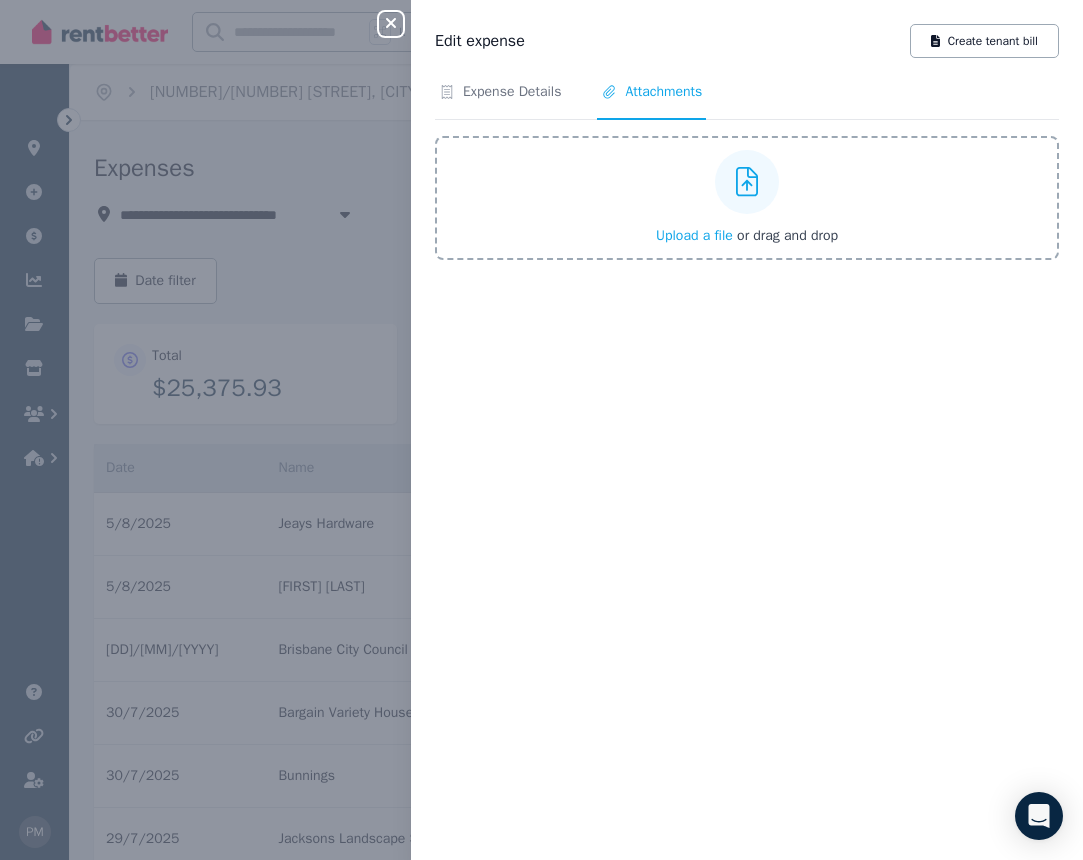 click on "Upload a file" at bounding box center (694, 235) 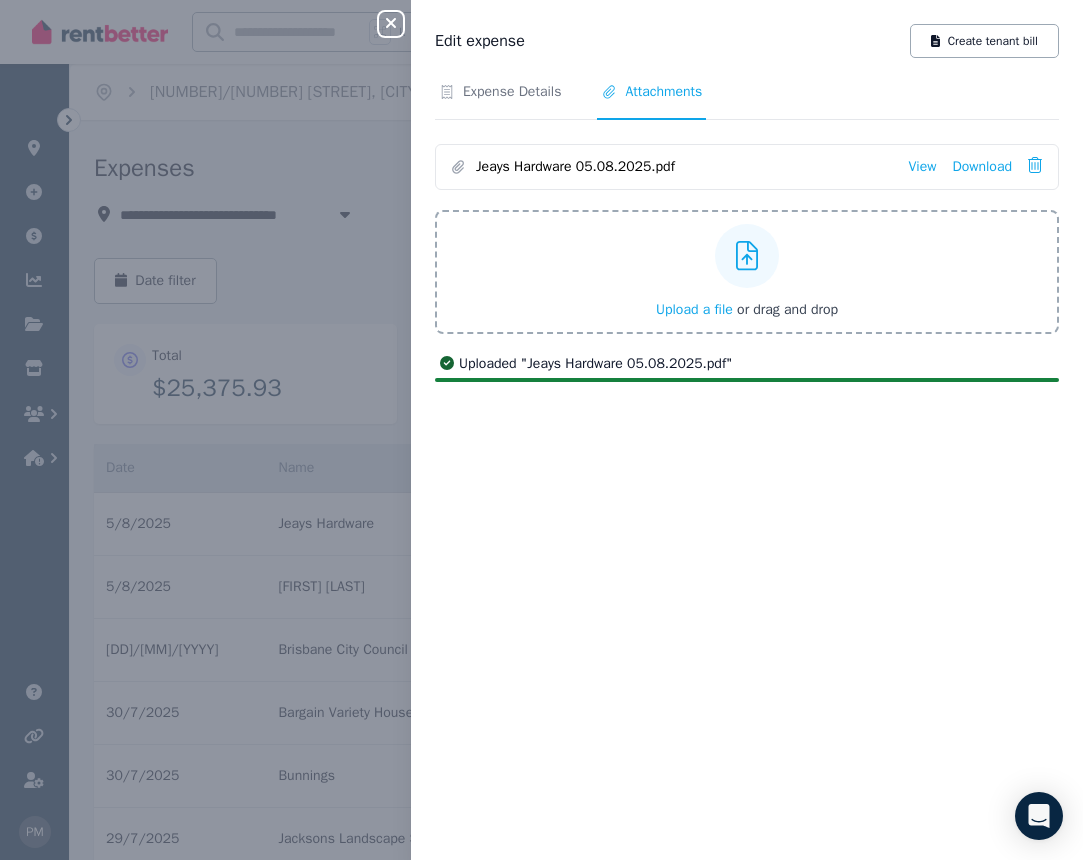 click 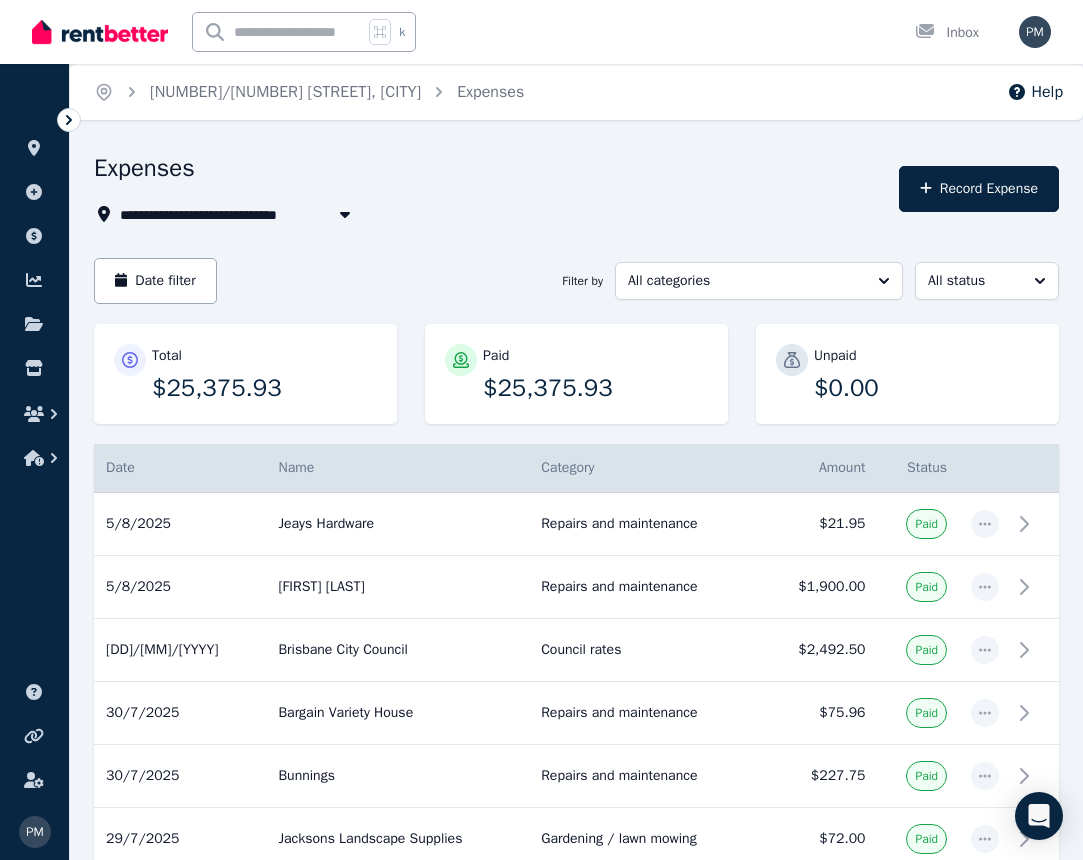 scroll, scrollTop: 0, scrollLeft: 0, axis: both 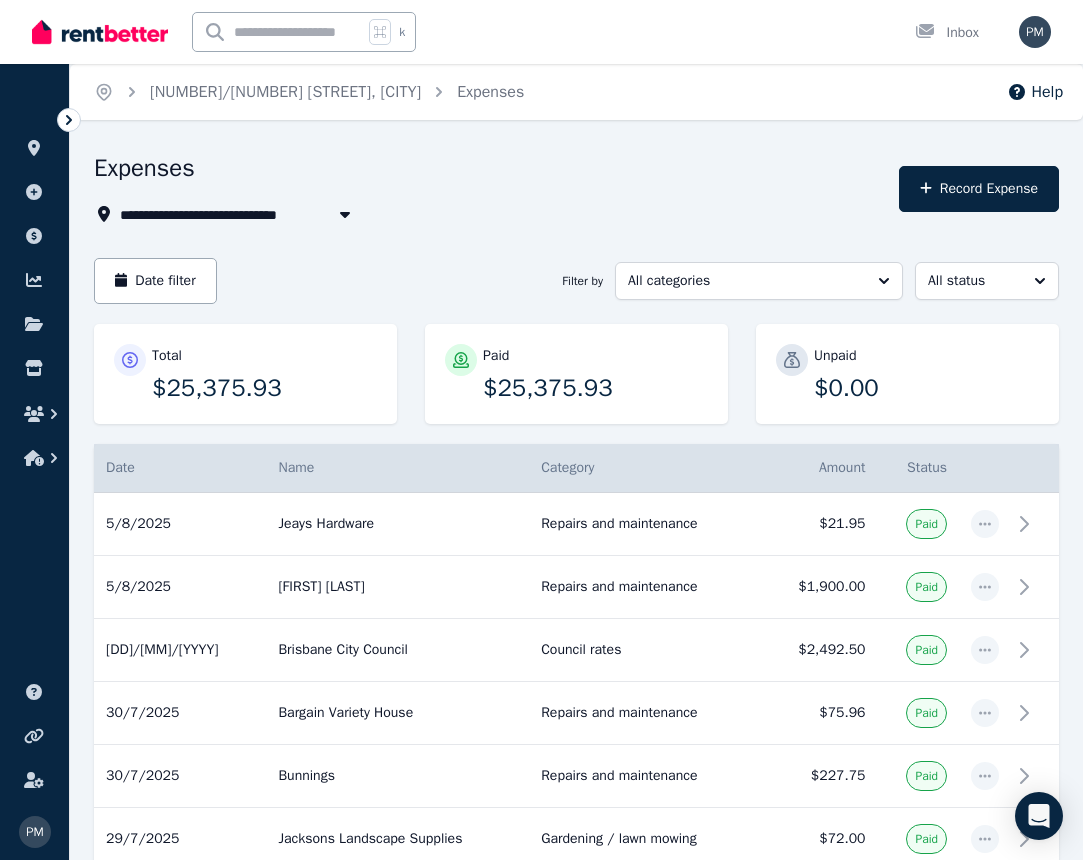 click 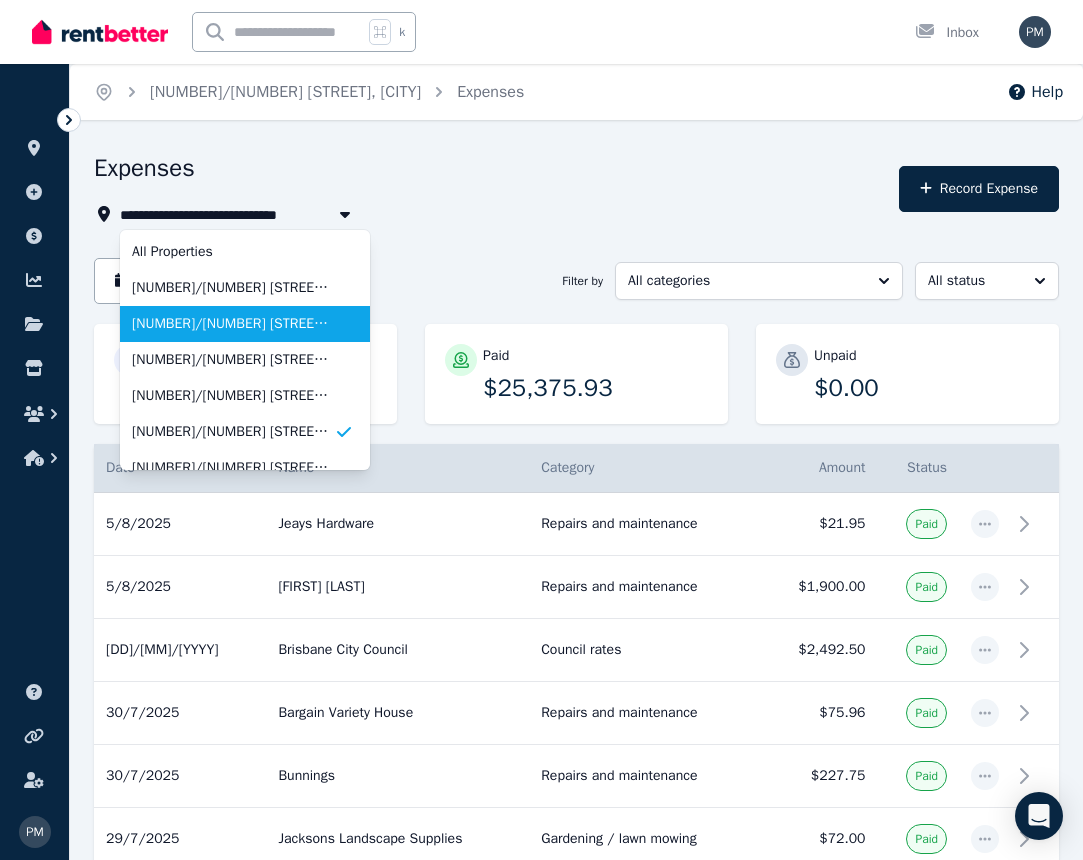 click on "[NUMBER]/[NUMBER] [STREET], [CITY]" at bounding box center [233, 324] 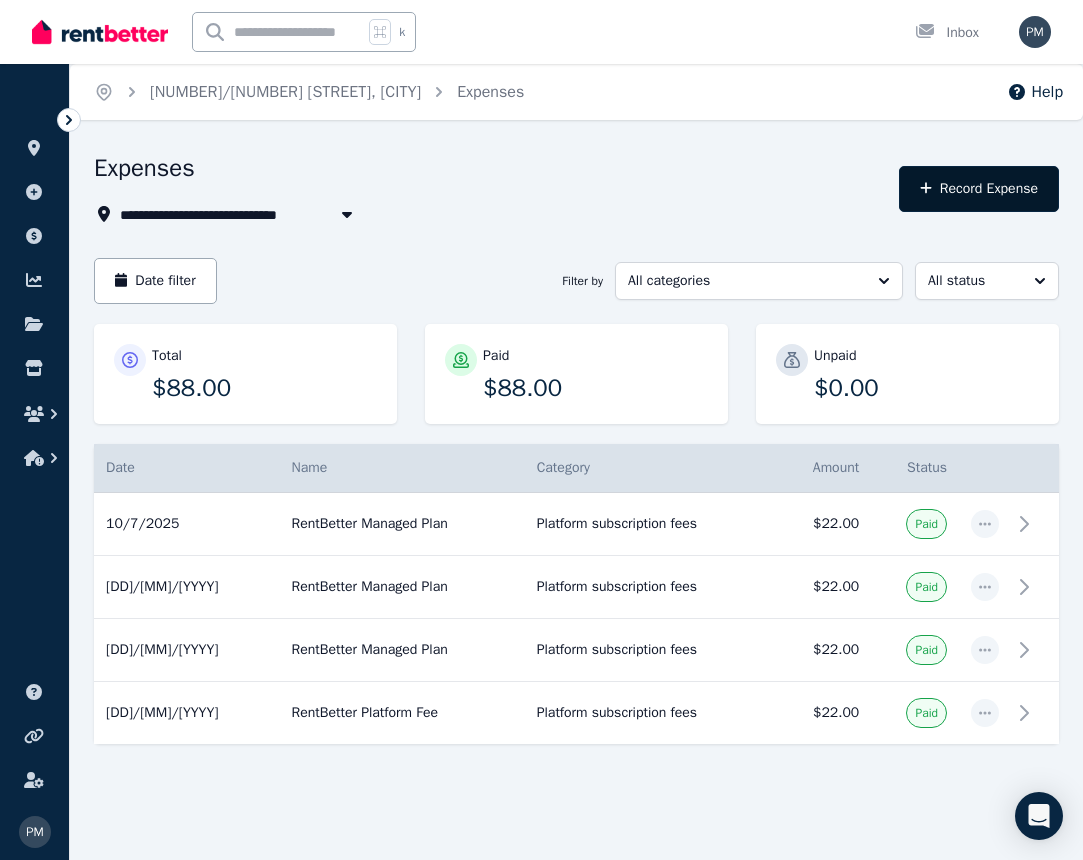 click on "Record Expense" at bounding box center [979, 189] 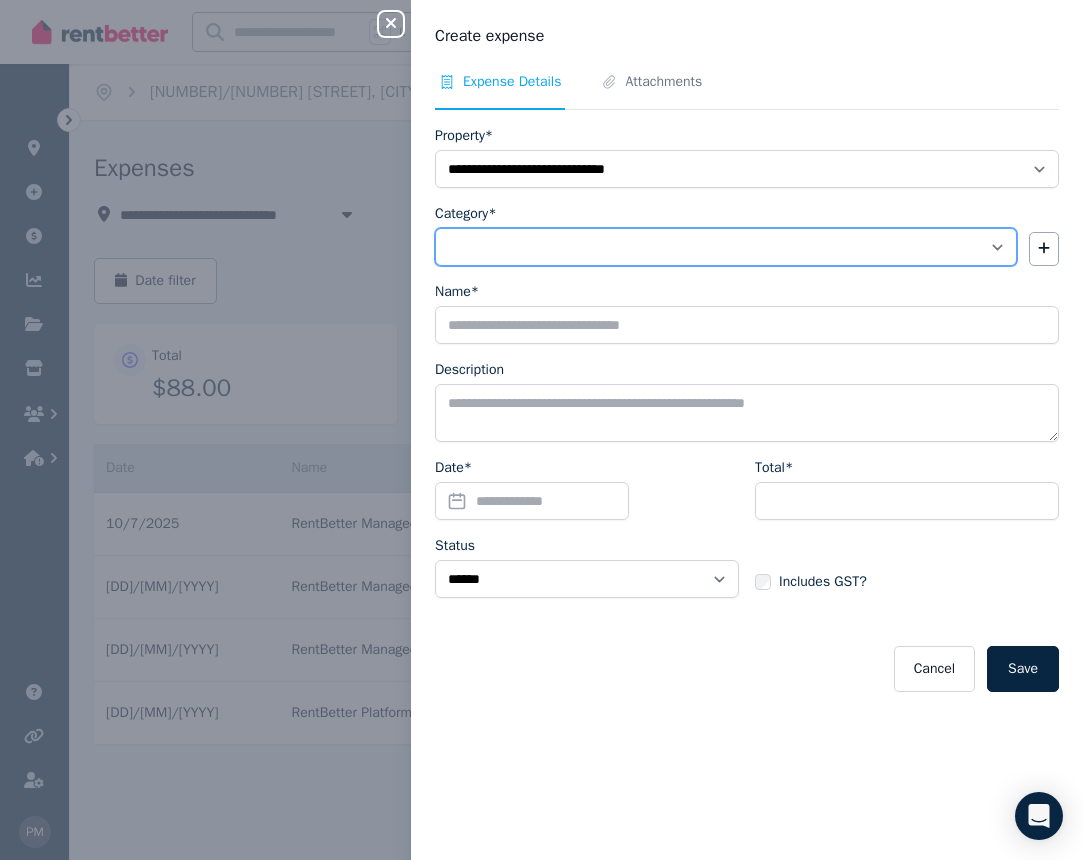 select on "**********" 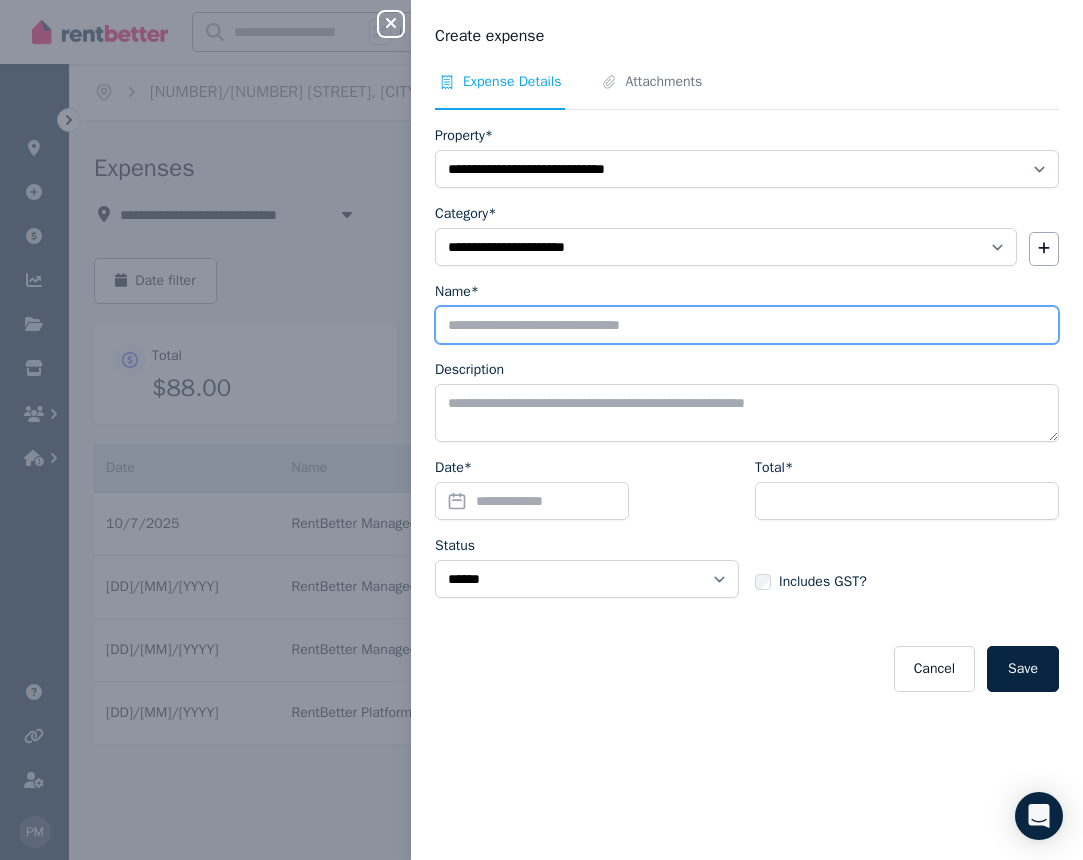 click on "Name*" at bounding box center [747, 325] 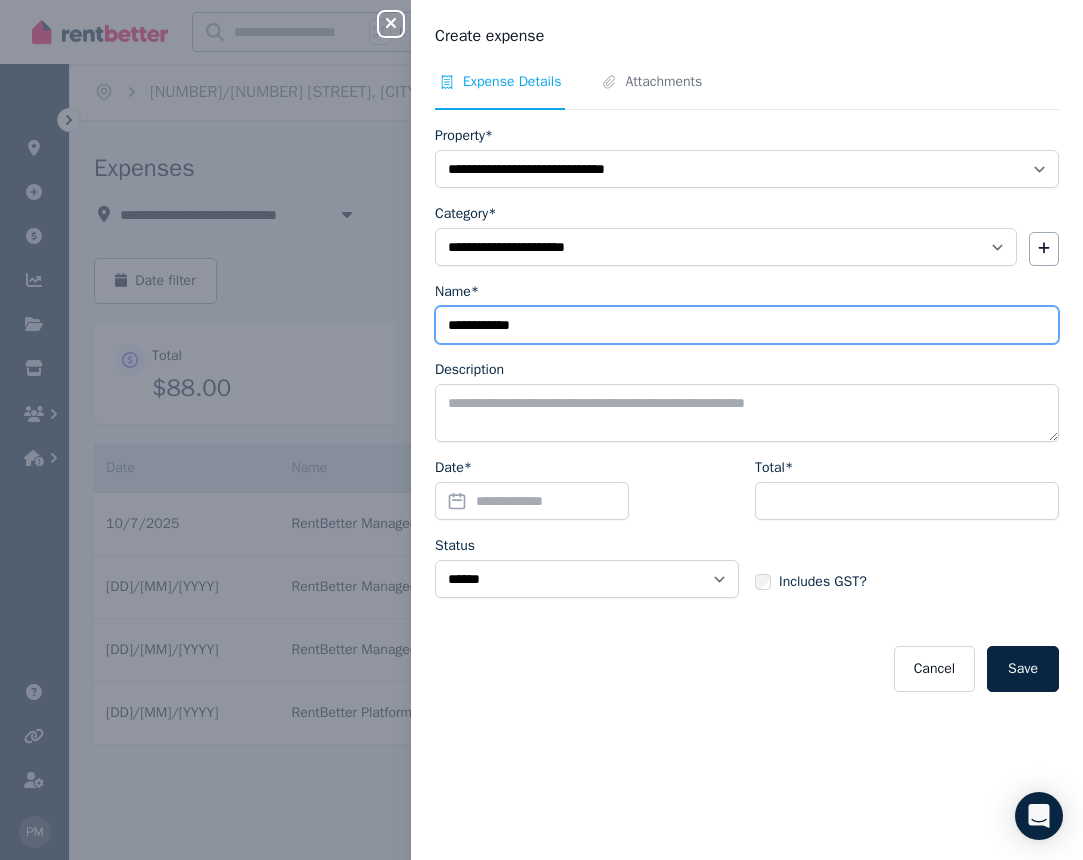 type on "**********" 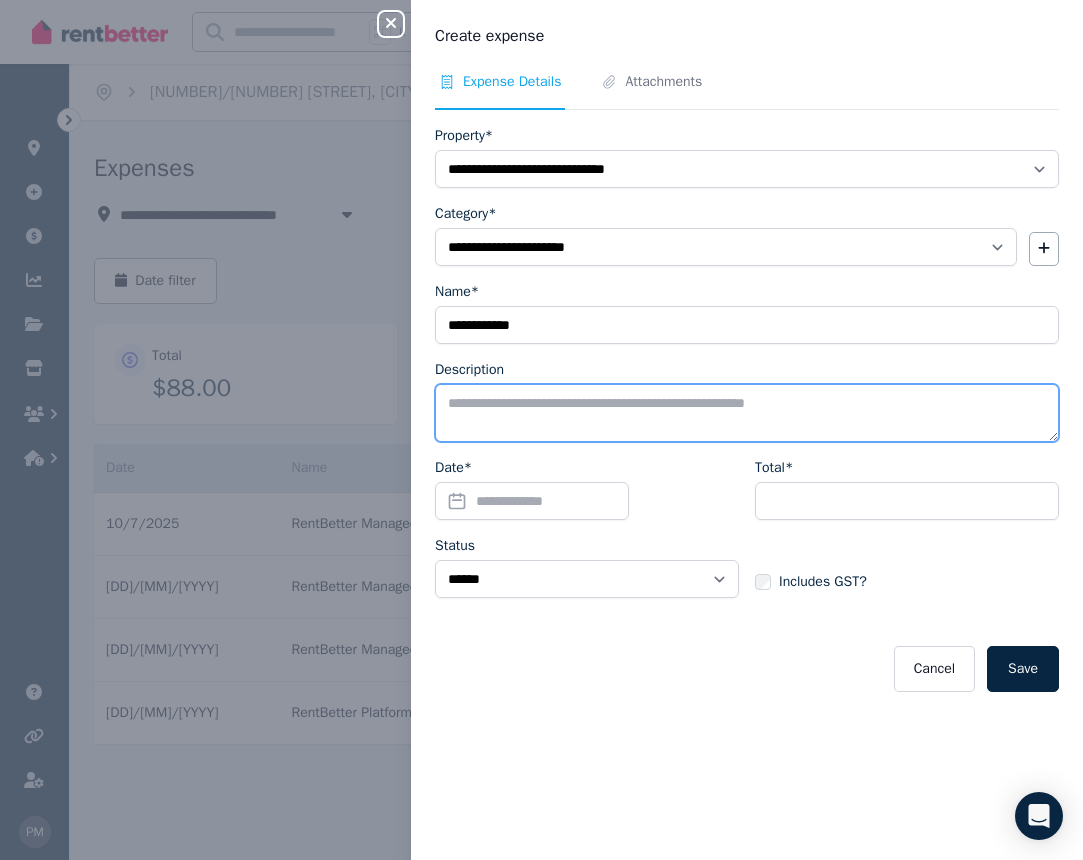 click on "Description" at bounding box center (747, 413) 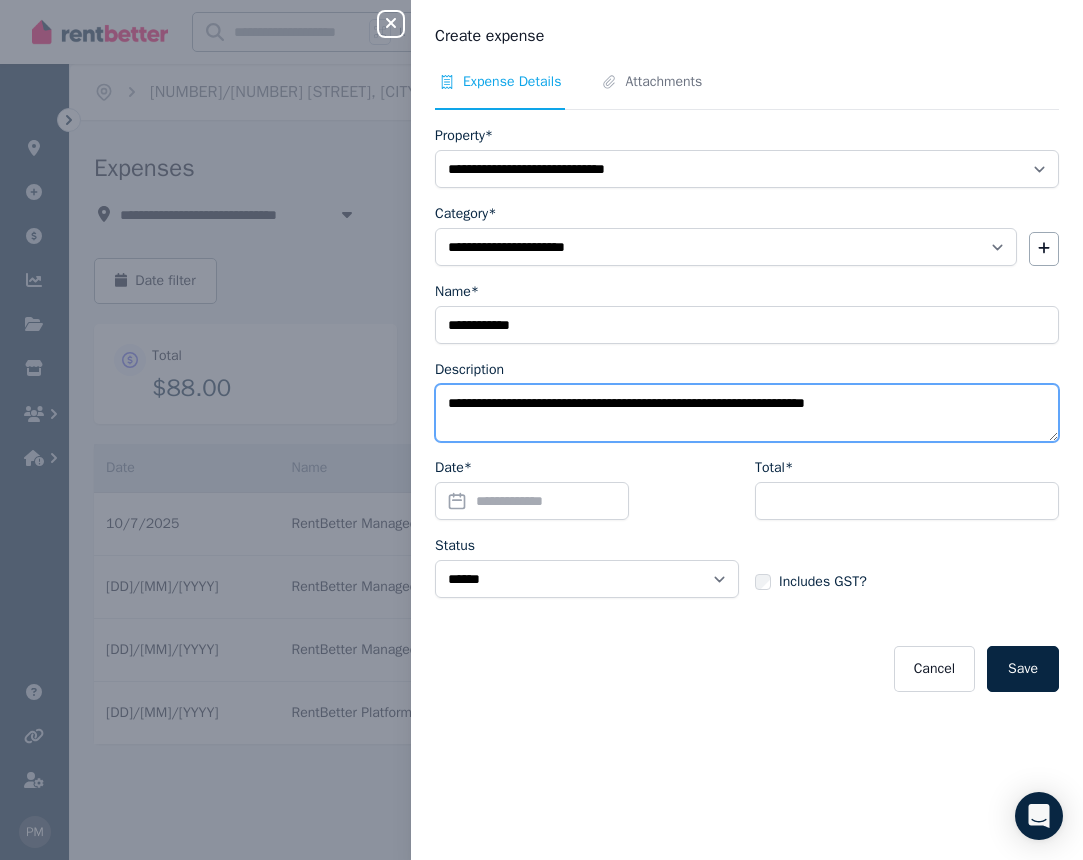 drag, startPoint x: 715, startPoint y: 402, endPoint x: 755, endPoint y: 413, distance: 41.484936 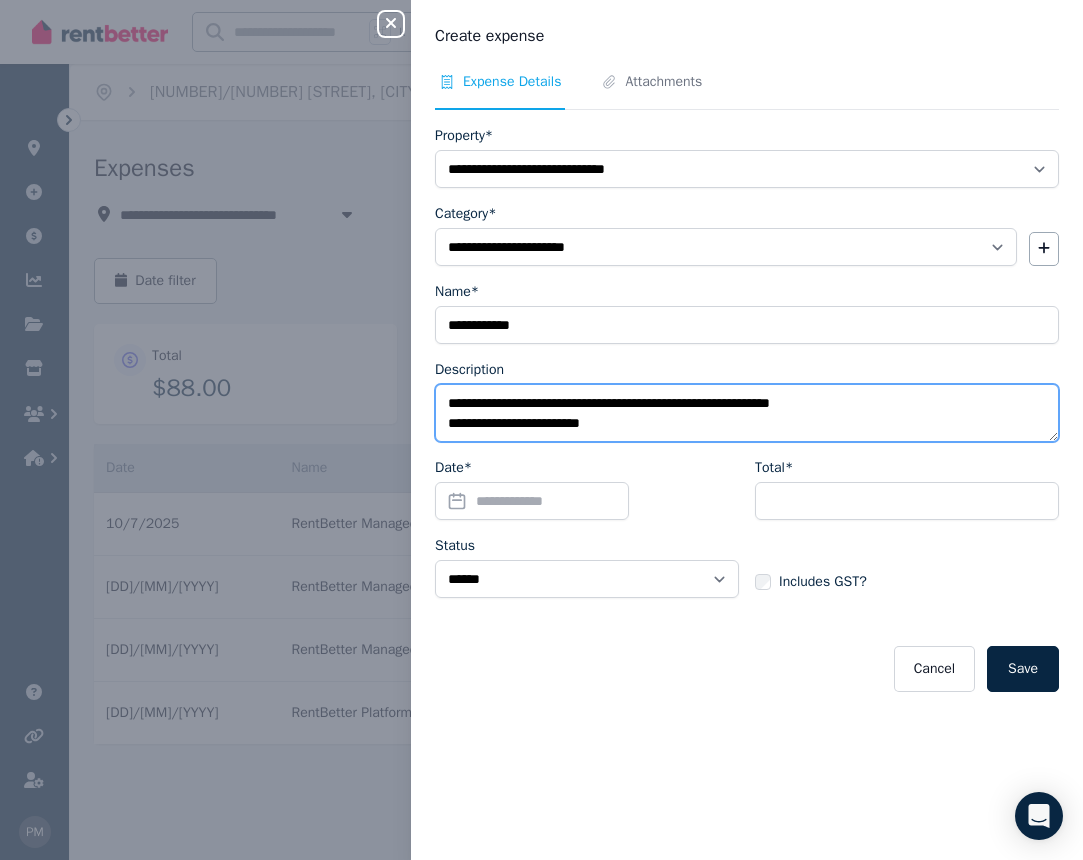 click on "**********" at bounding box center [747, 413] 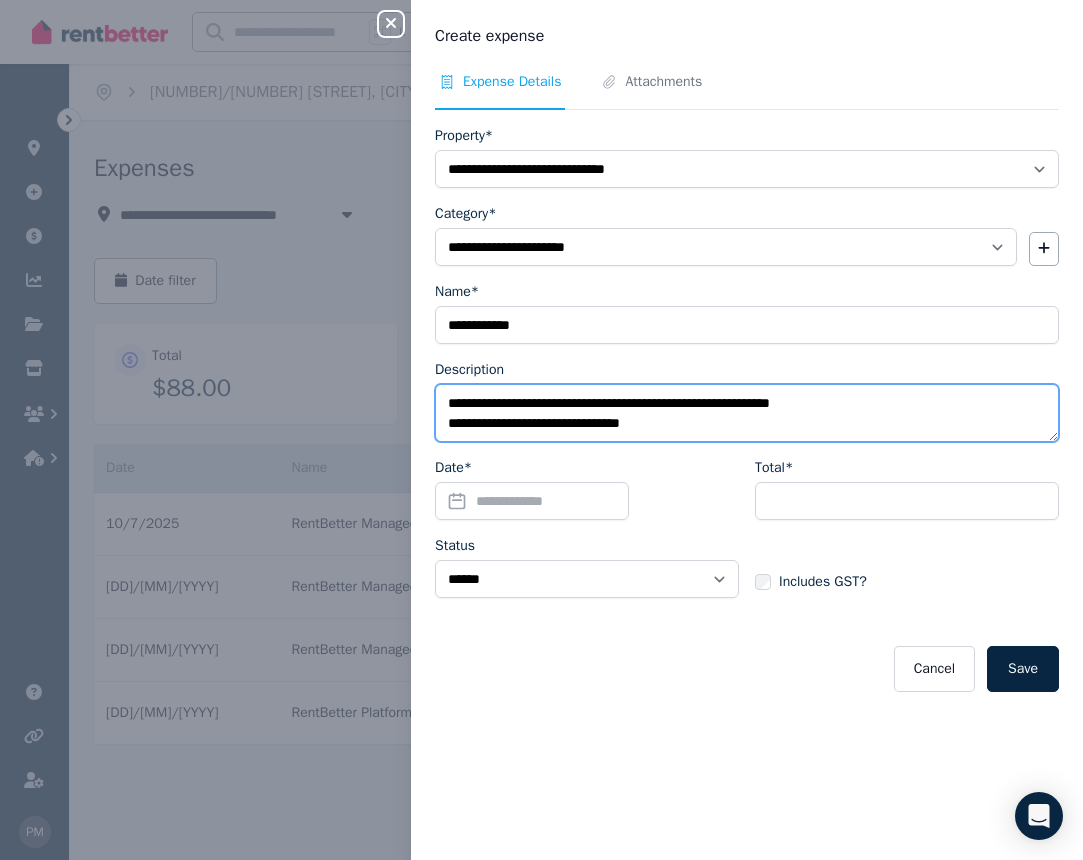 type on "**********" 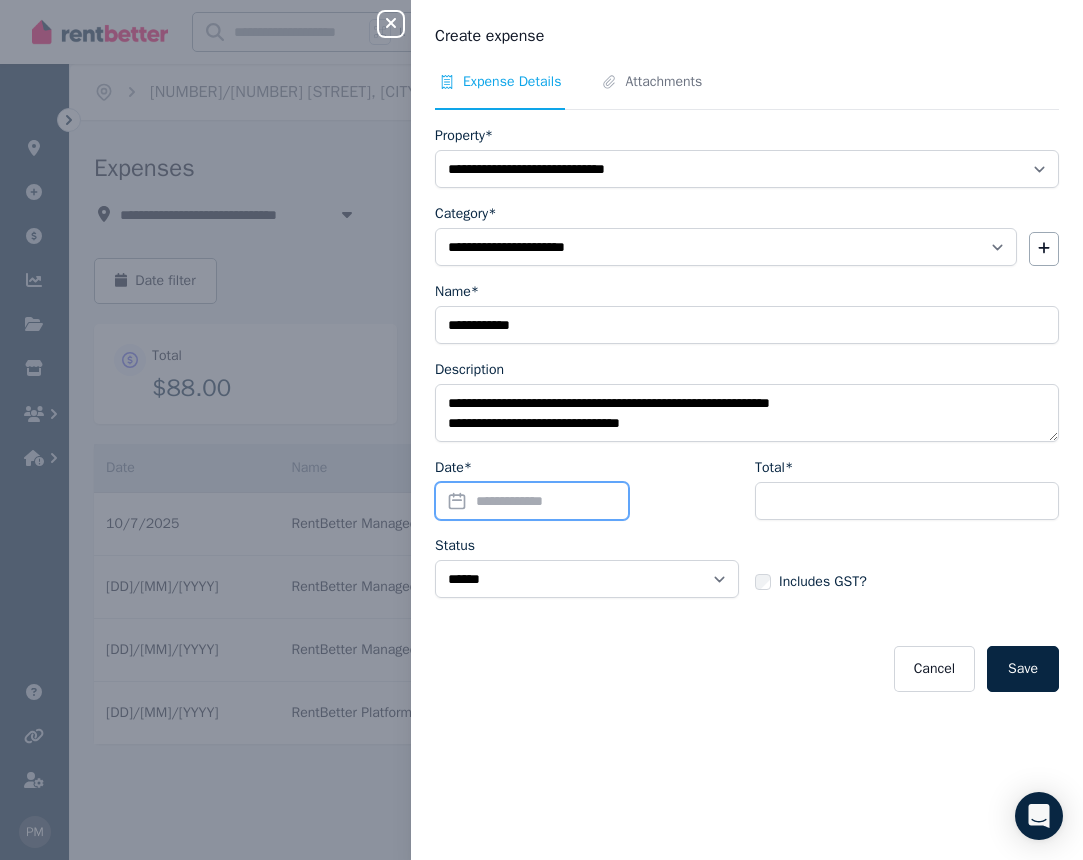 click on "Date*" at bounding box center [532, 501] 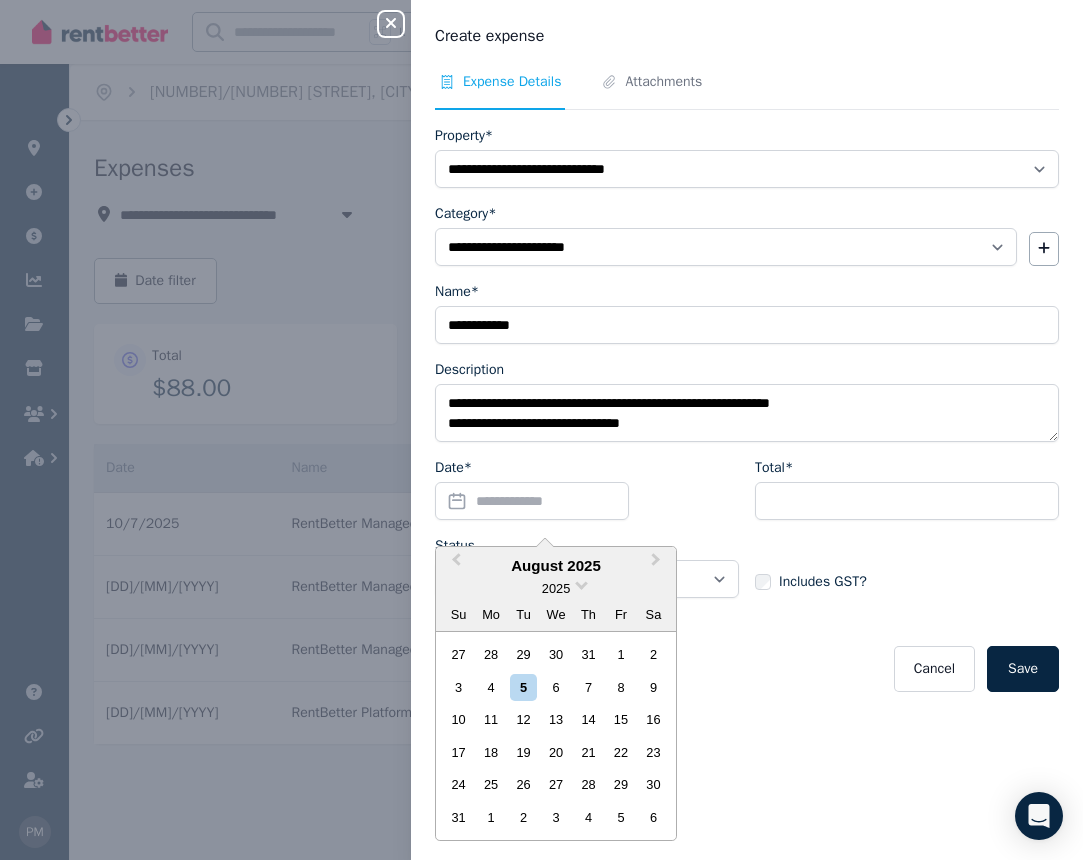 drag, startPoint x: 522, startPoint y: 689, endPoint x: 590, endPoint y: 650, distance: 78.39005 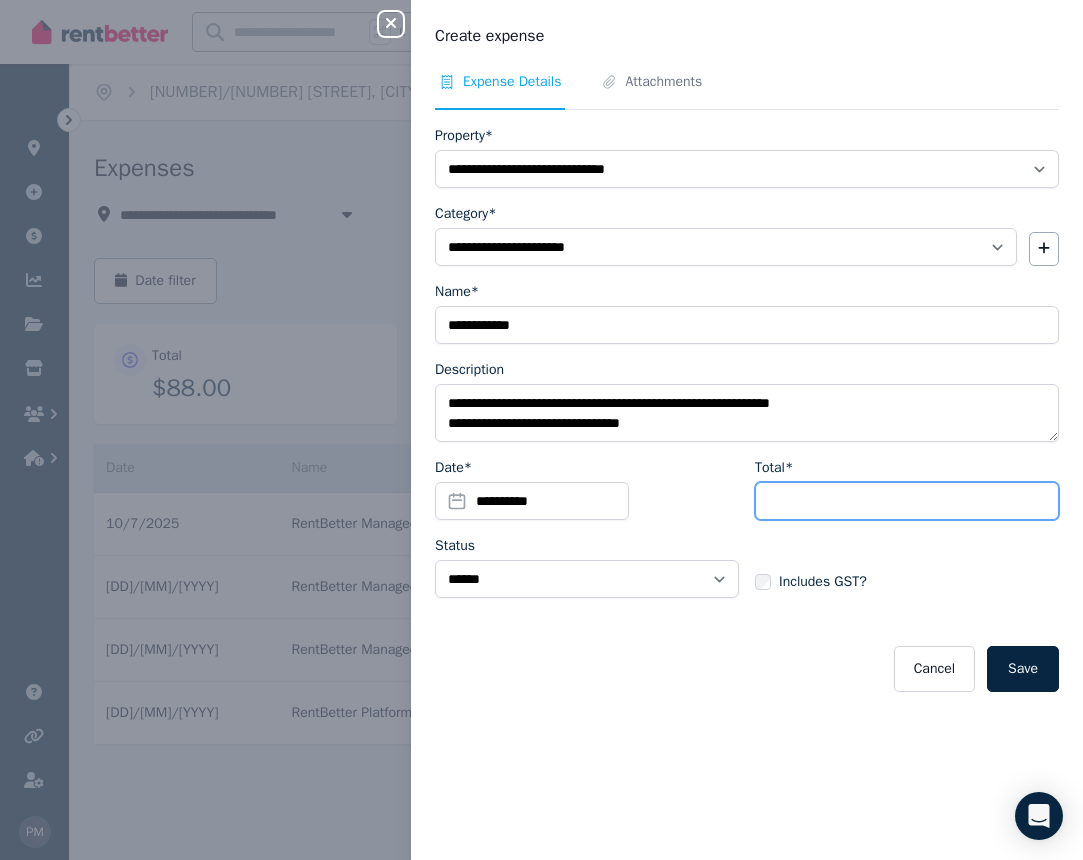 click on "Total*" at bounding box center (907, 501) 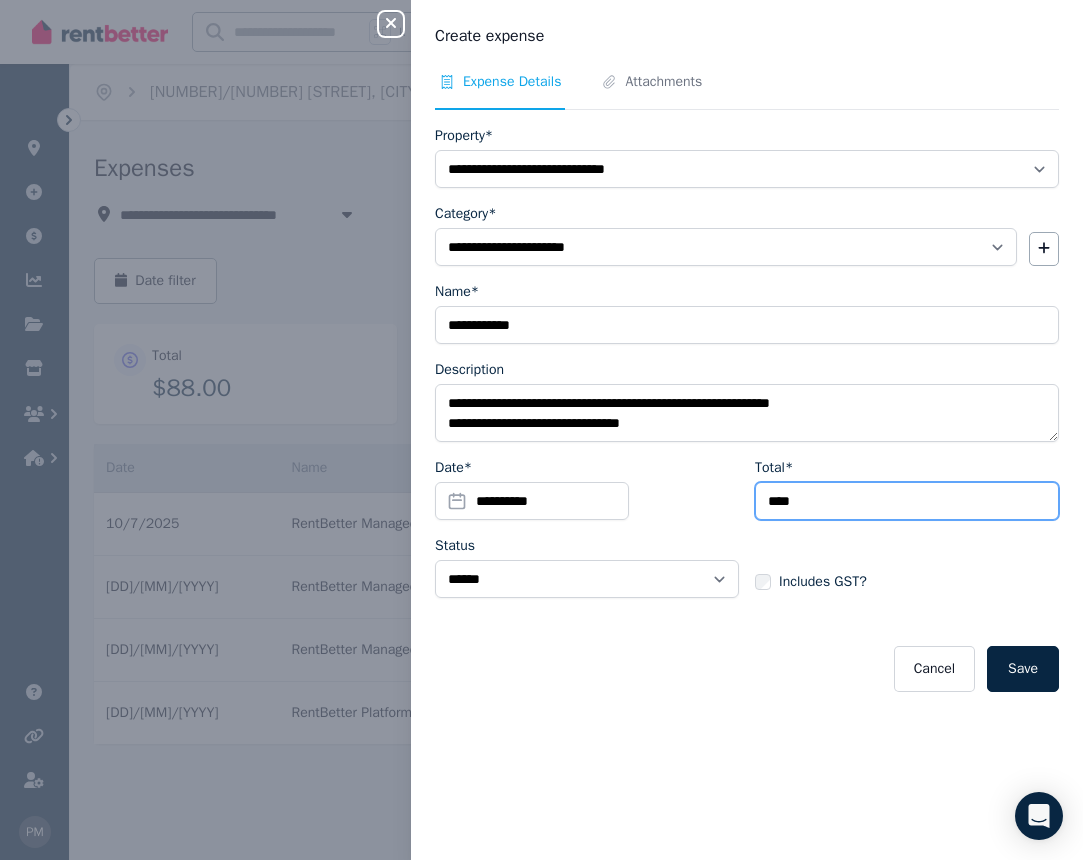 type on "****" 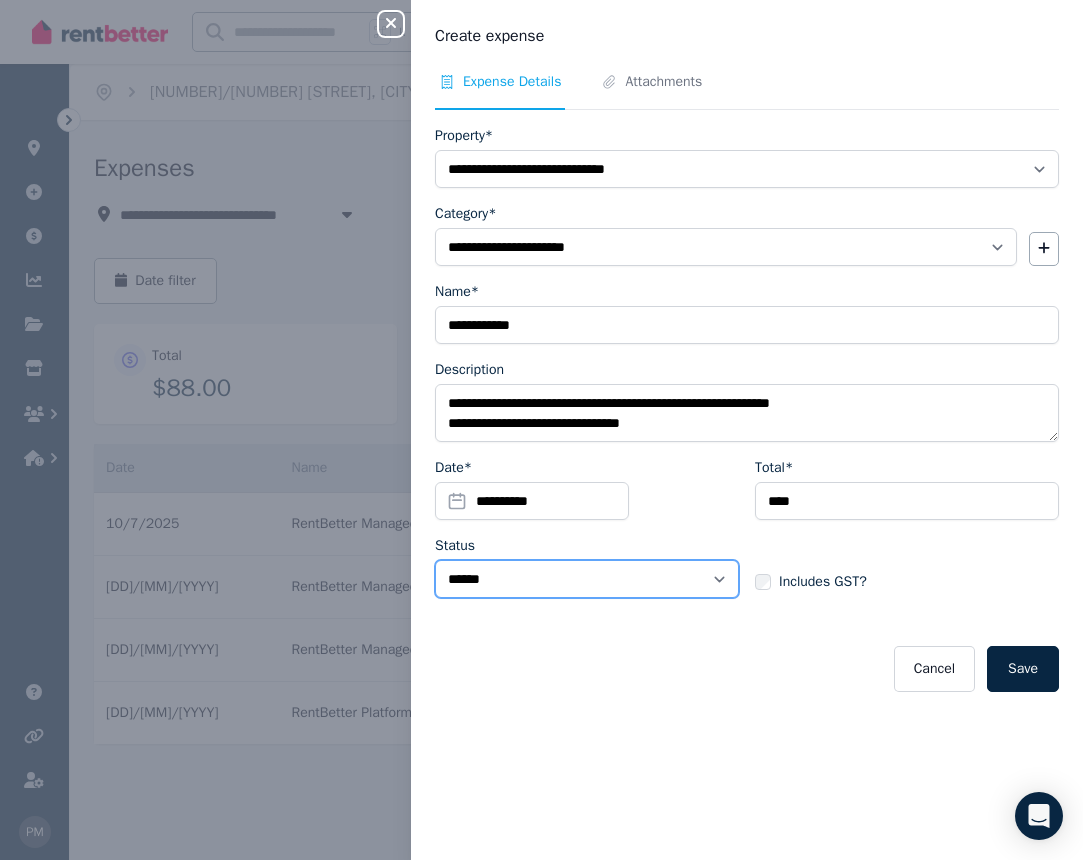 select on "**********" 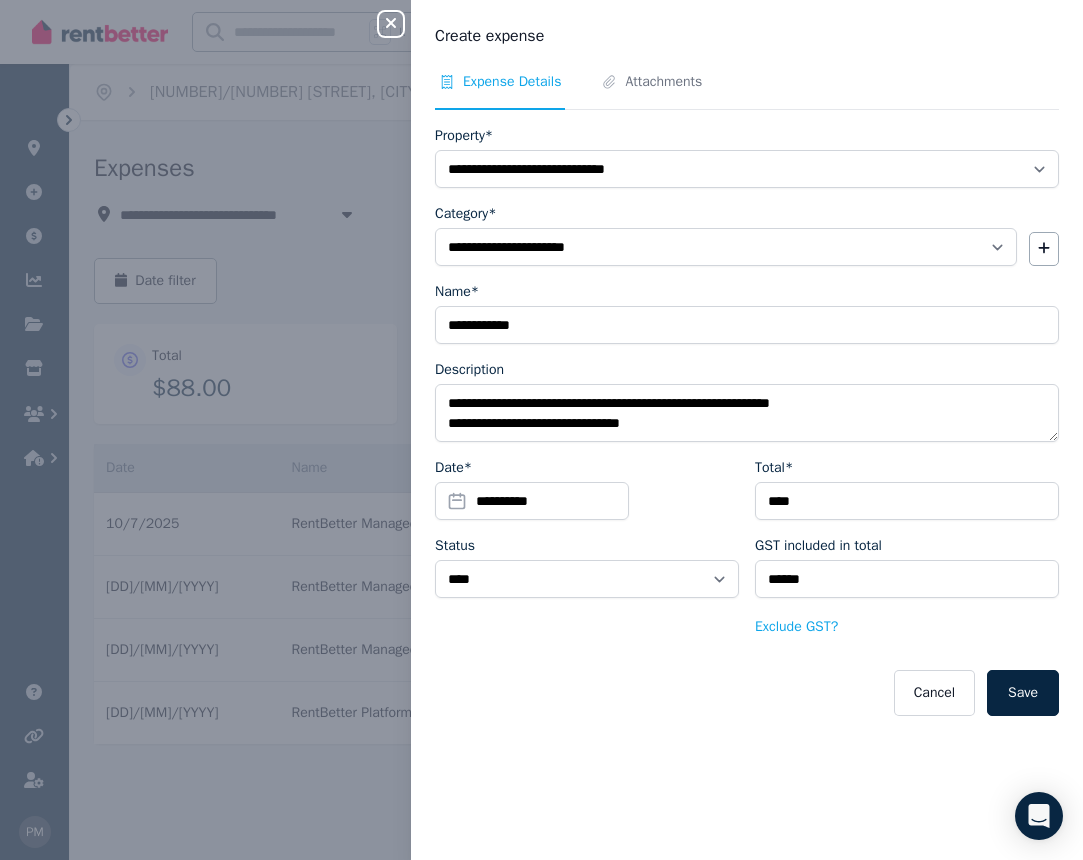 click on "Save" at bounding box center [1023, 693] 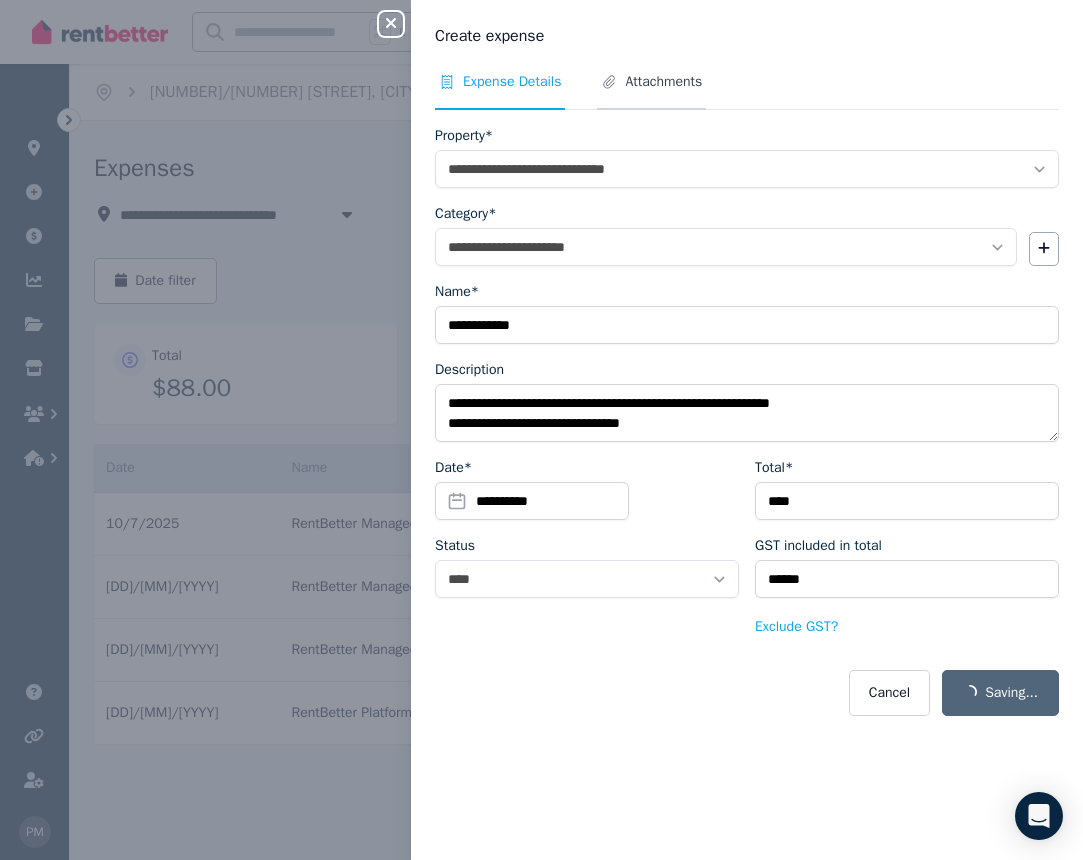 select on "**********" 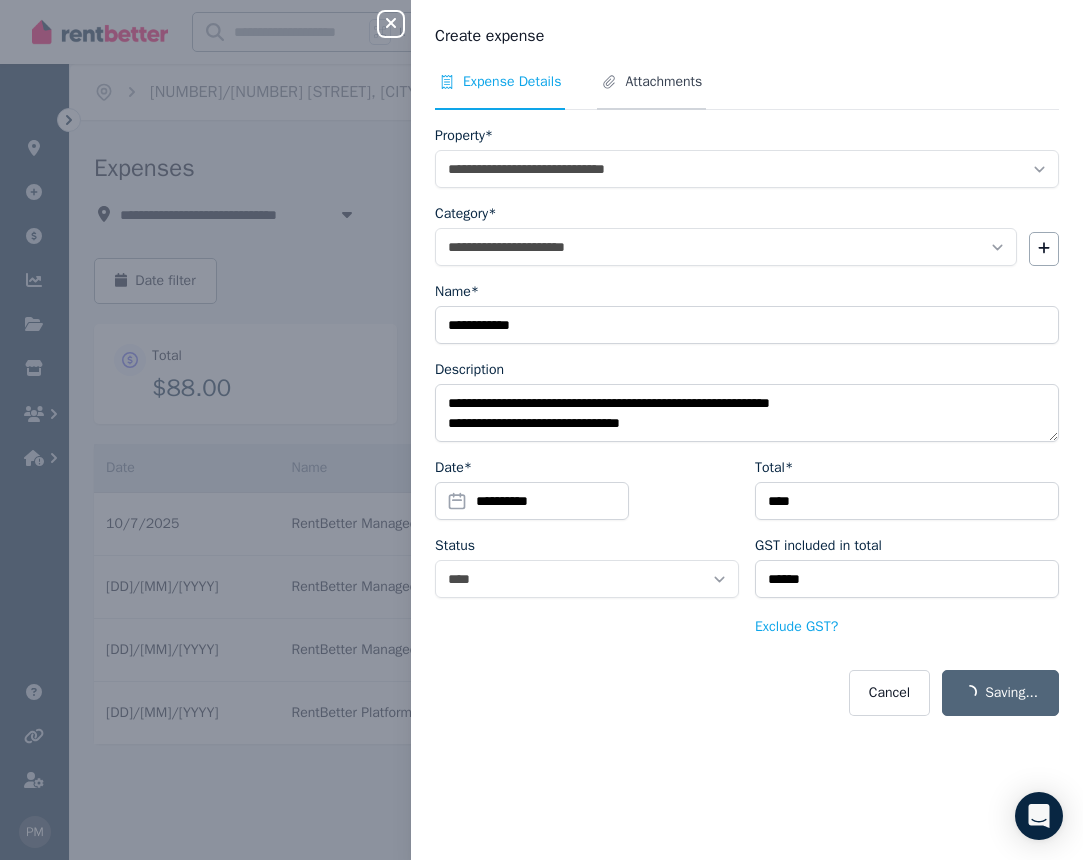 select on "**********" 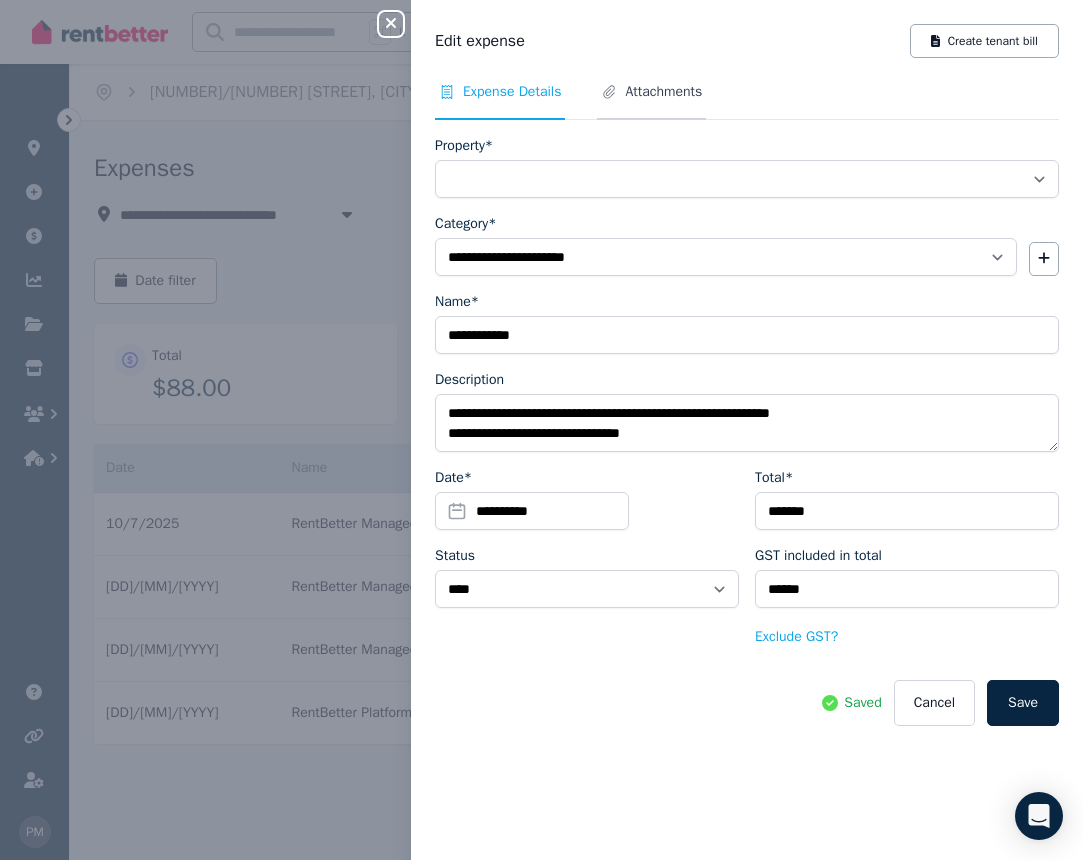 click on "Attachments" at bounding box center (663, 92) 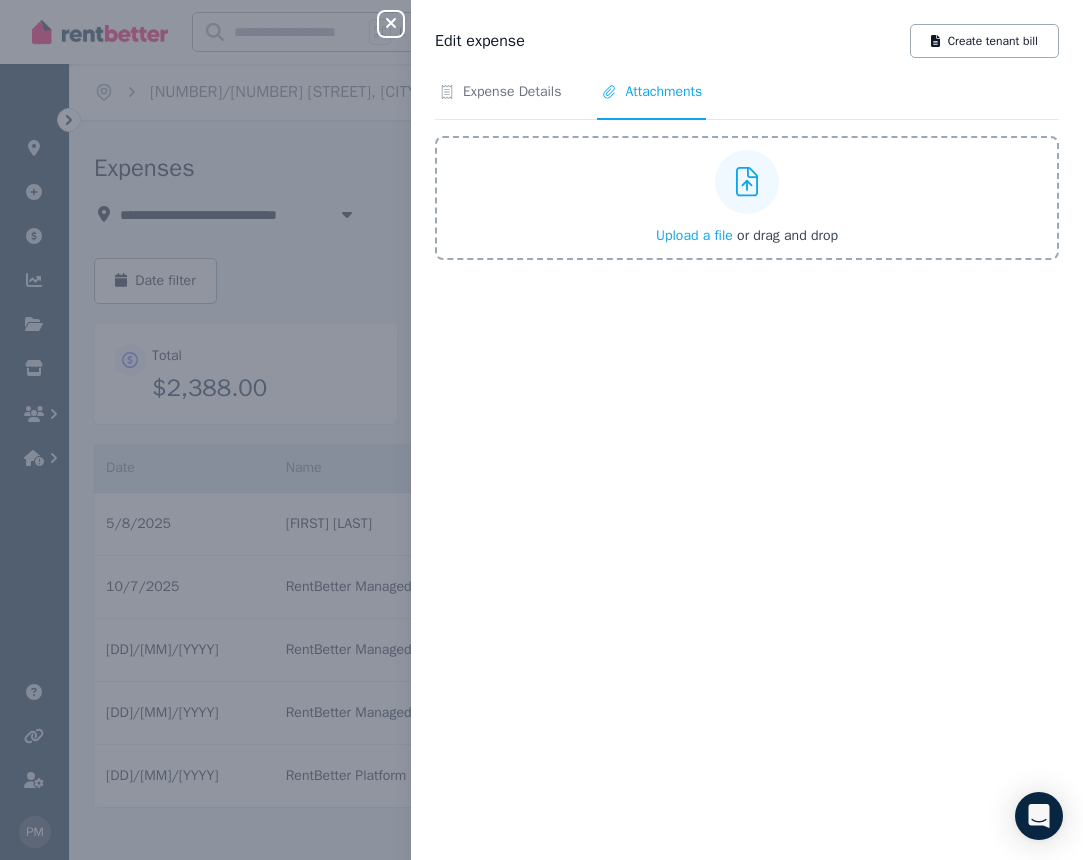 click on "Upload a file" at bounding box center [694, 235] 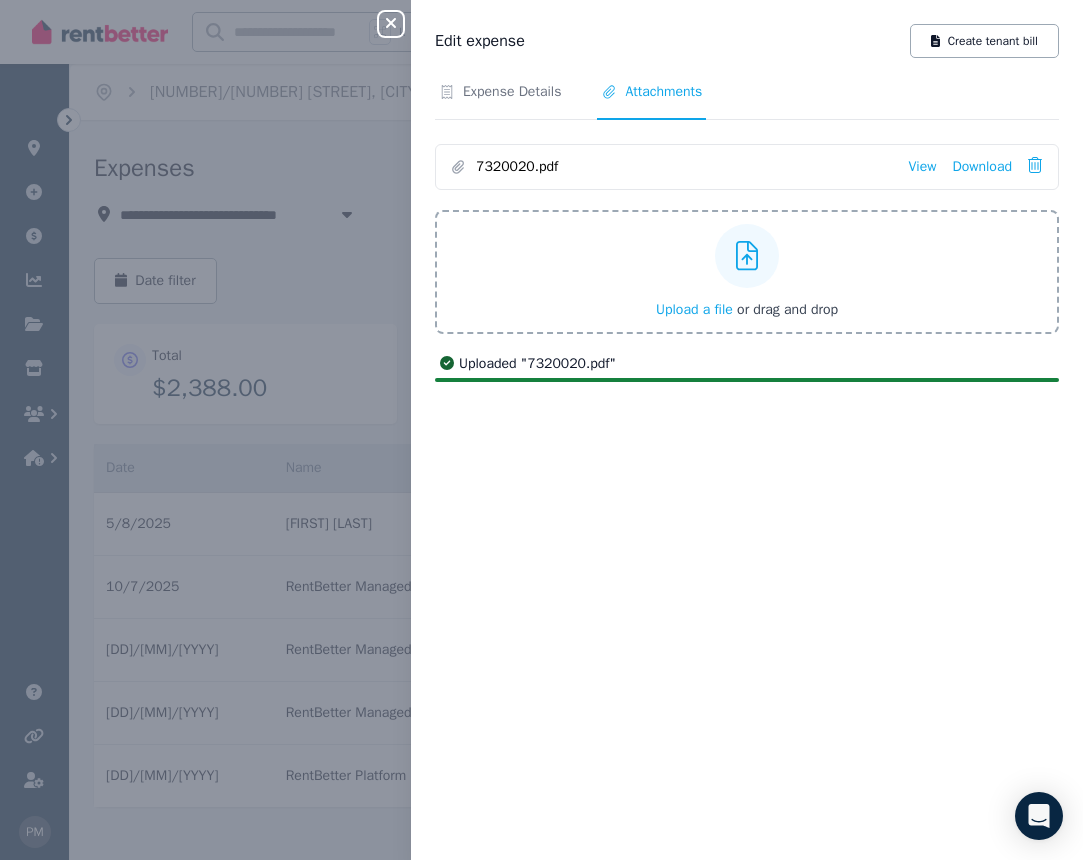 click 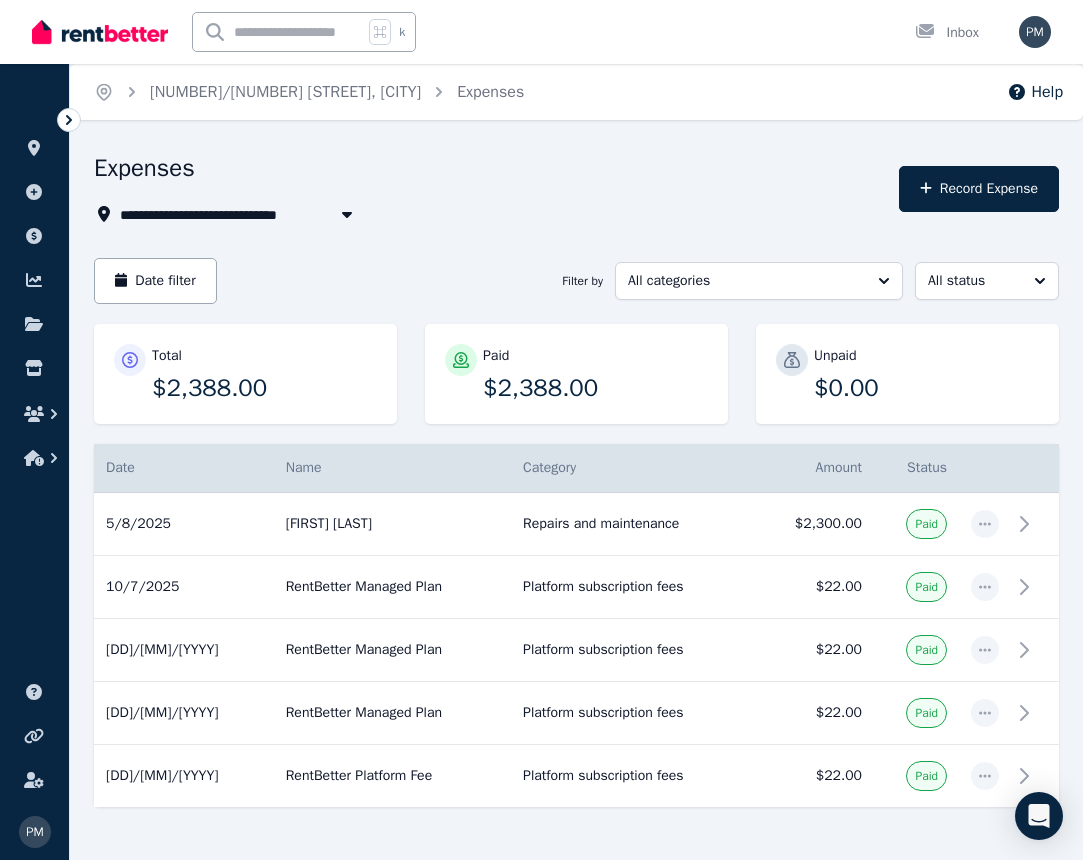 click at bounding box center [1035, 32] 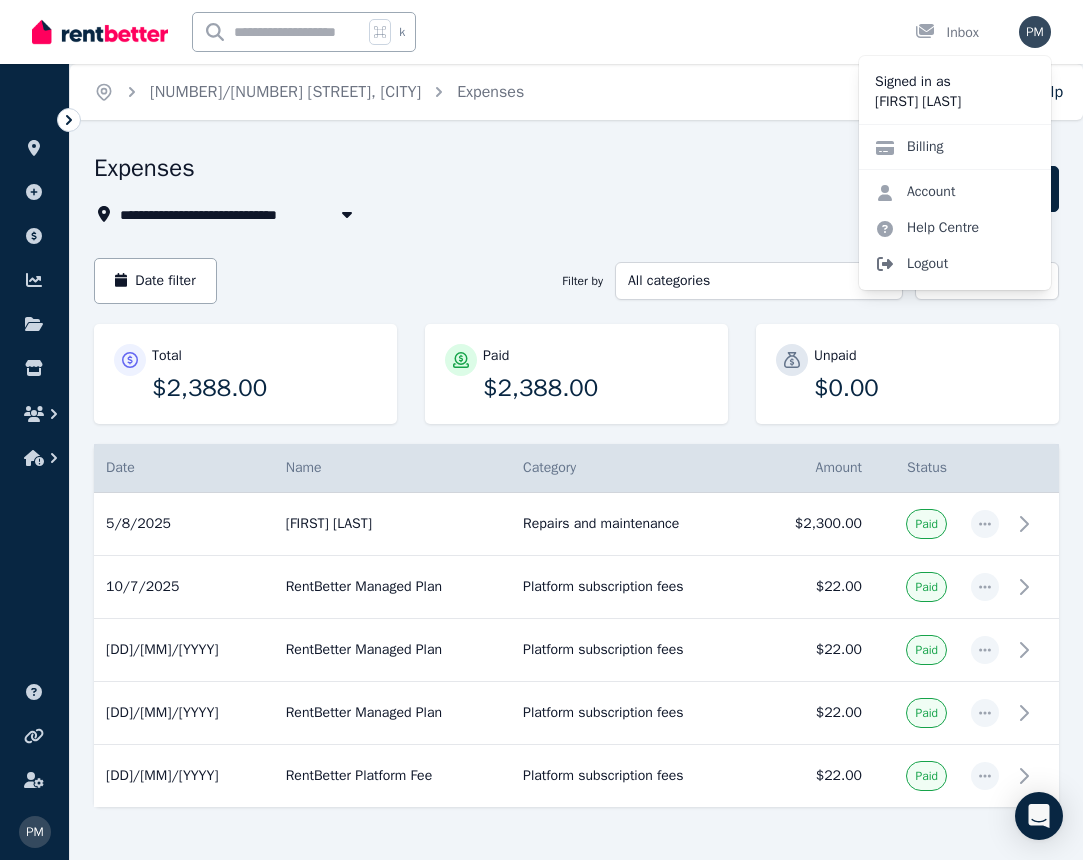click on "Logout" at bounding box center (955, 264) 